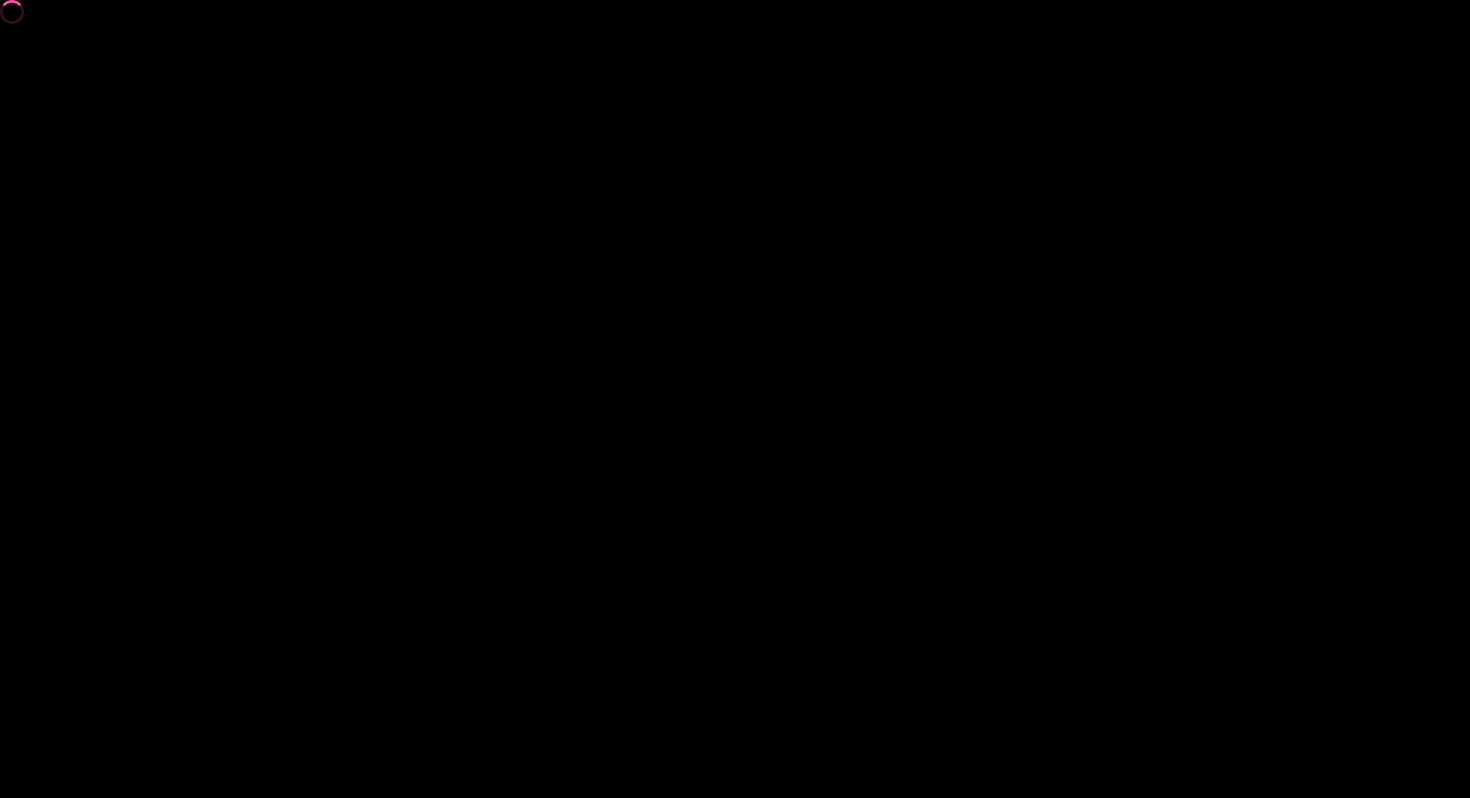 scroll, scrollTop: 0, scrollLeft: 0, axis: both 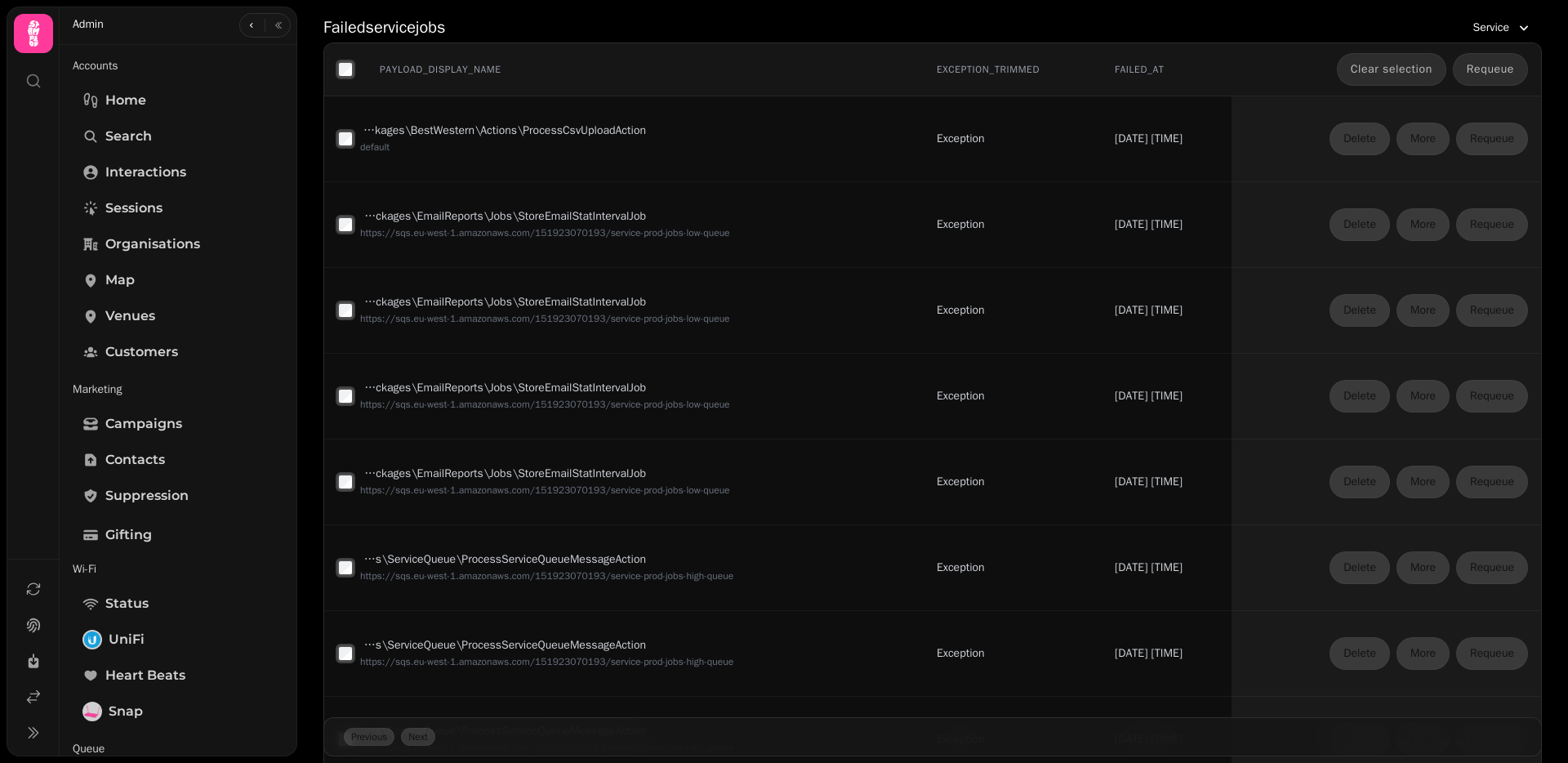 drag, startPoint x: 1467, startPoint y: 73, endPoint x: 1481, endPoint y: 68, distance: 14.866069 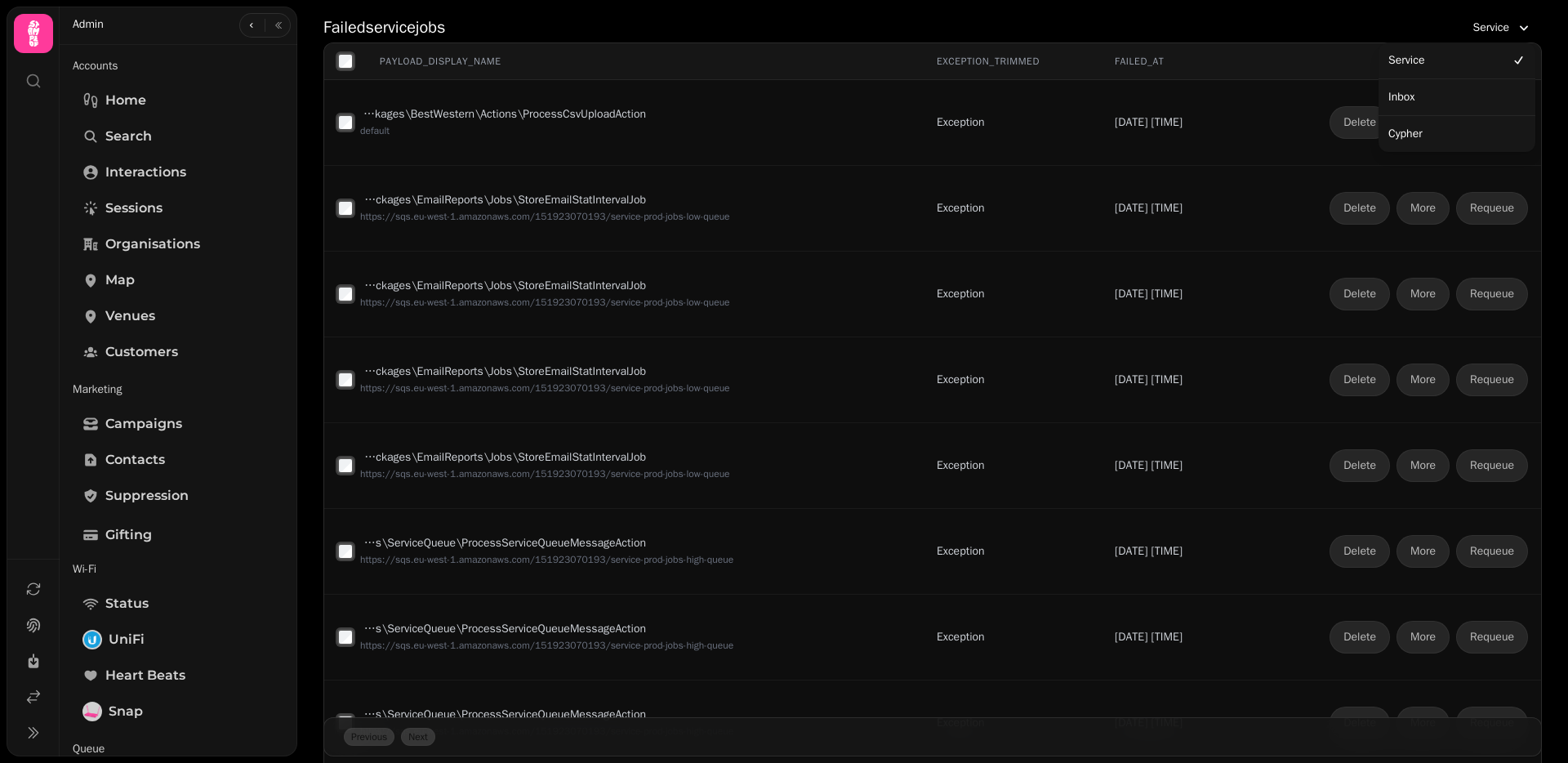 click on "Service" at bounding box center [1491, 28] 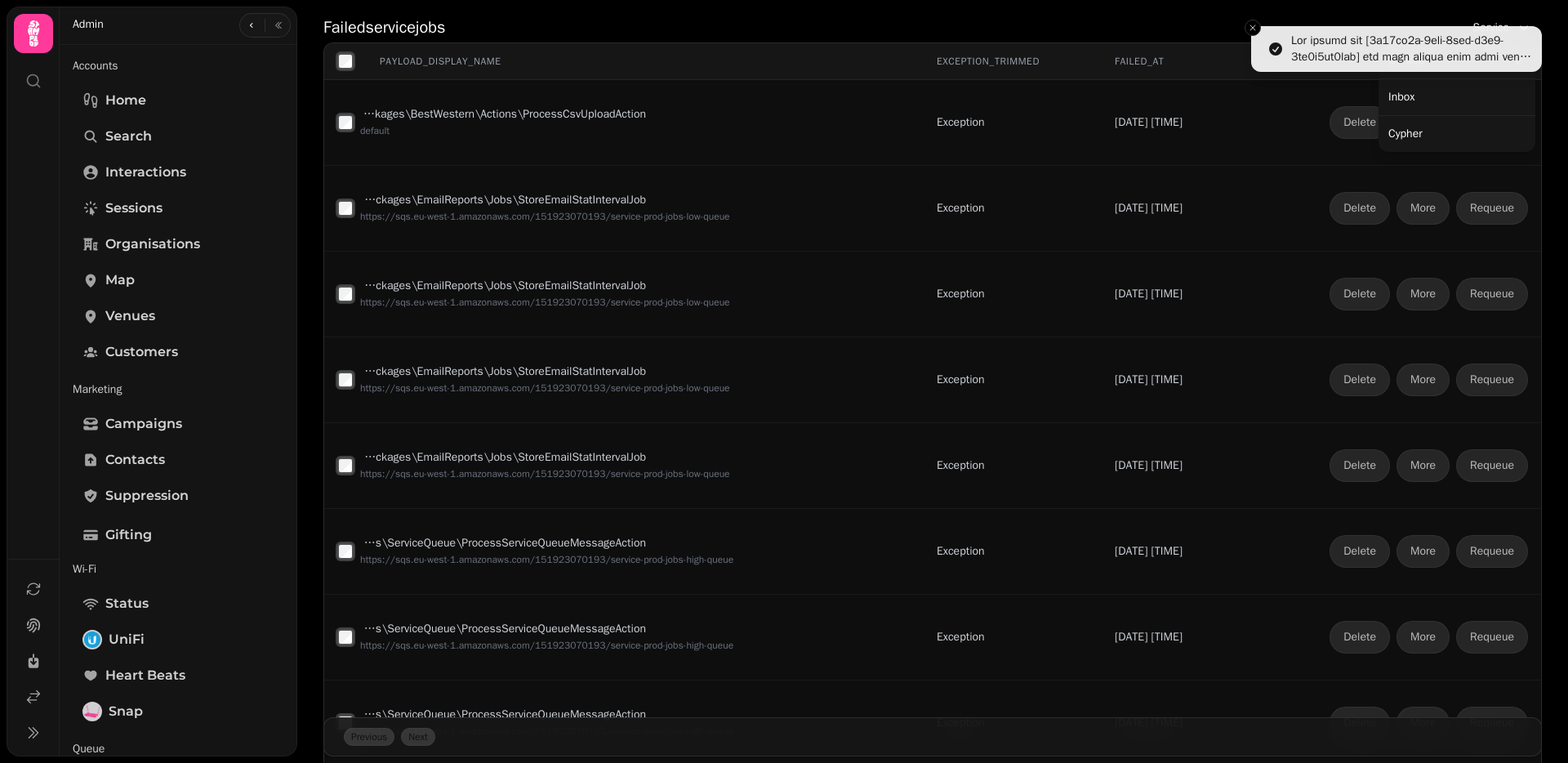 click on "Inbox" at bounding box center (1457, 97) 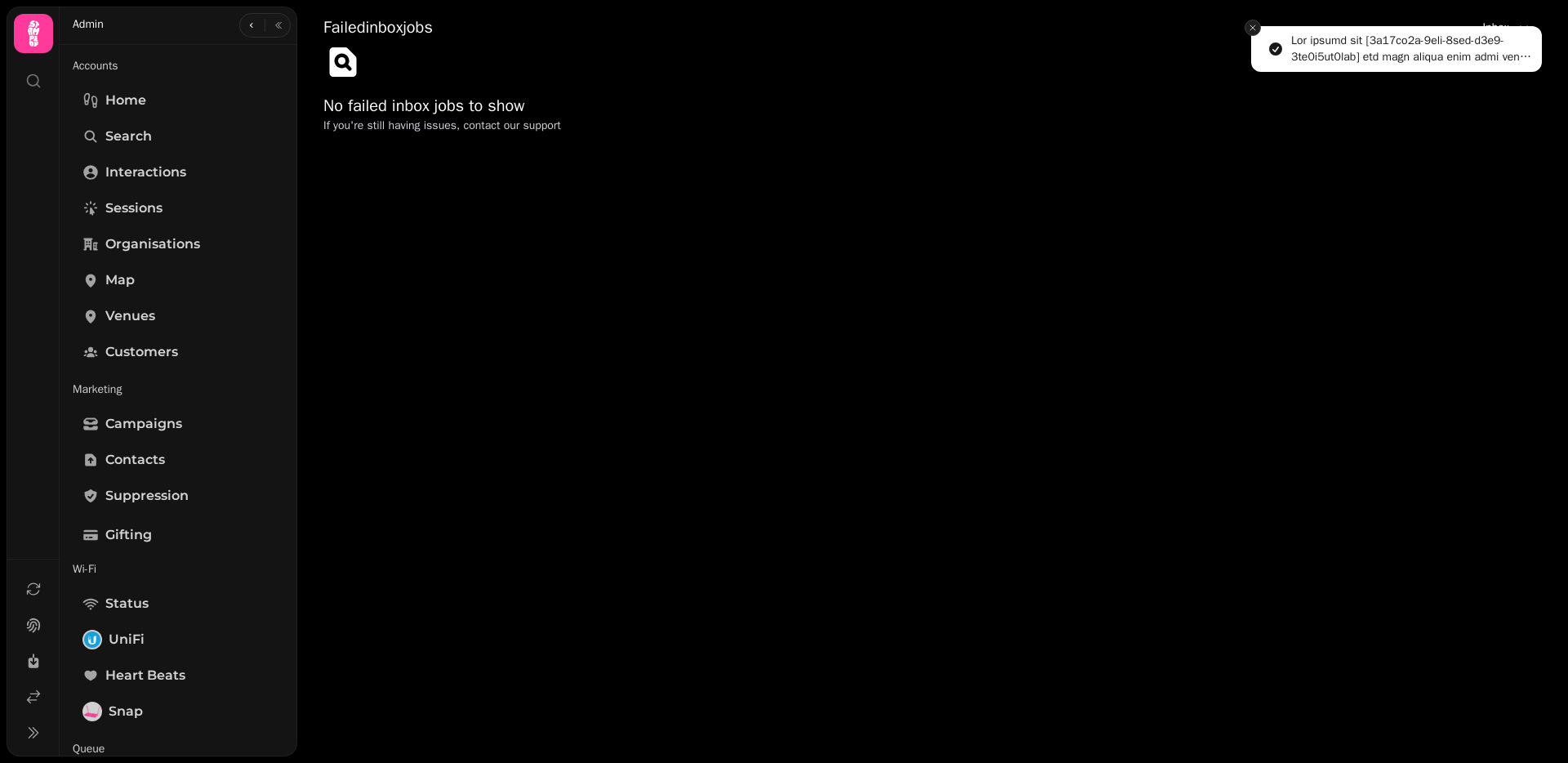 drag, startPoint x: 1245, startPoint y: 27, endPoint x: 1255, endPoint y: 29, distance: 10.198039 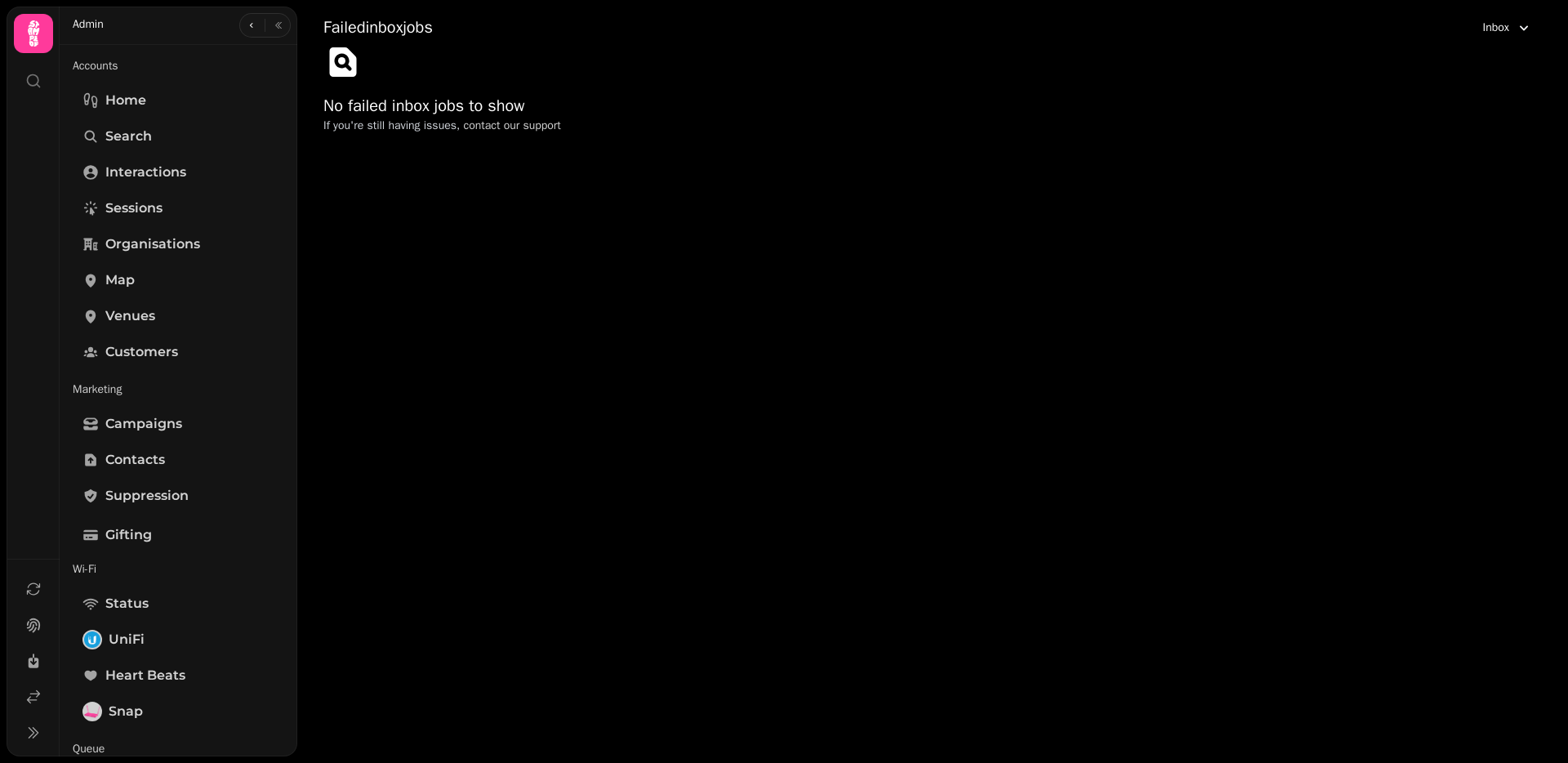 click on "Inbox" at bounding box center [1496, 28] 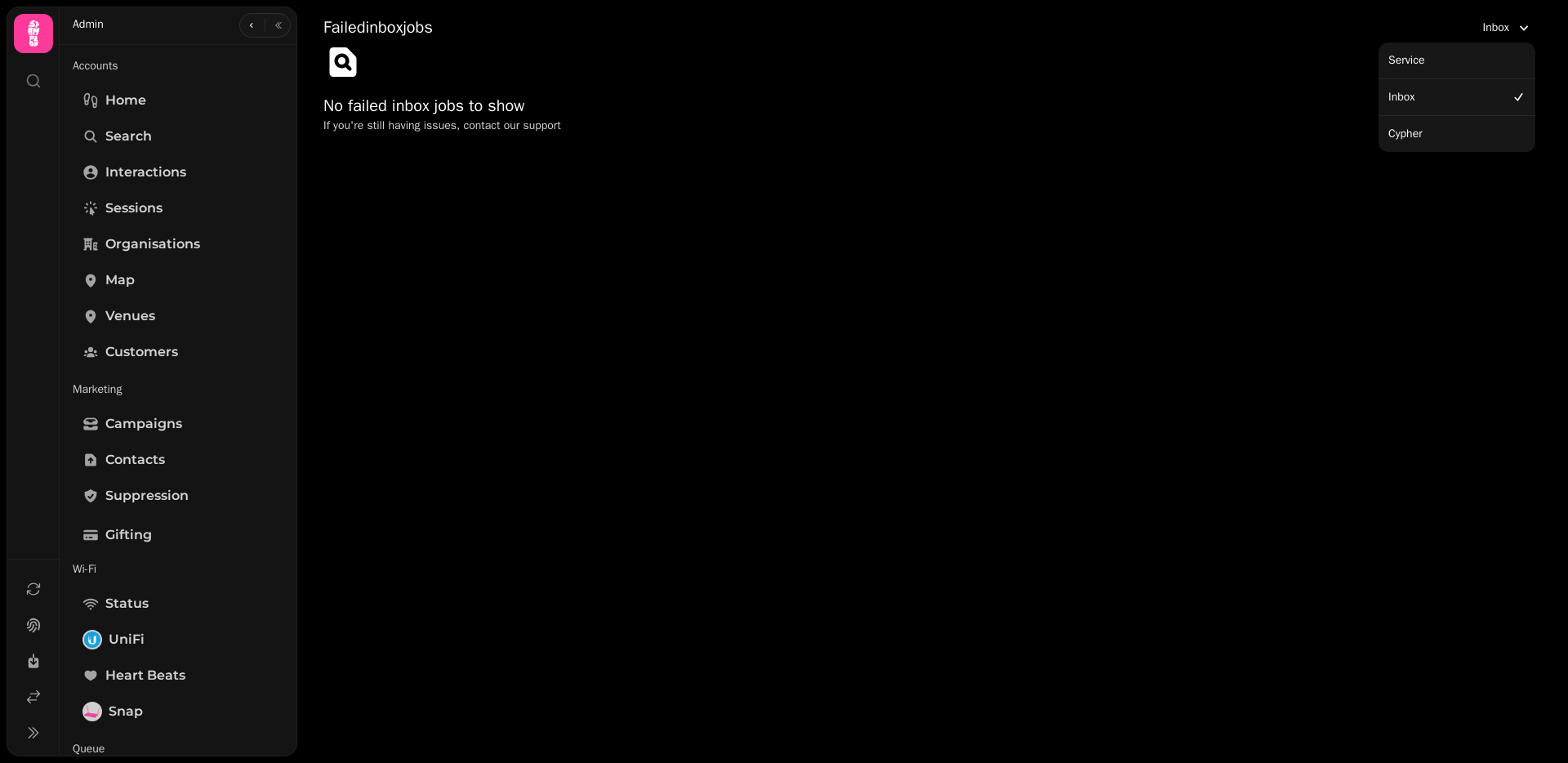 click on "Cypher" at bounding box center (1457, 134) 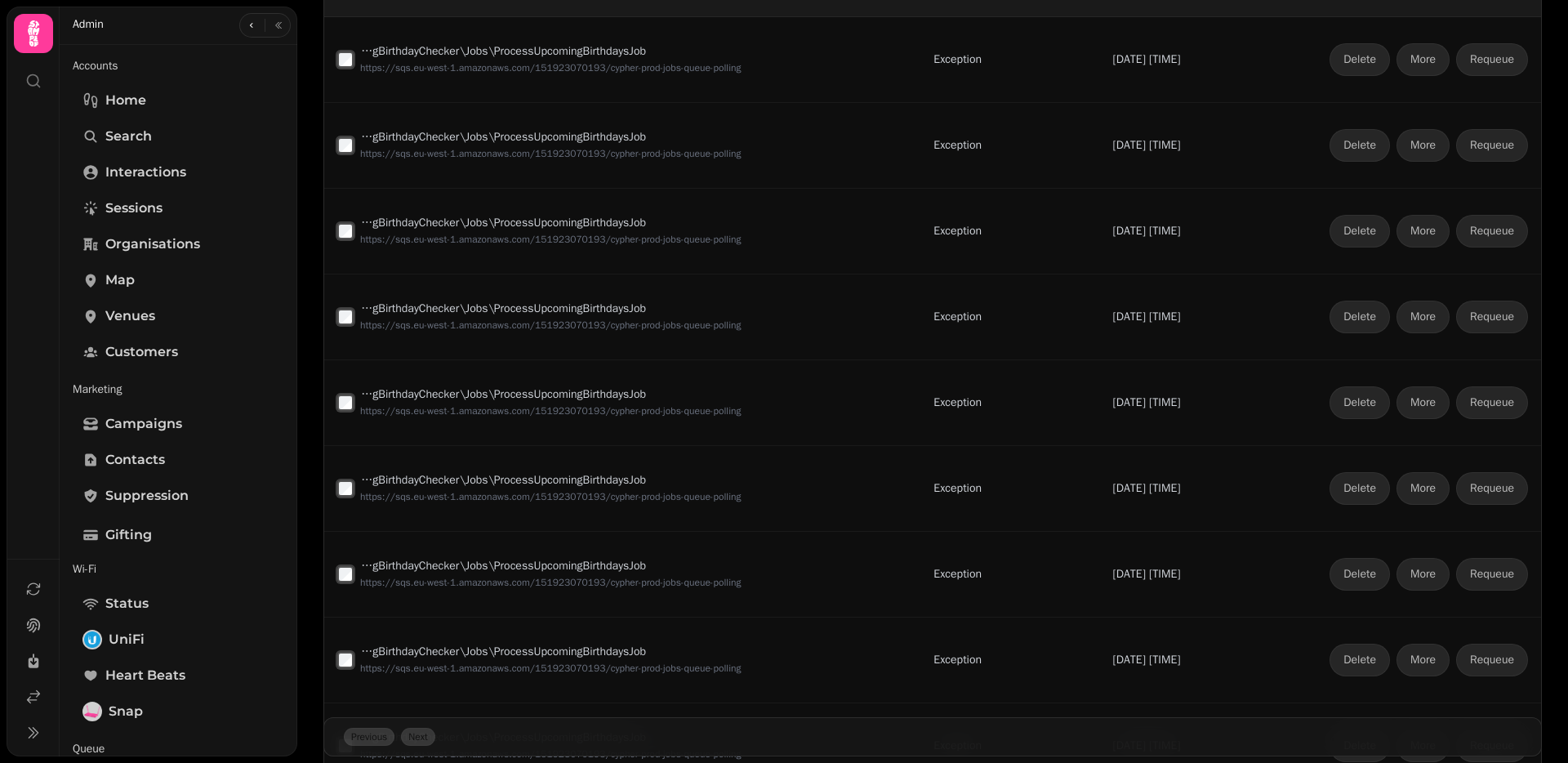 scroll, scrollTop: 0, scrollLeft: 0, axis: both 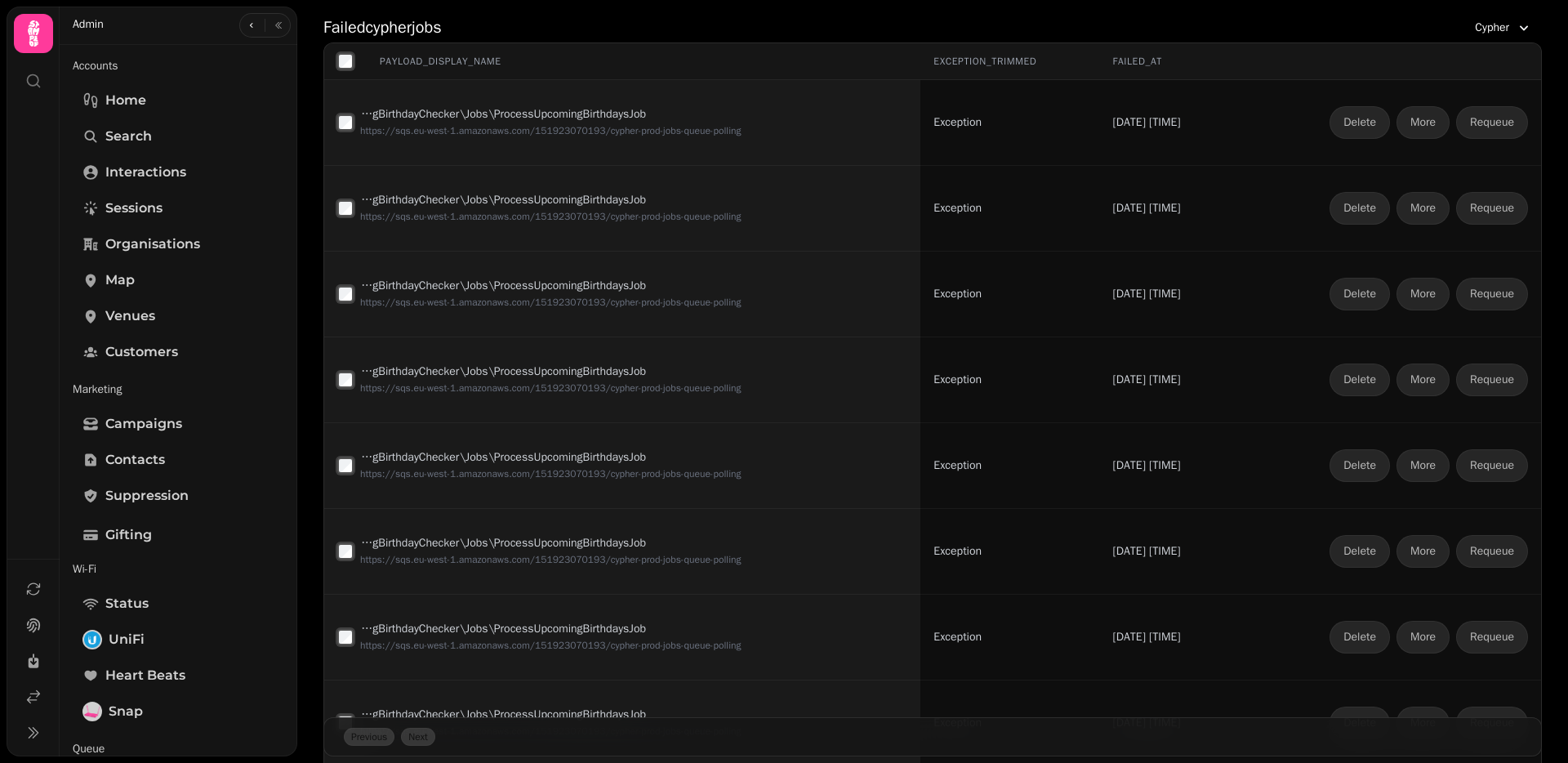 click on "payload_display_name" at bounding box center (419, 61) 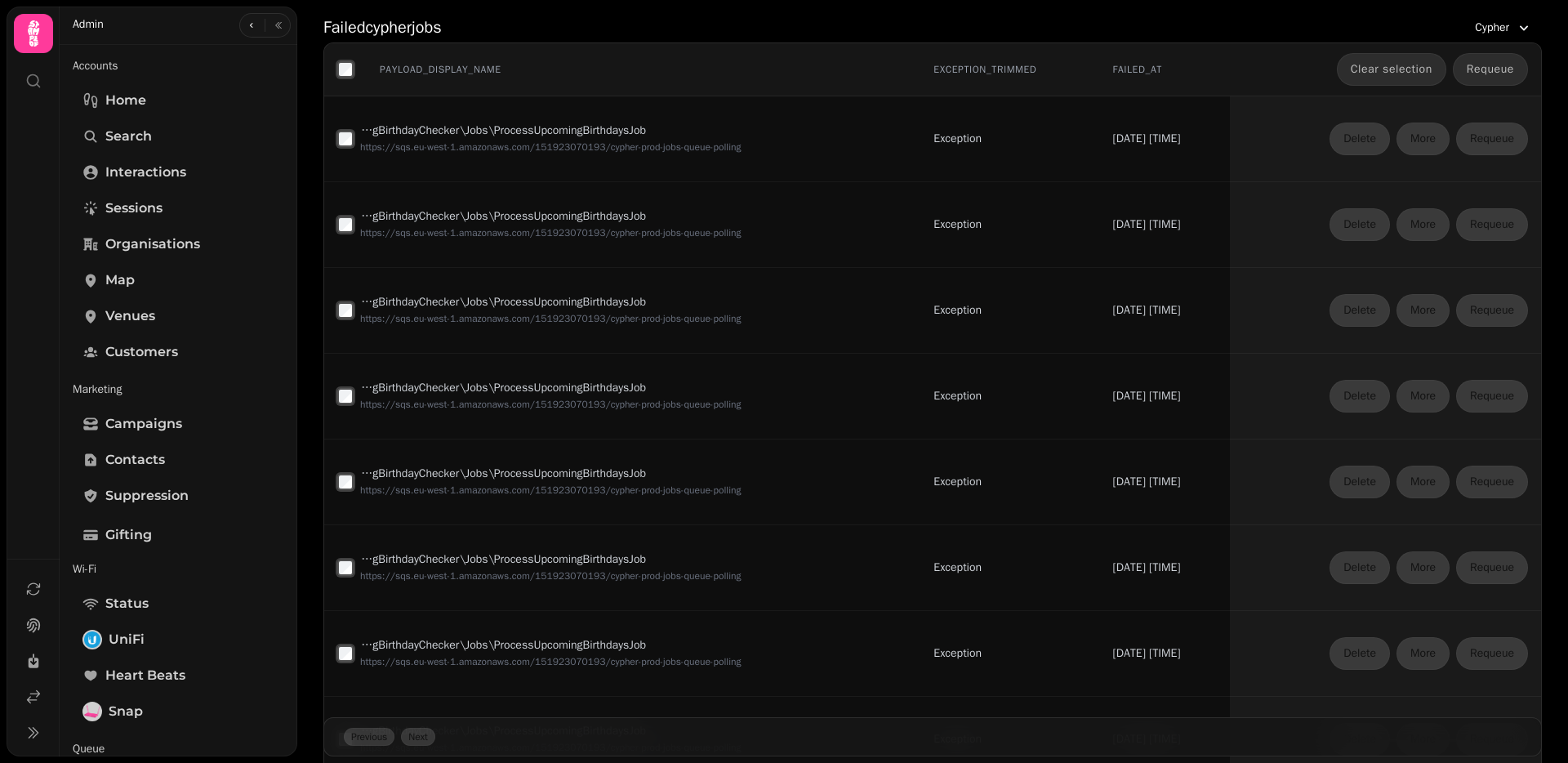click on "Requeue" at bounding box center [1490, 69] 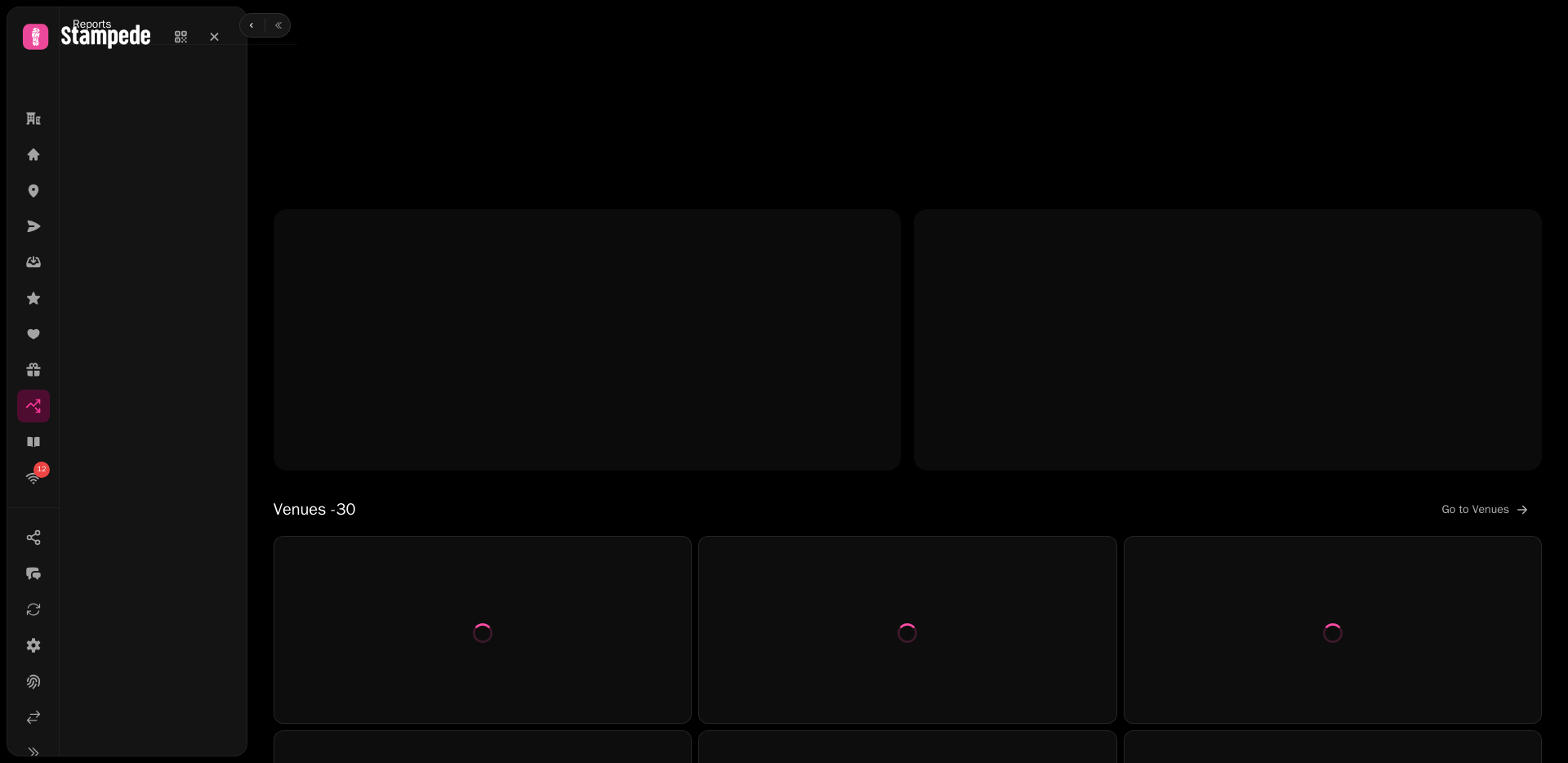 scroll, scrollTop: 0, scrollLeft: 0, axis: both 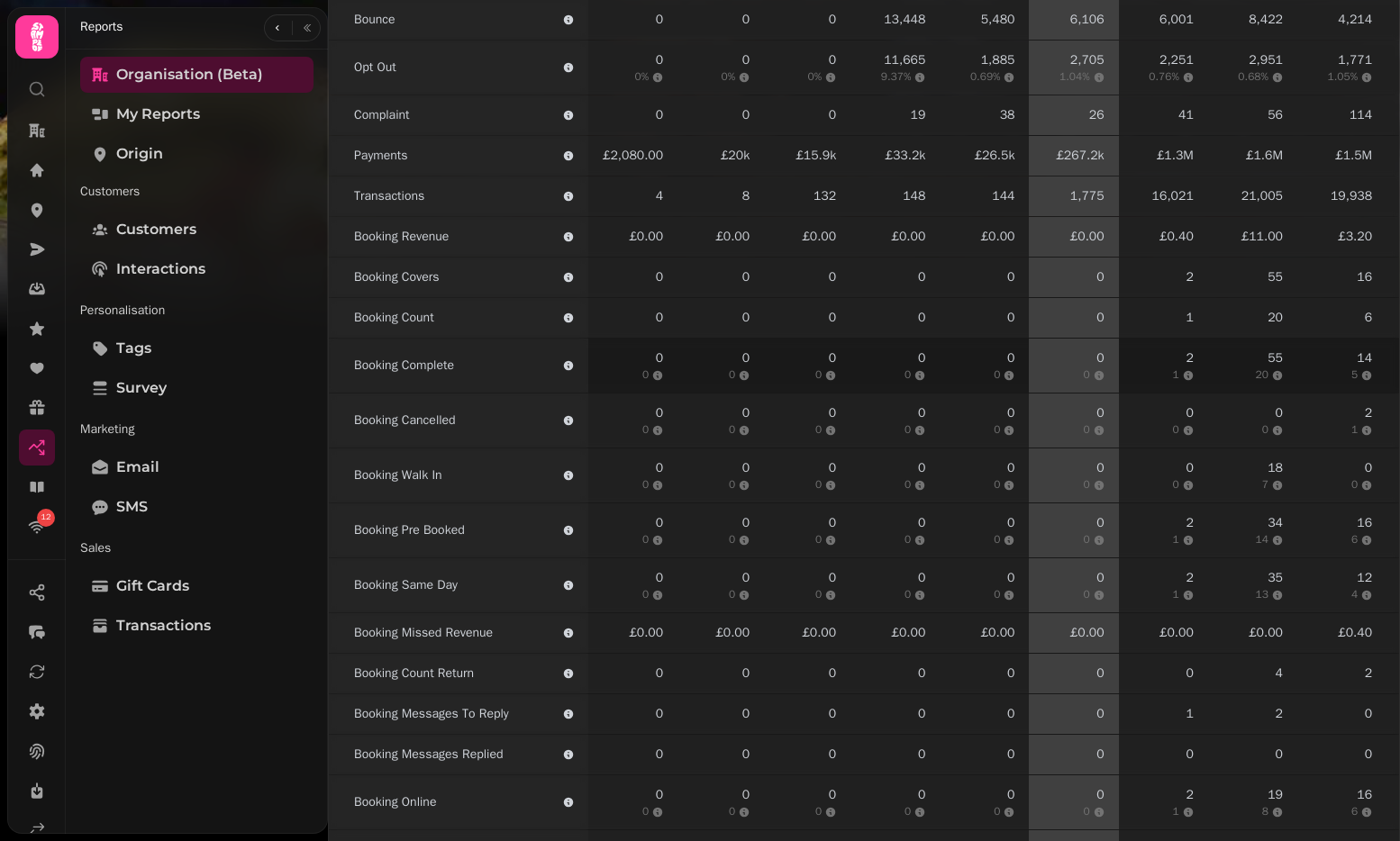 type on "*******" 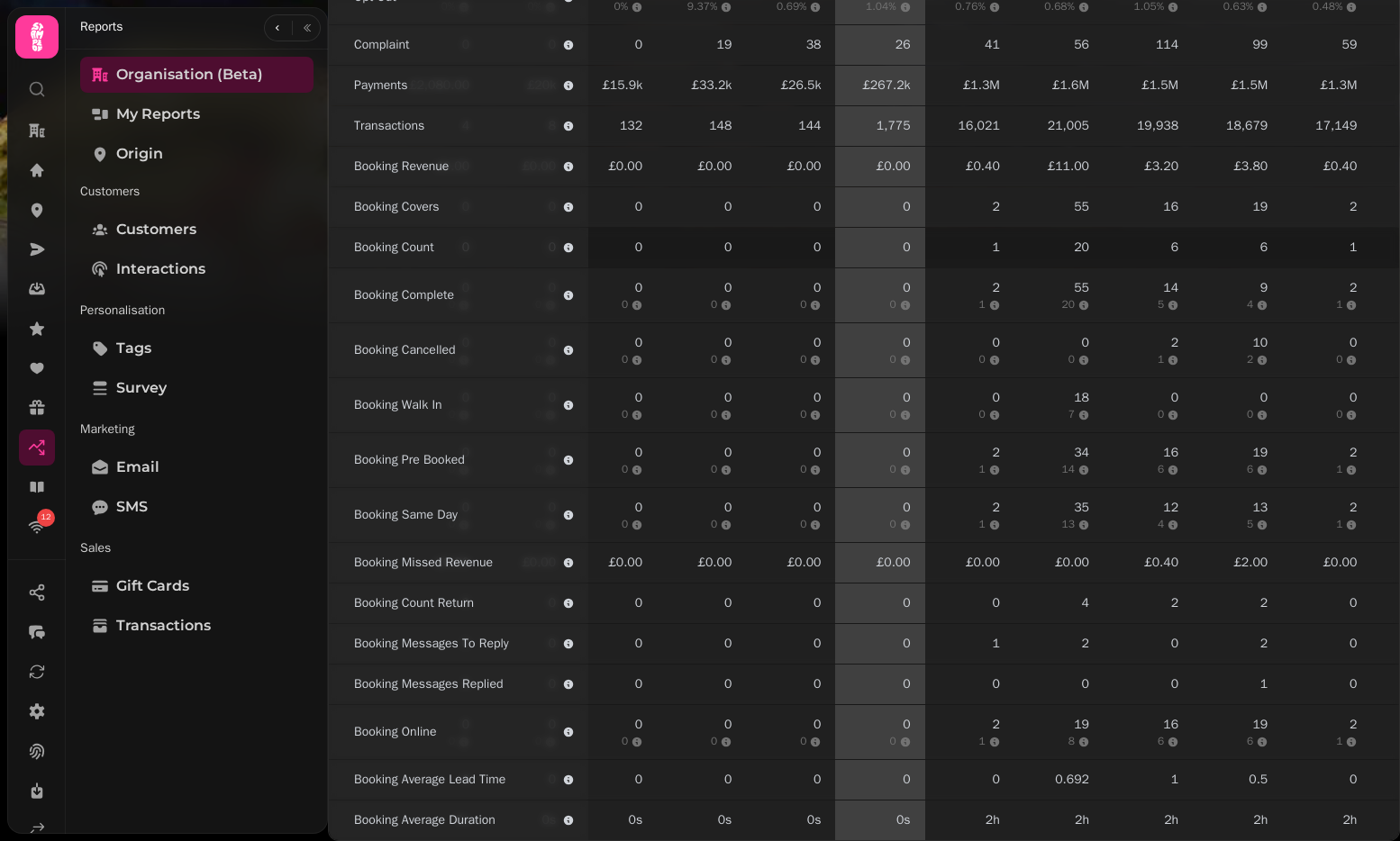 scroll, scrollTop: 0, scrollLeft: 239, axis: horizontal 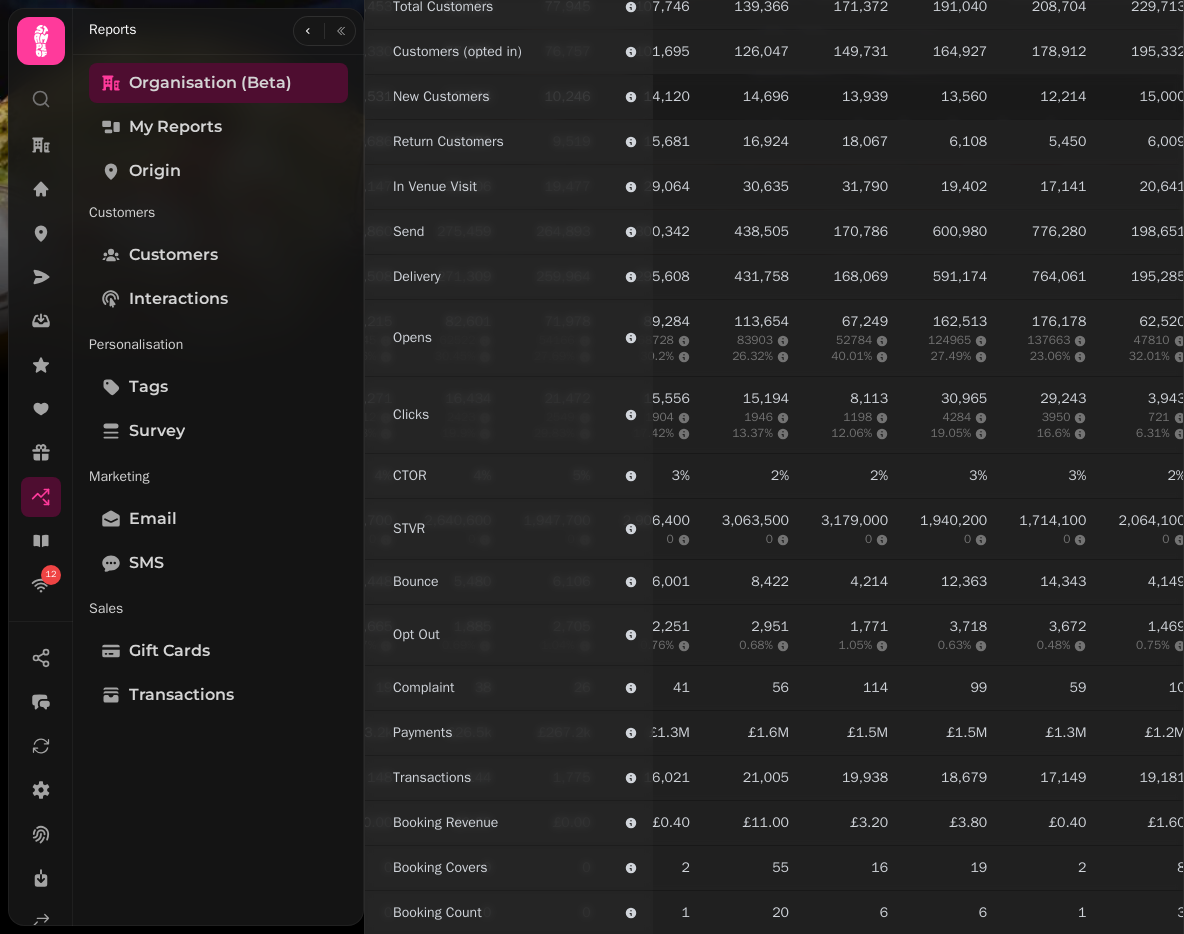 type on "*******" 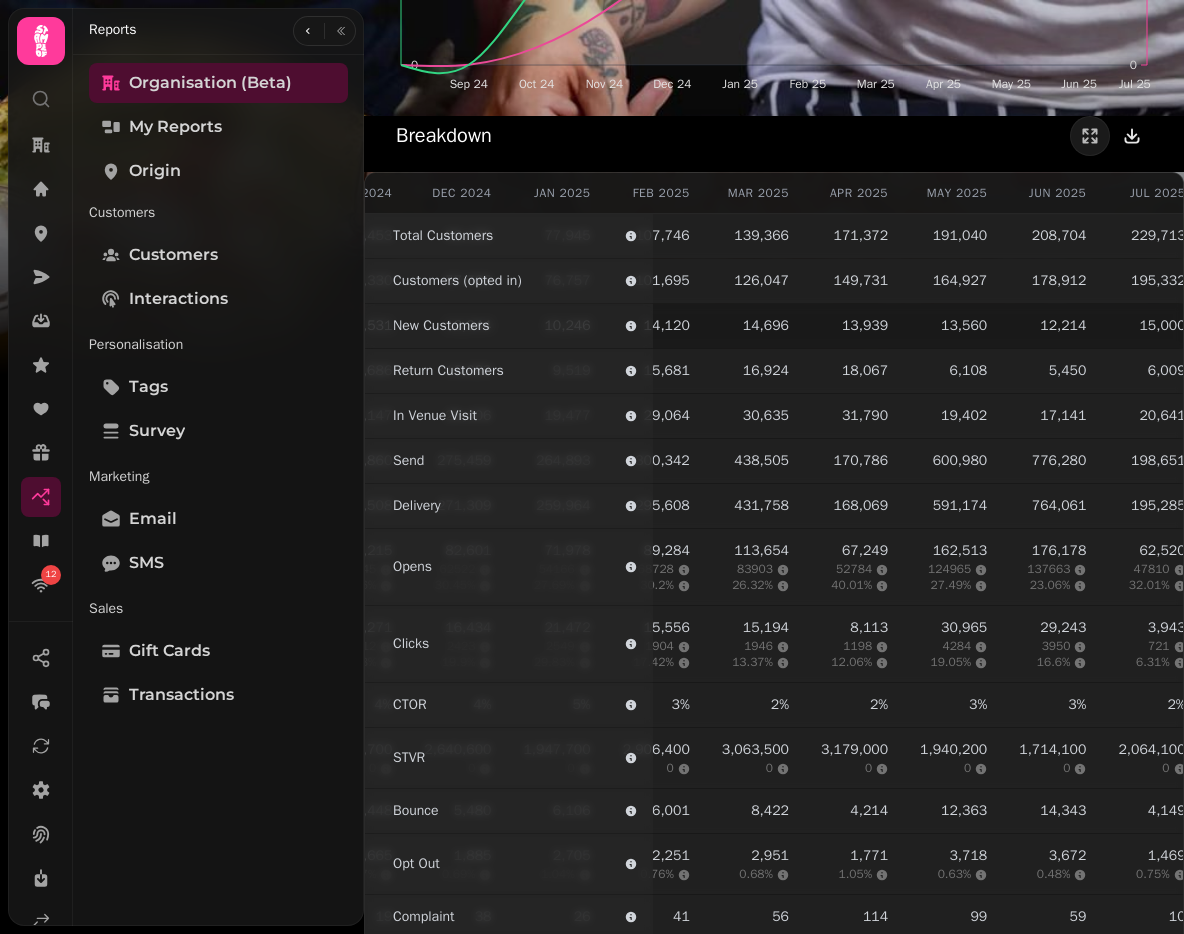 scroll, scrollTop: 4411, scrollLeft: 0, axis: vertical 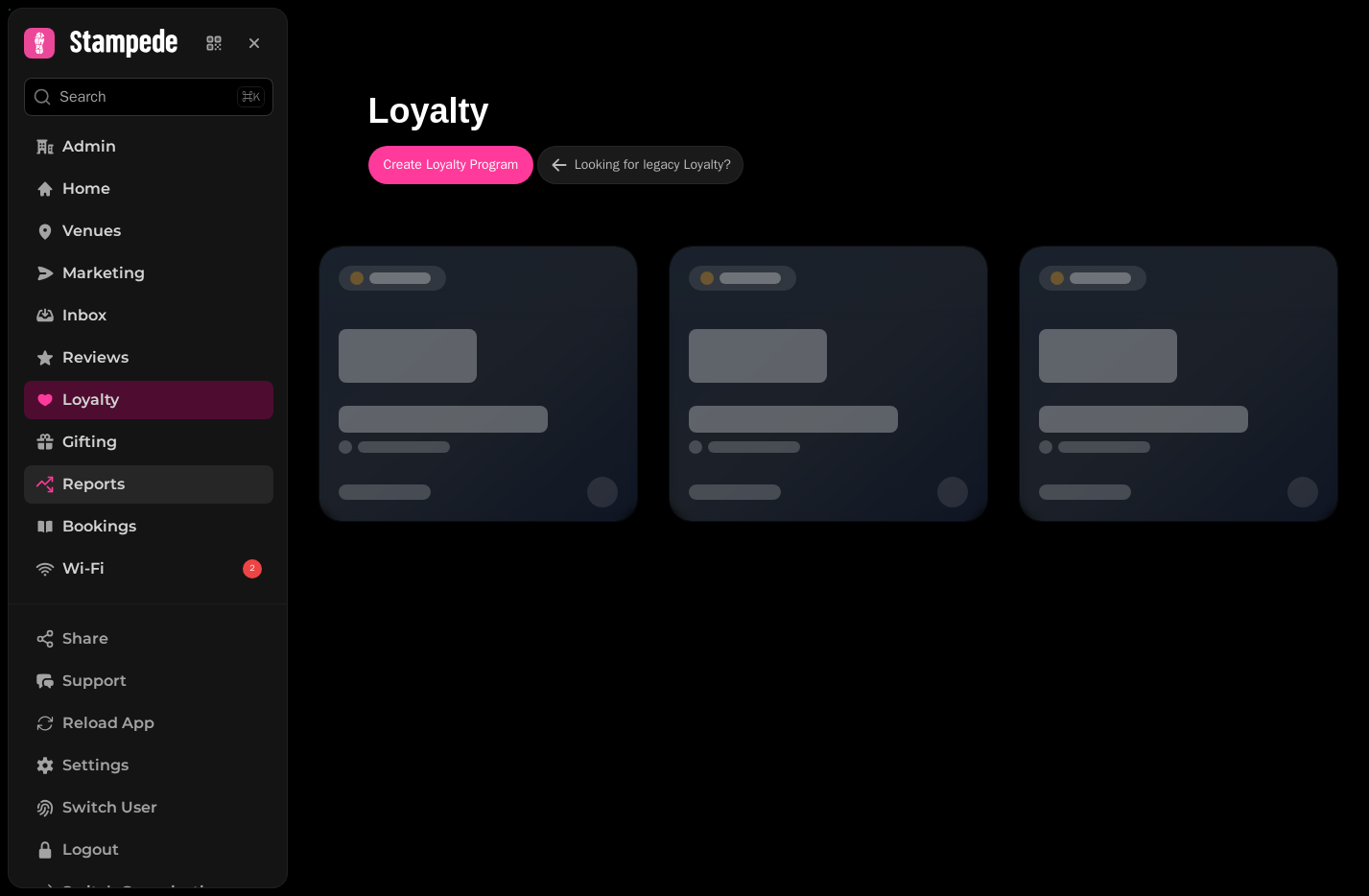 click 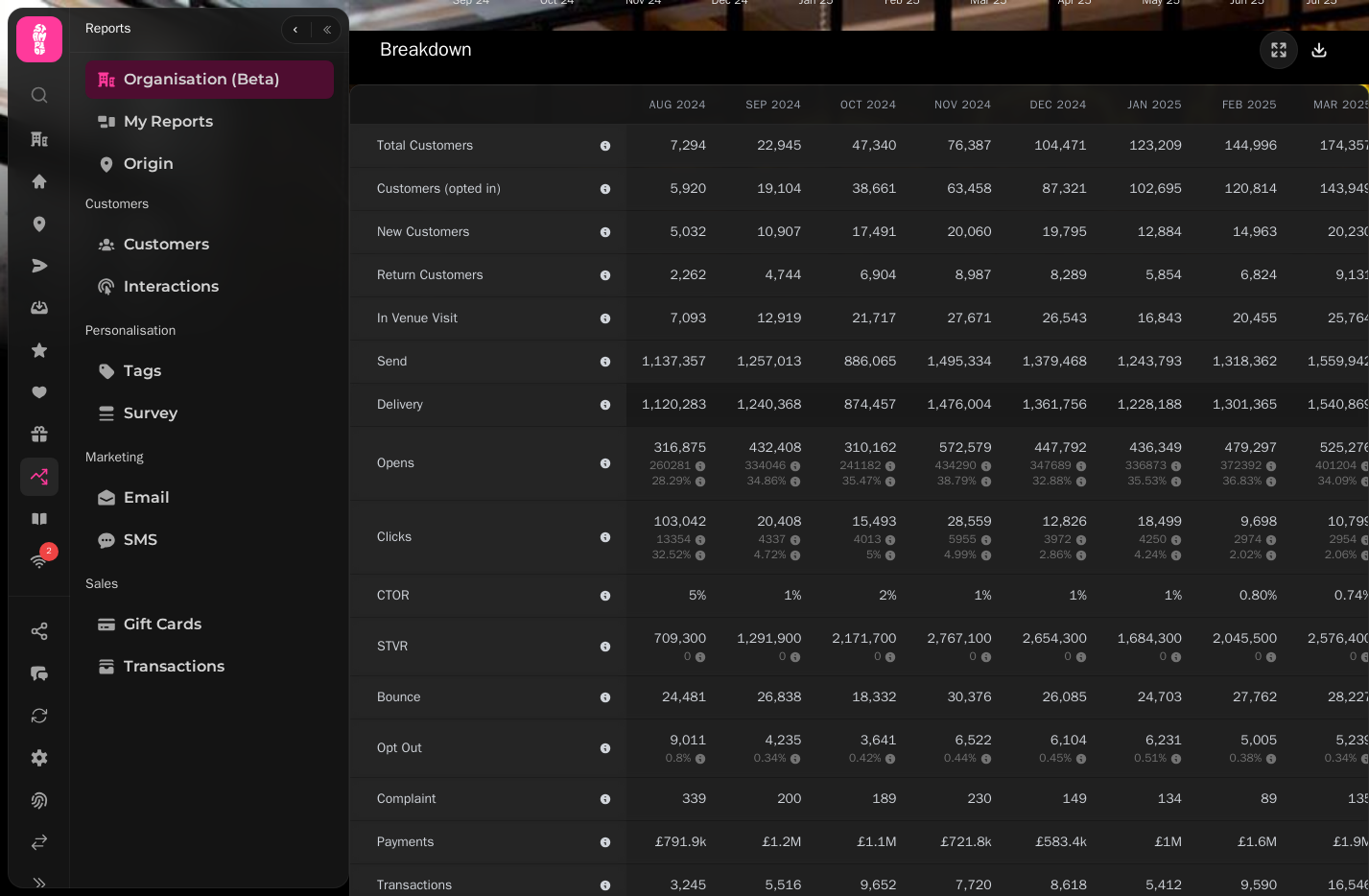 scroll, scrollTop: 3600, scrollLeft: 0, axis: vertical 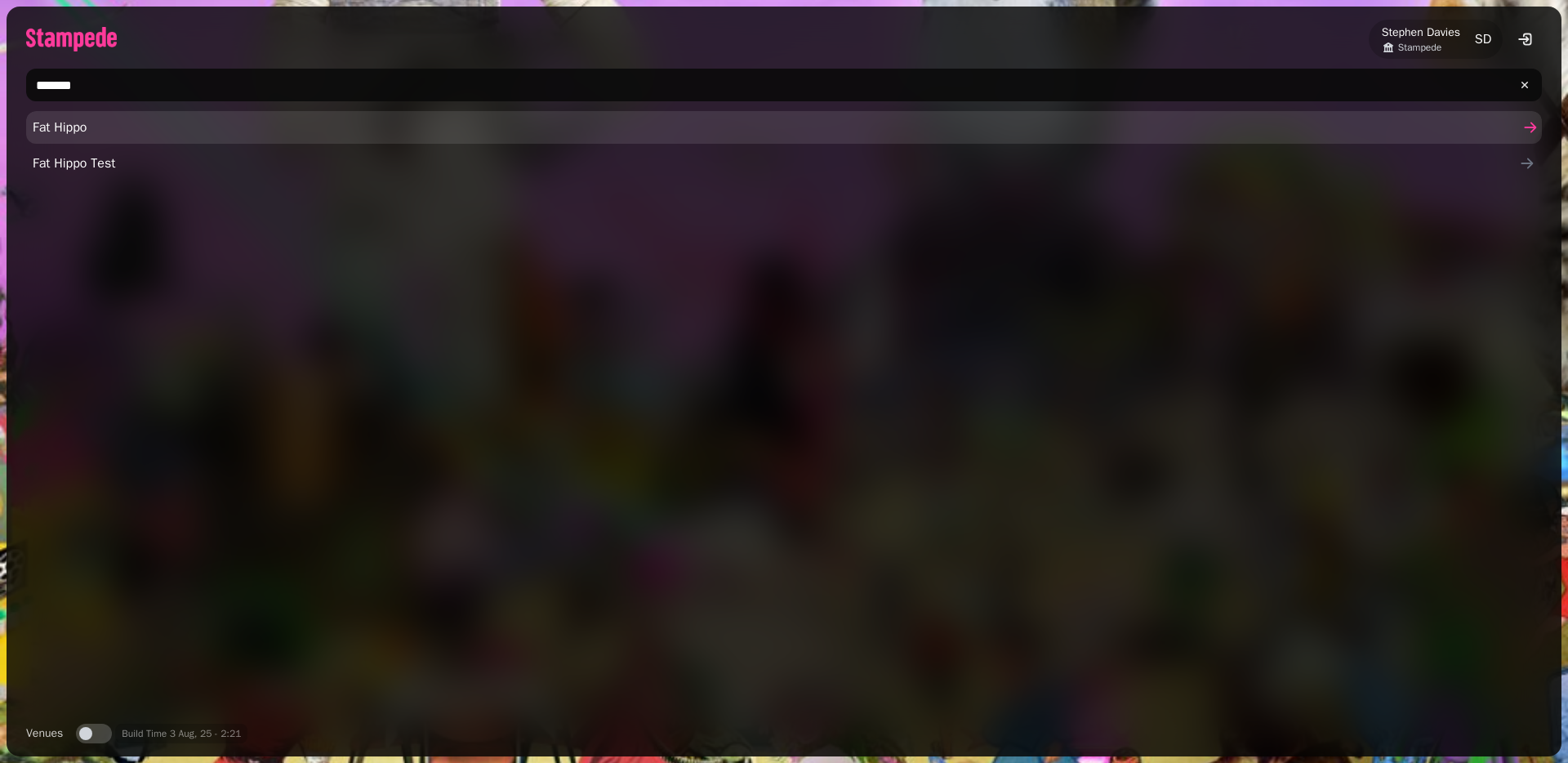 type on "*******" 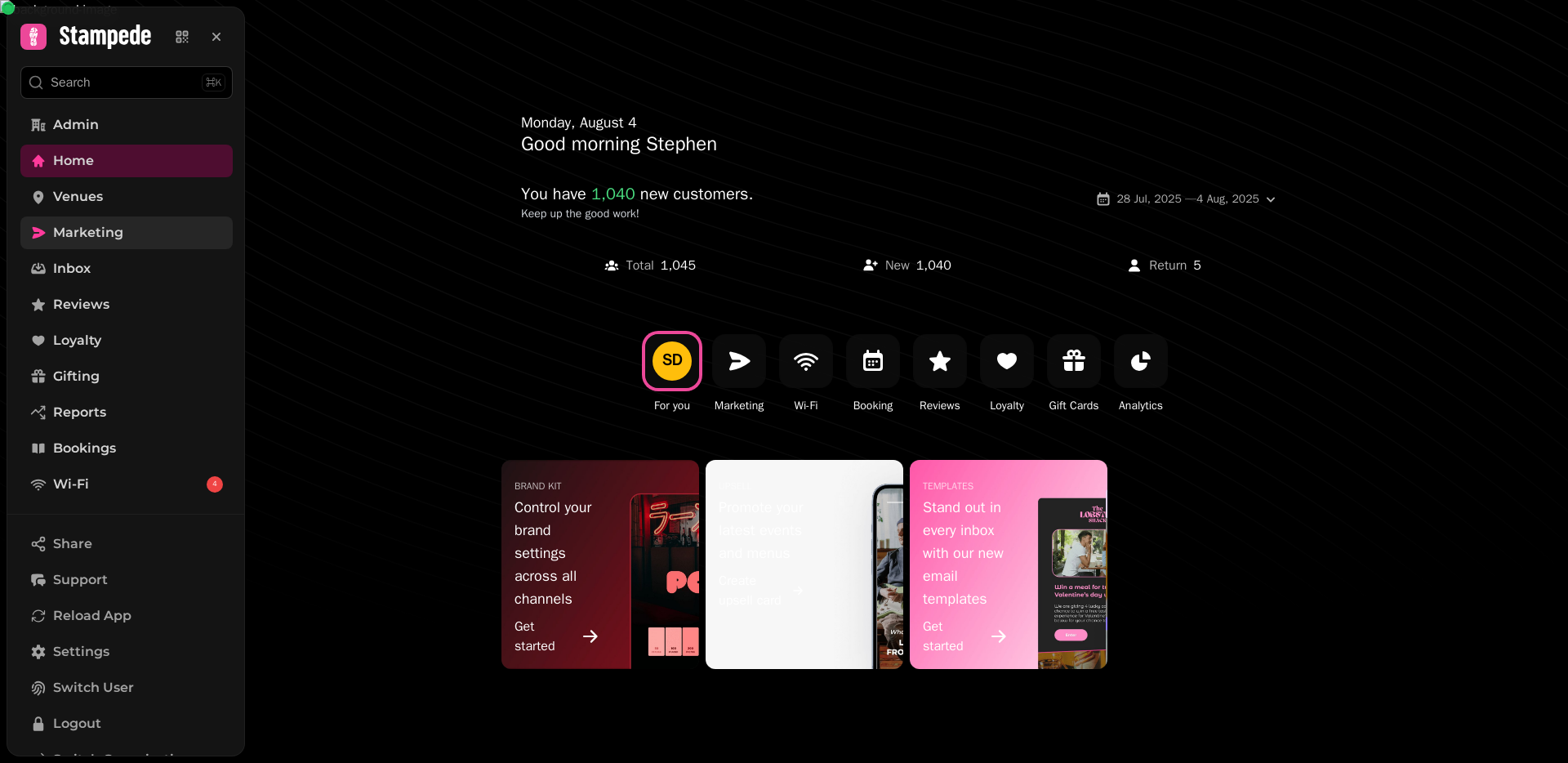 click on "Marketing" at bounding box center [88, 233] 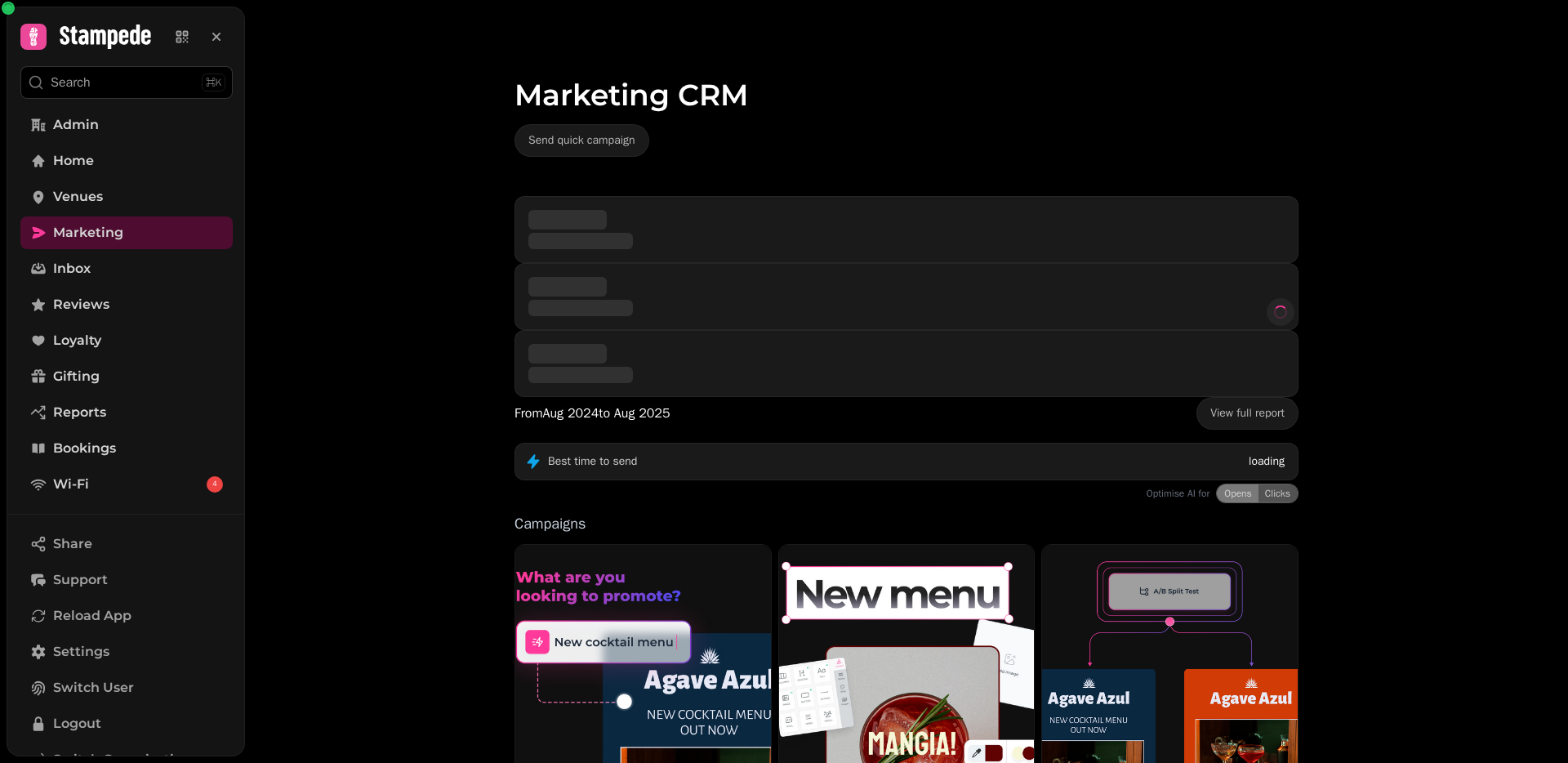 scroll, scrollTop: 257, scrollLeft: 0, axis: vertical 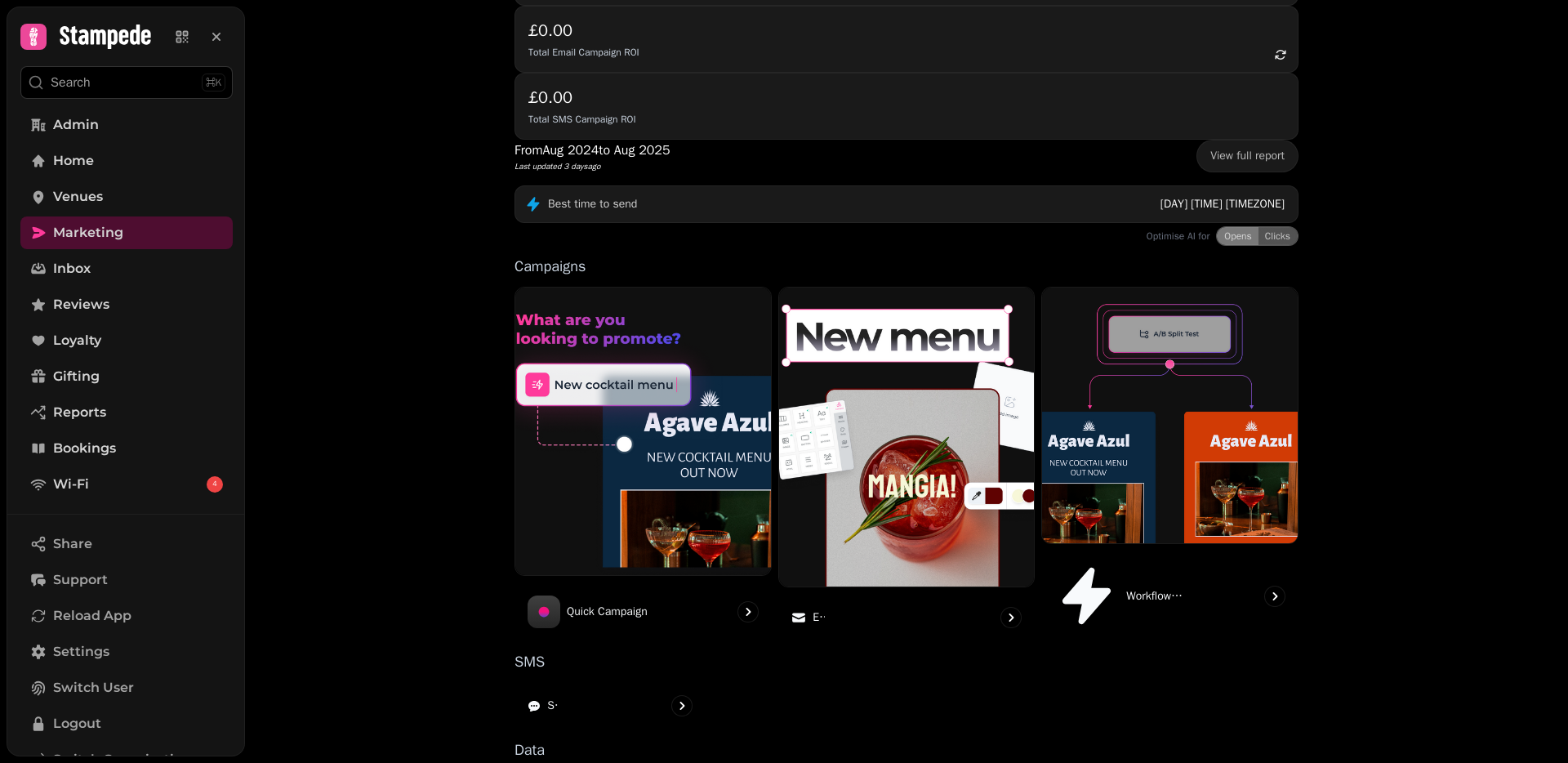click on "Forms" at bounding box center [1169, 888] 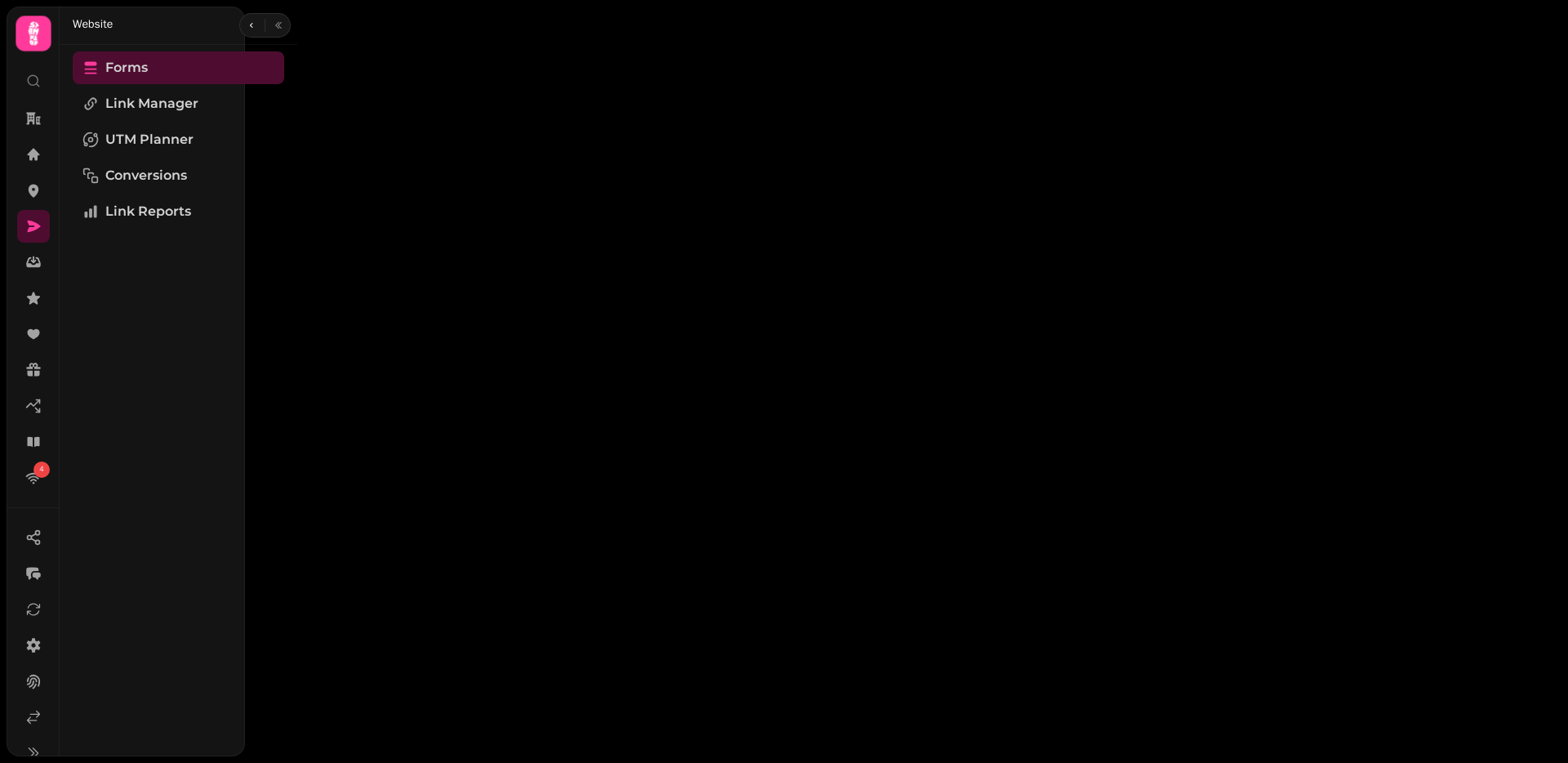 scroll, scrollTop: 0, scrollLeft: 0, axis: both 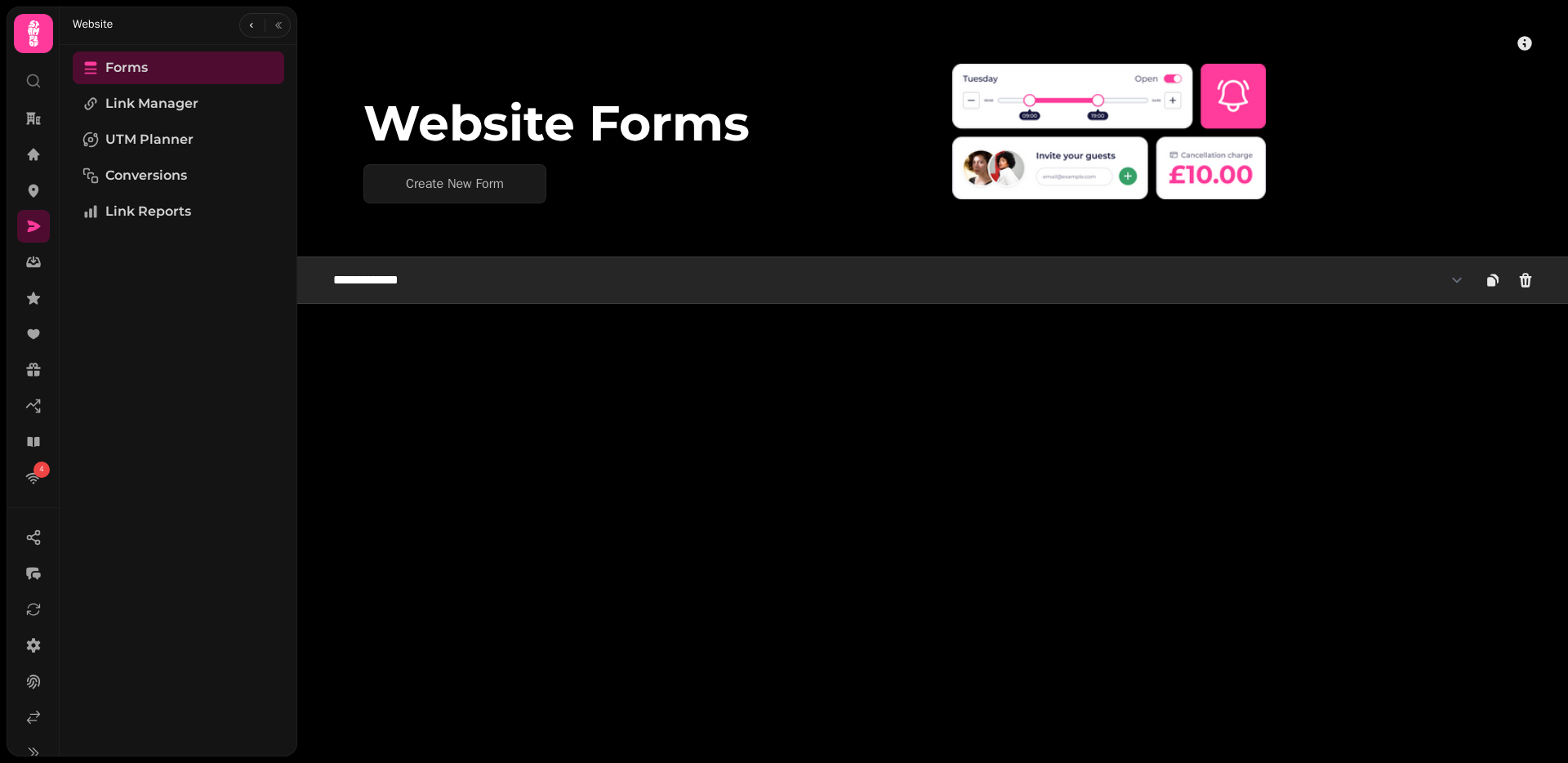 click on "**********" at bounding box center (898, 280) 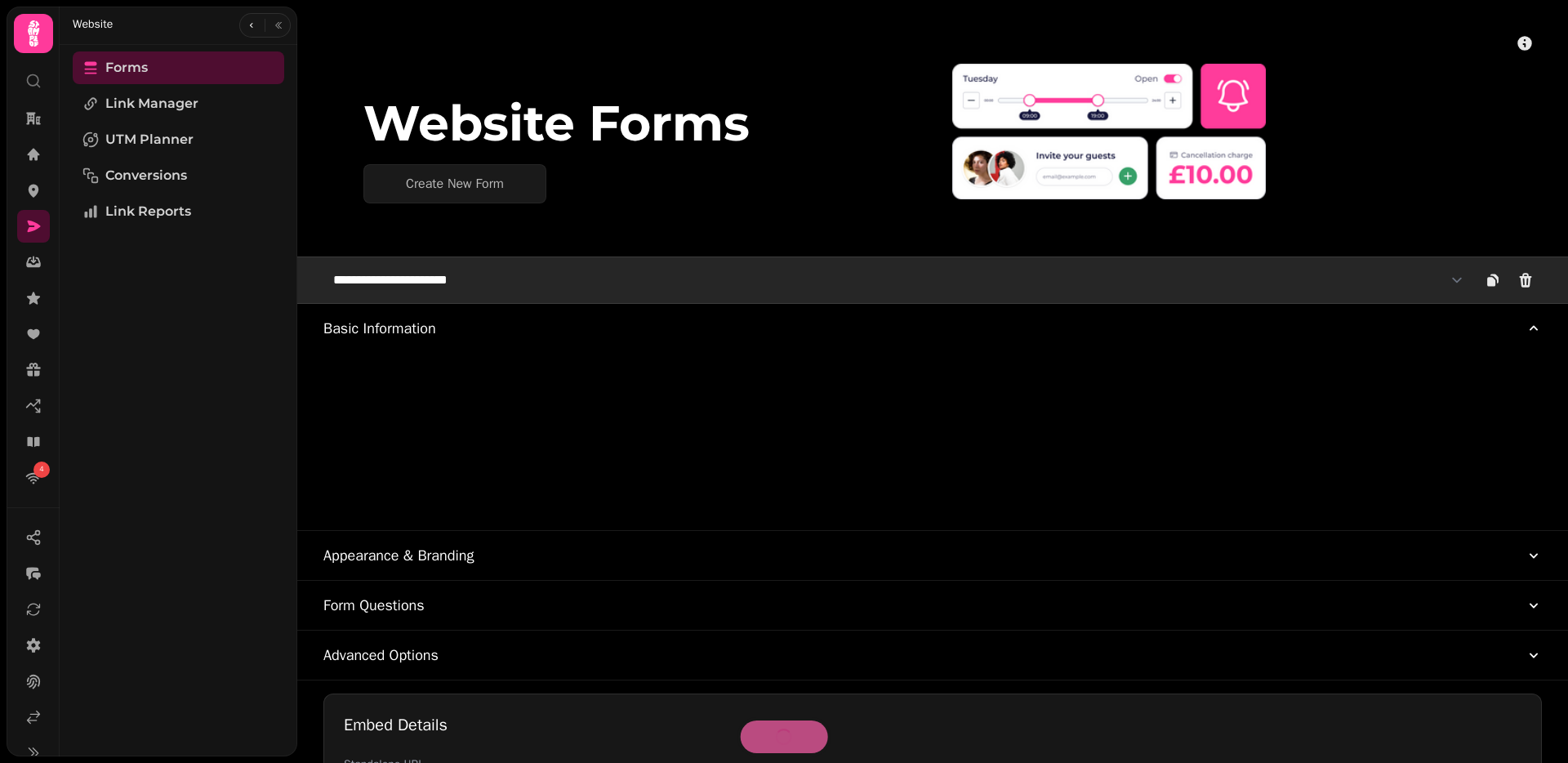 type on "**********" 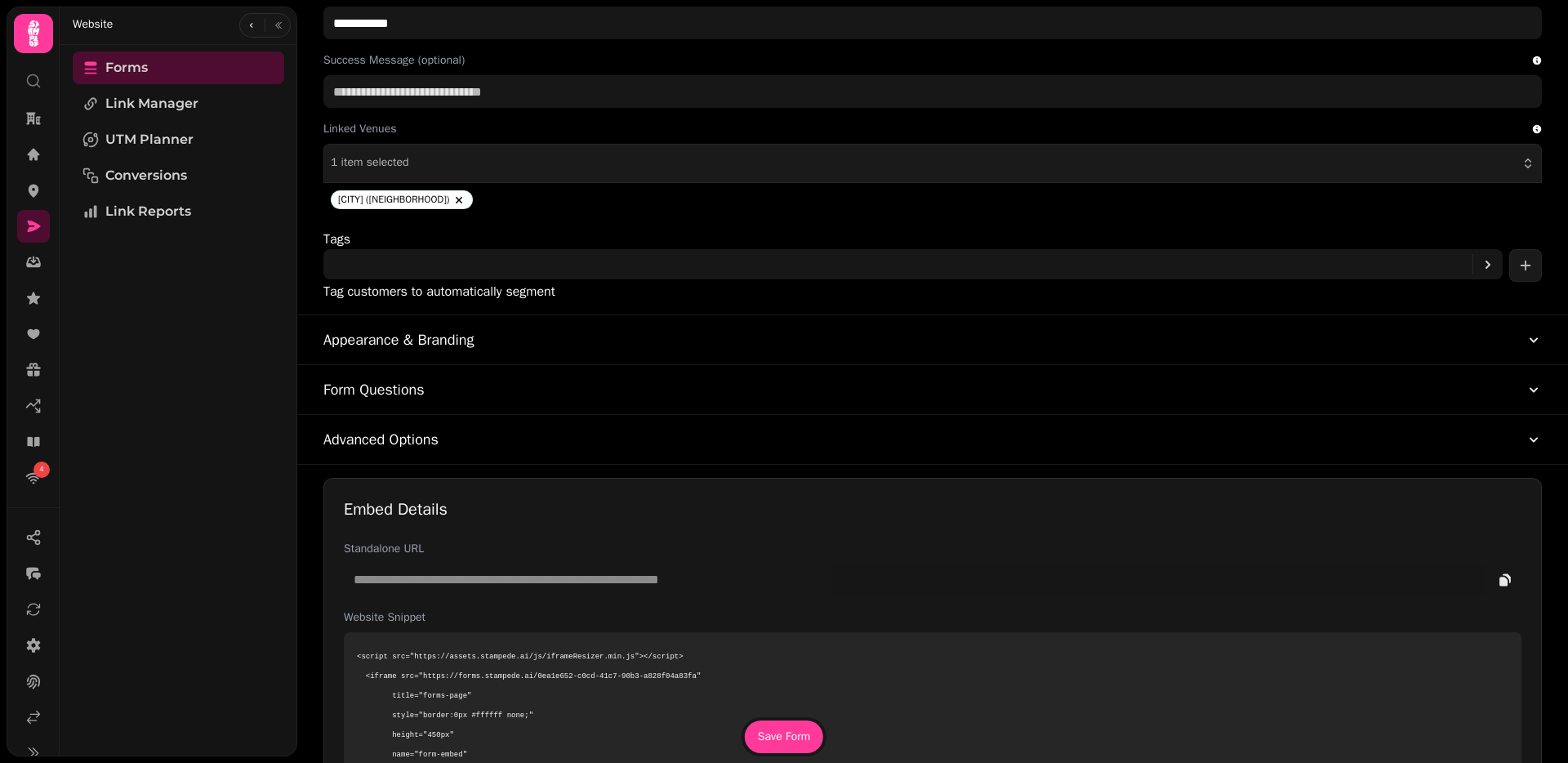 scroll, scrollTop: 529, scrollLeft: 0, axis: vertical 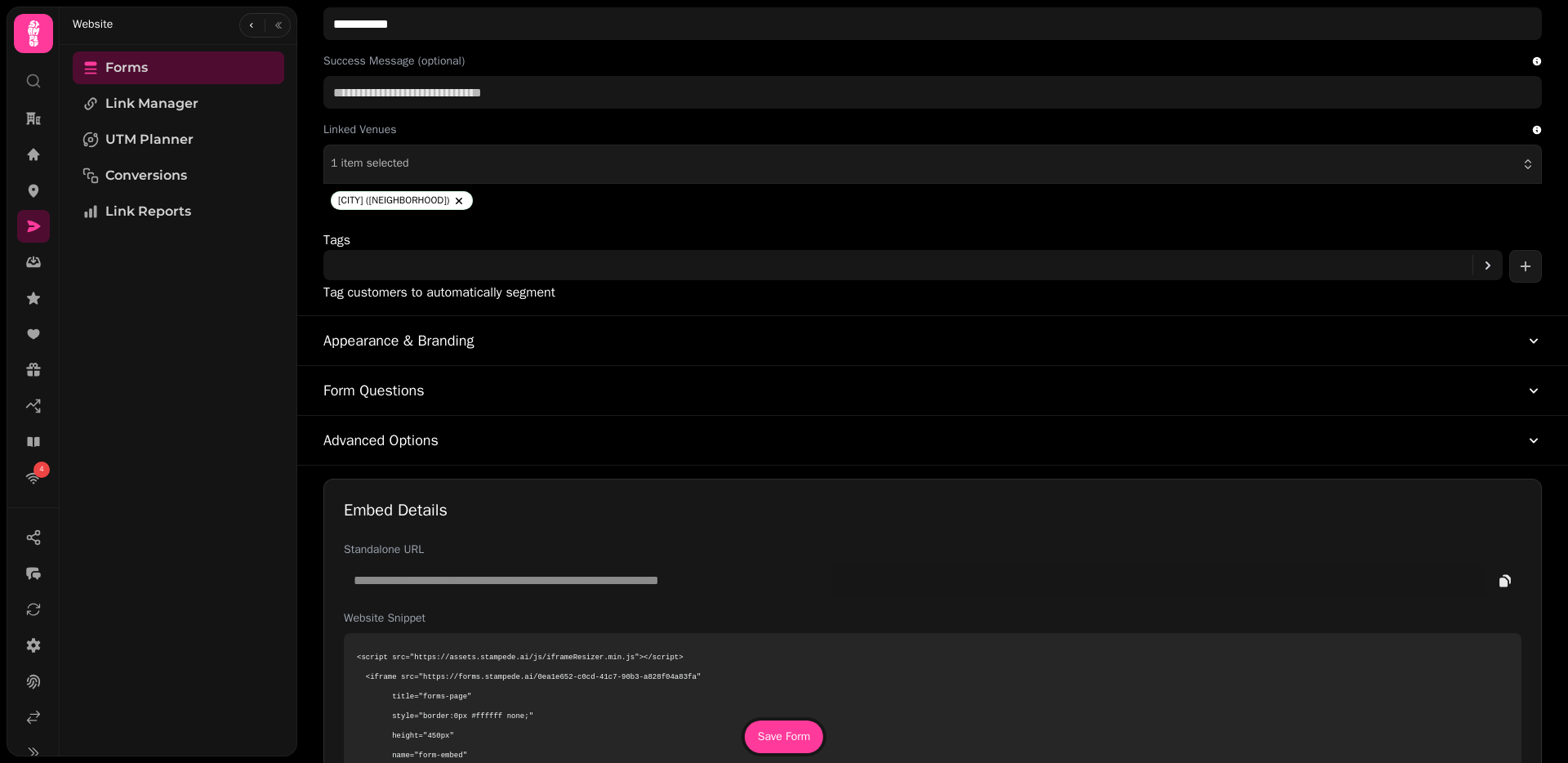 click on "Appearance & Branding" at bounding box center (399, 341) 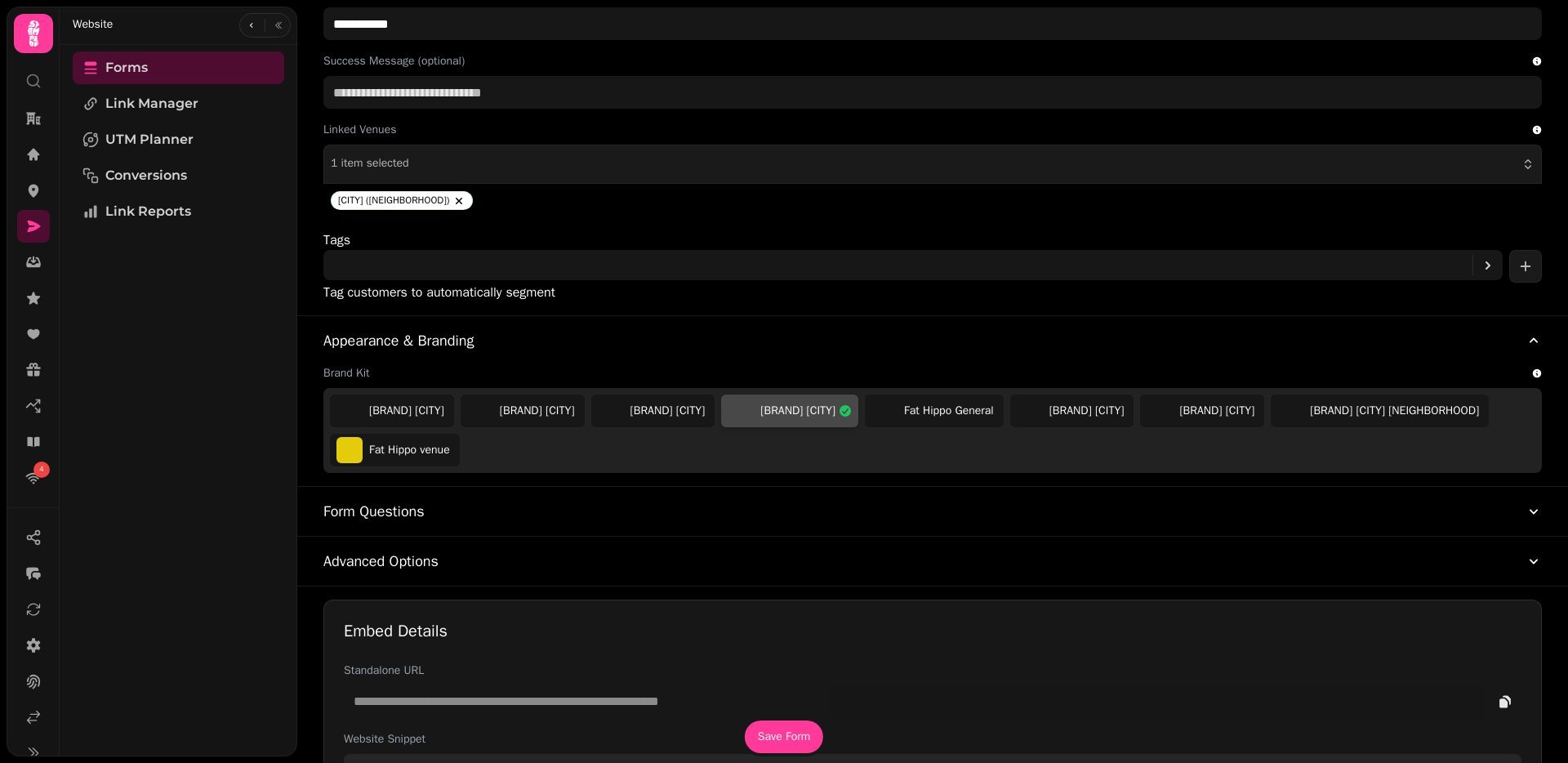 click 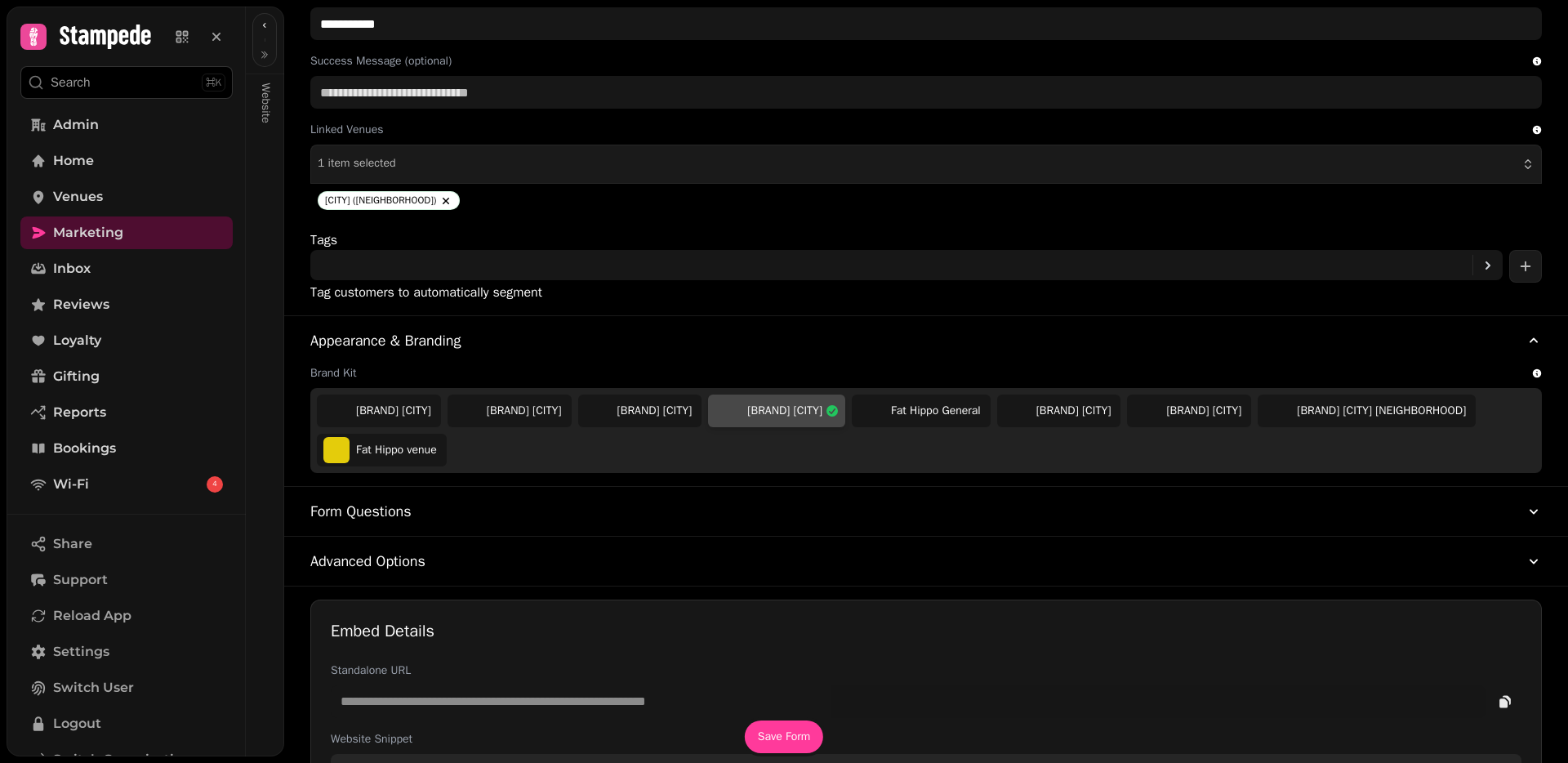 click on "Settings" at bounding box center [81, 652] 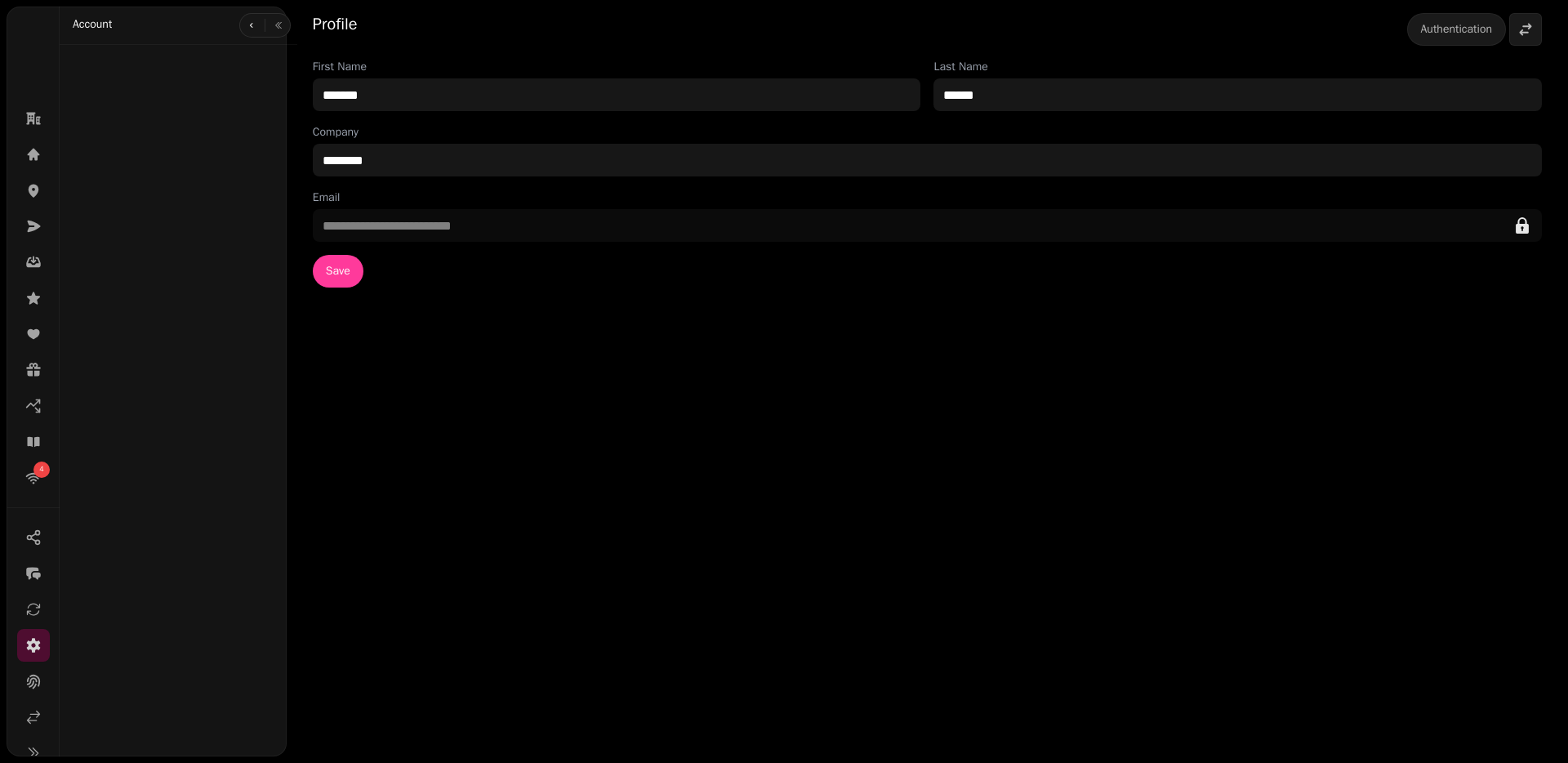 scroll, scrollTop: 0, scrollLeft: 0, axis: both 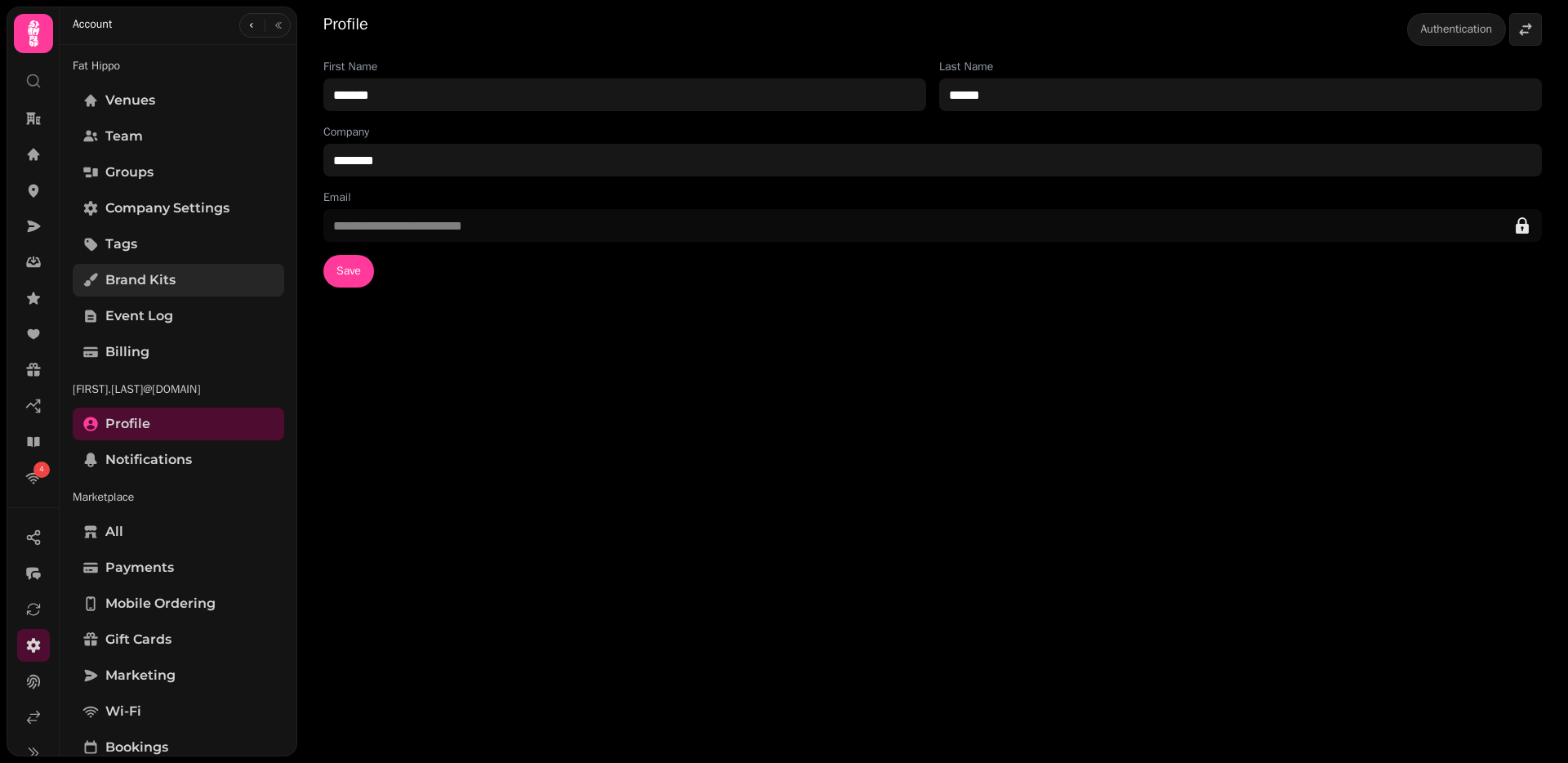 click on "Brand Kits" at bounding box center [140, 280] 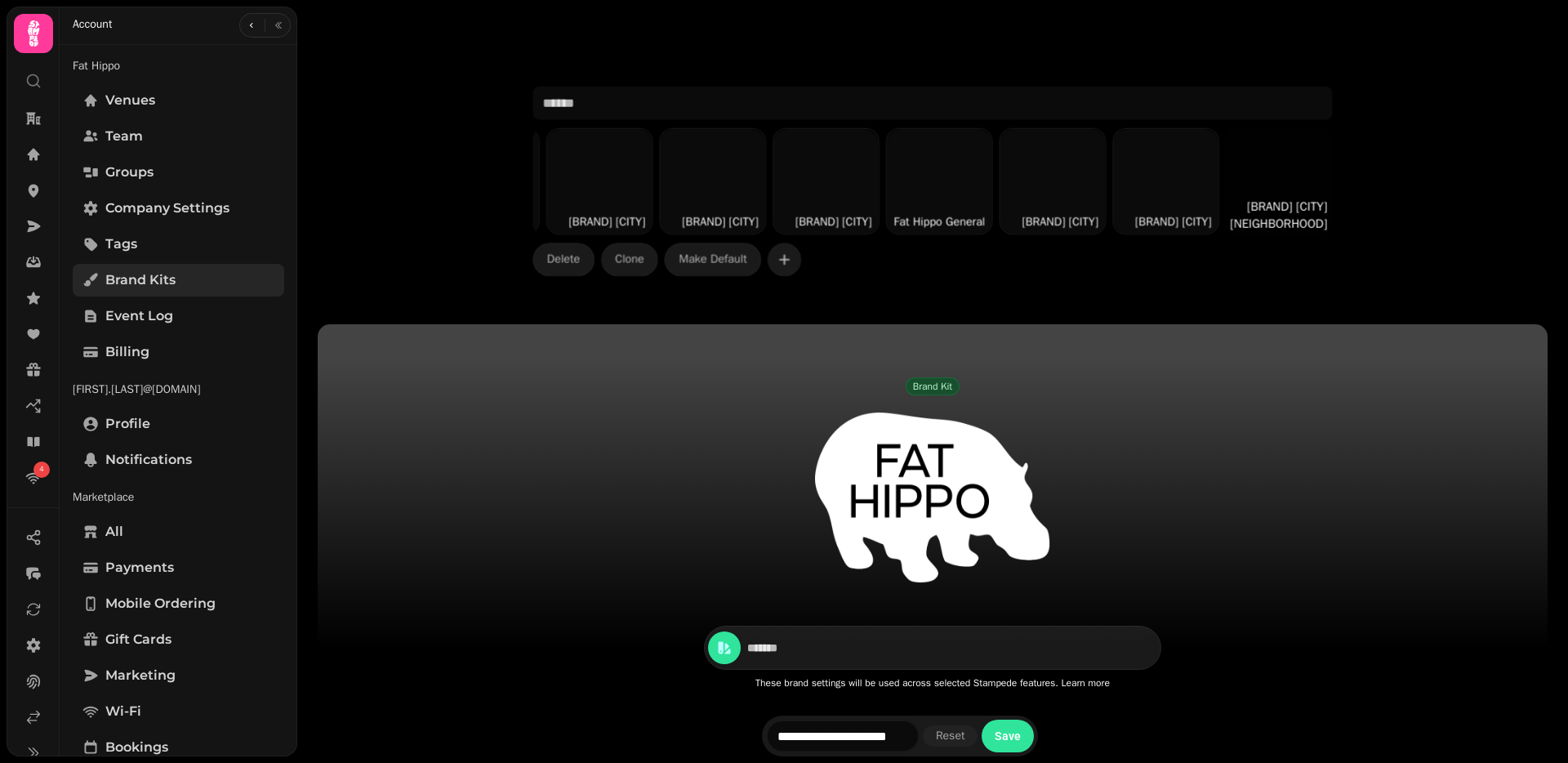 scroll, scrollTop: 0, scrollLeft: 100, axis: horizontal 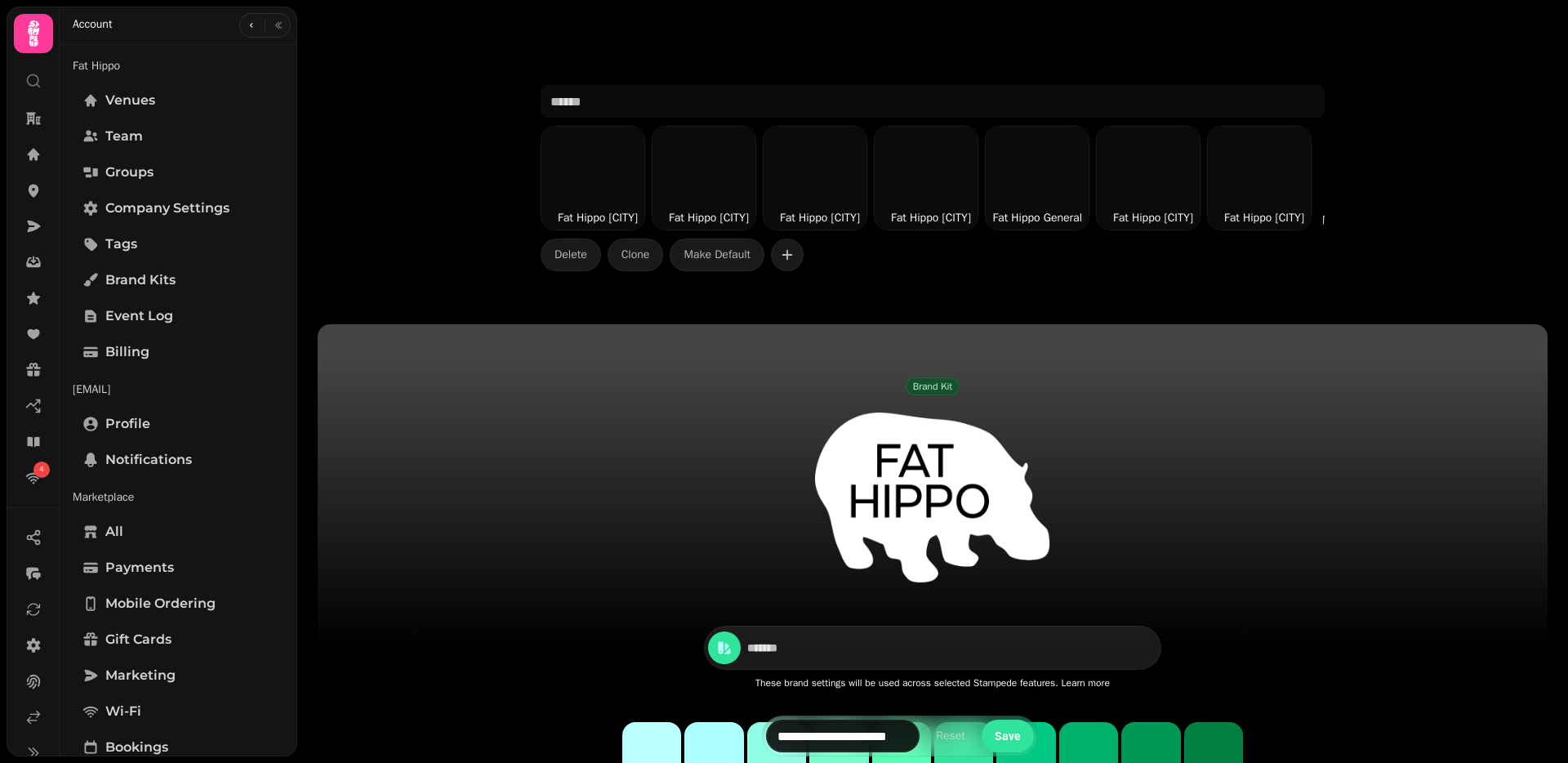 click on "4" at bounding box center (33, 298) 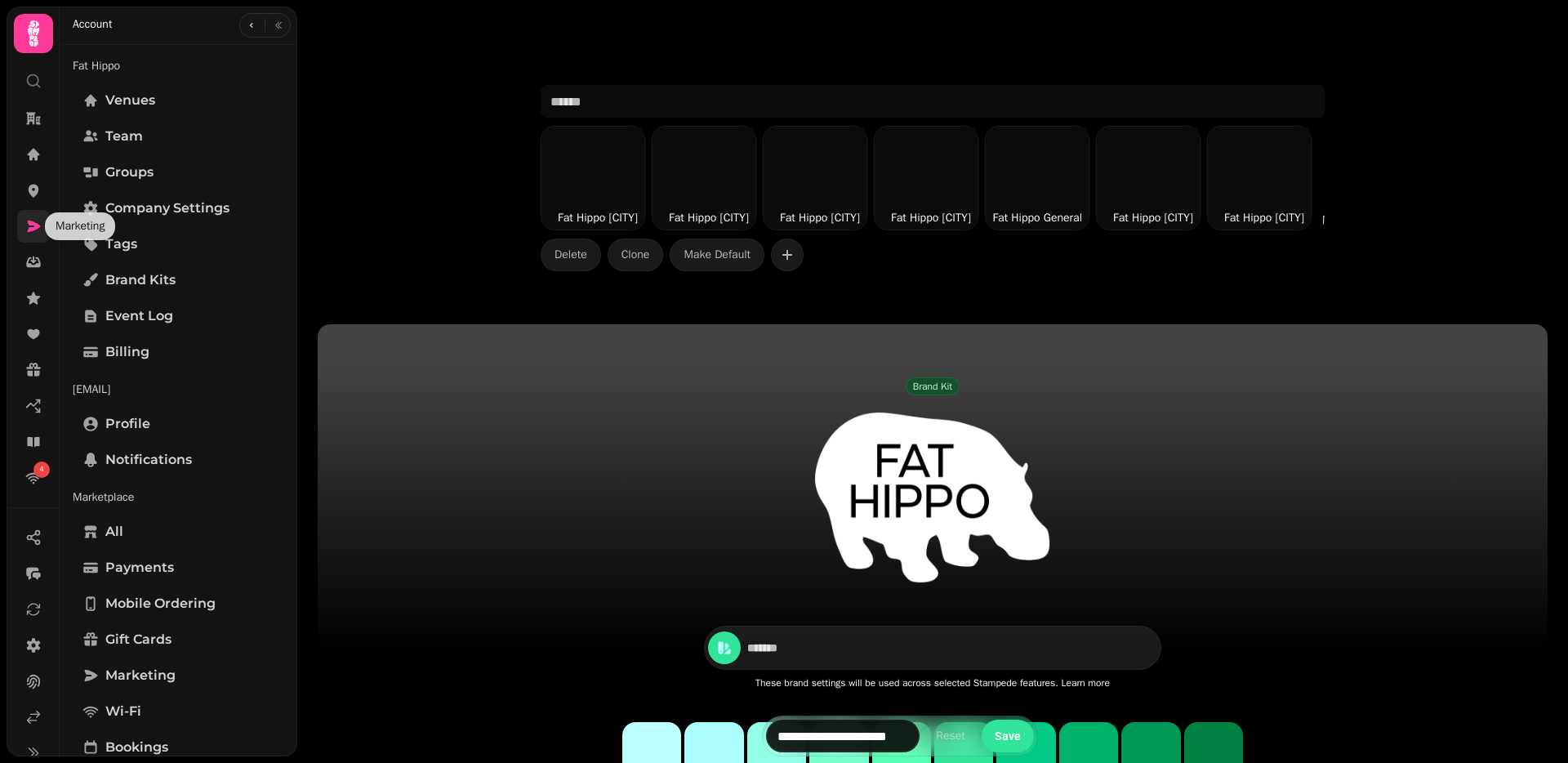 click 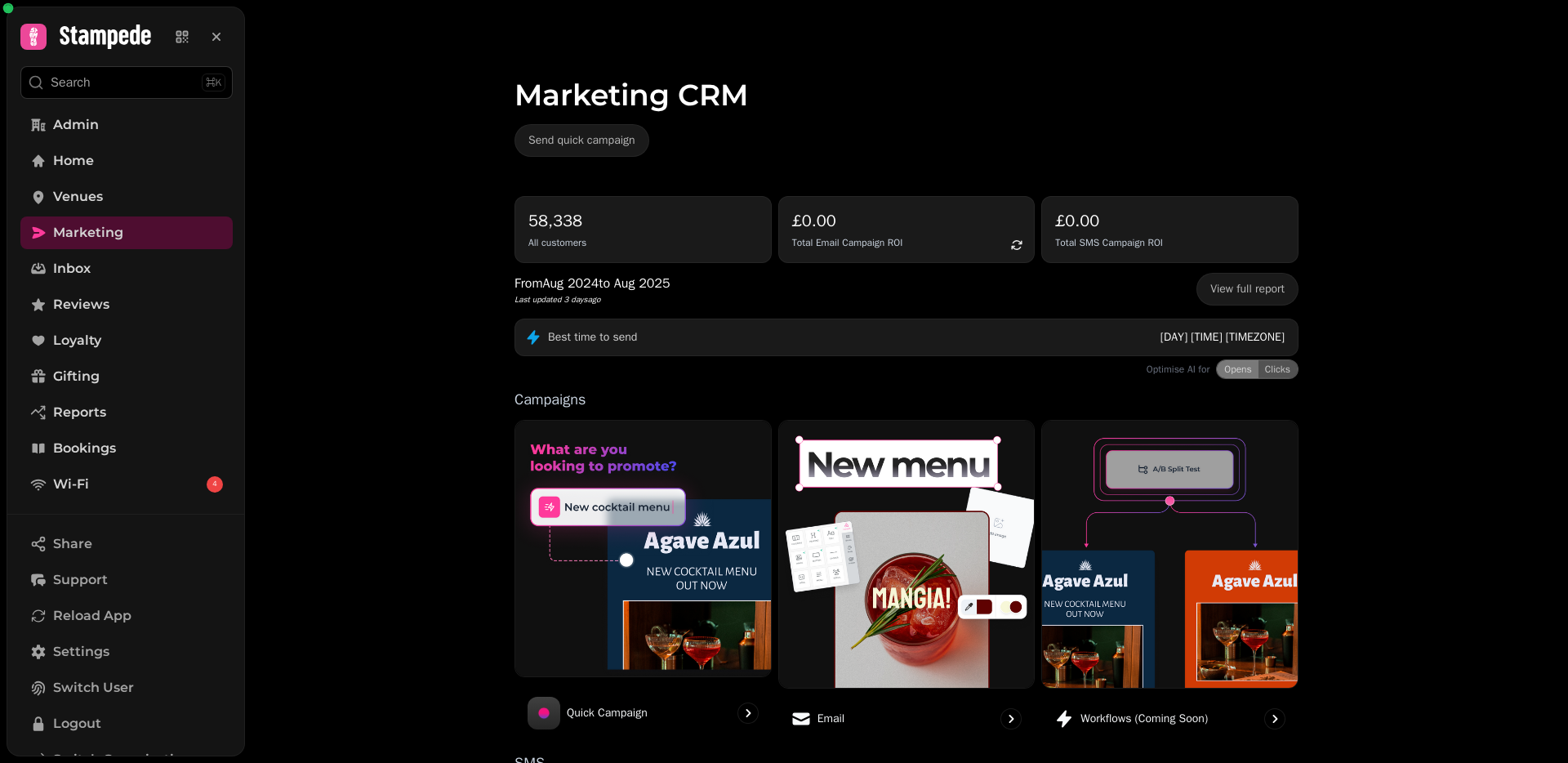 scroll, scrollTop: 257, scrollLeft: 0, axis: vertical 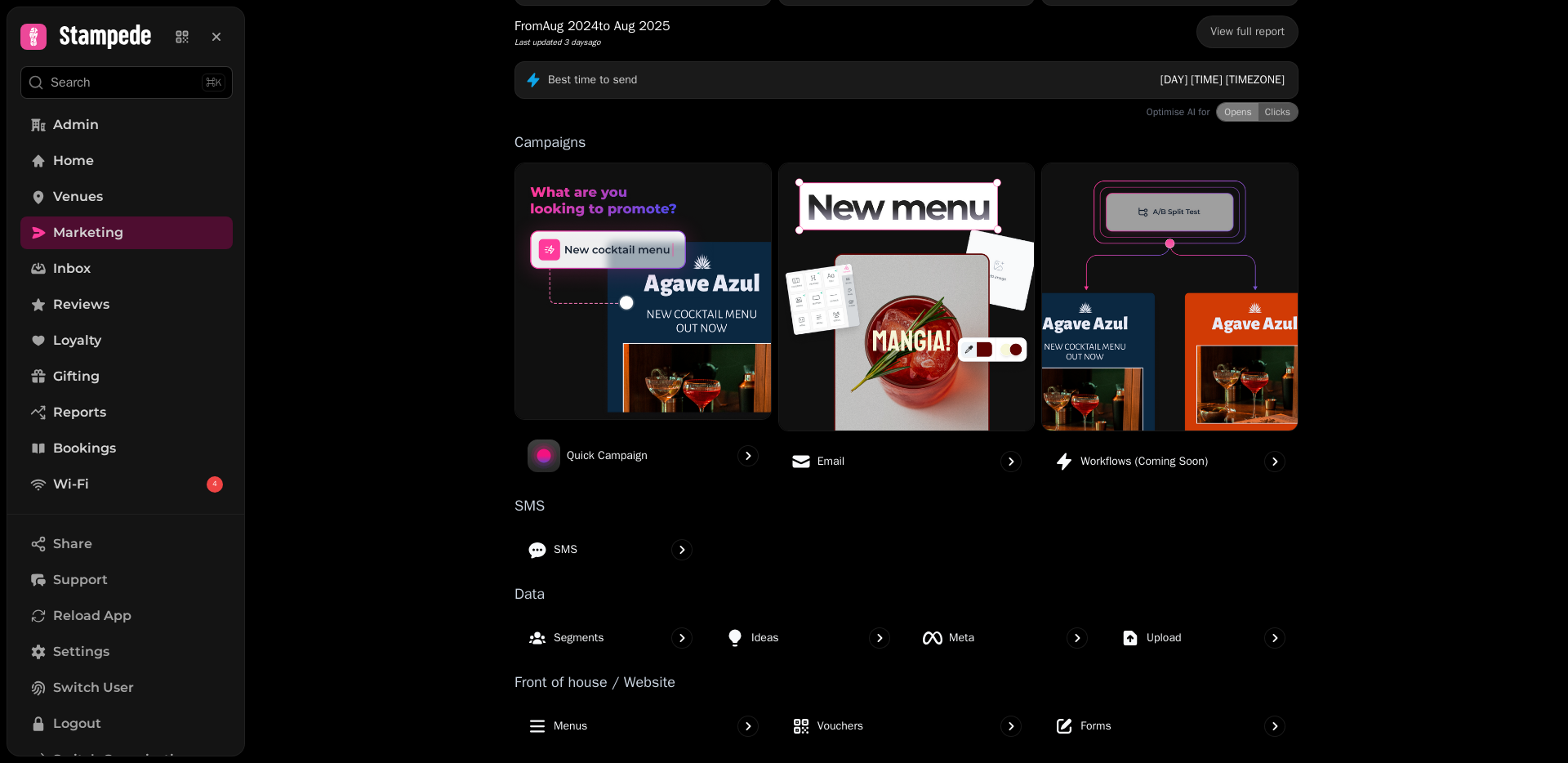 click on "Forms" at bounding box center [1095, 726] 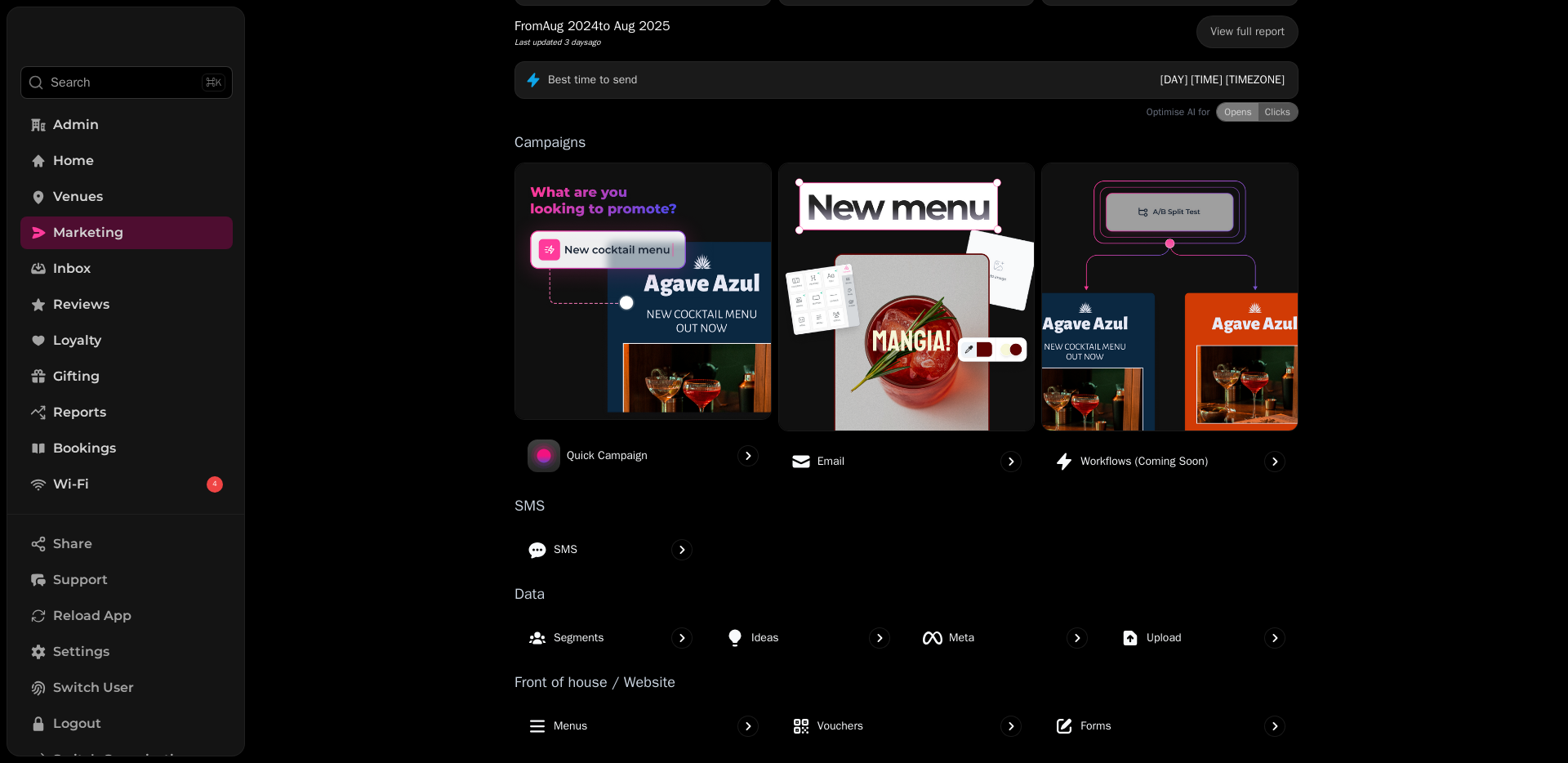 scroll, scrollTop: 0, scrollLeft: 0, axis: both 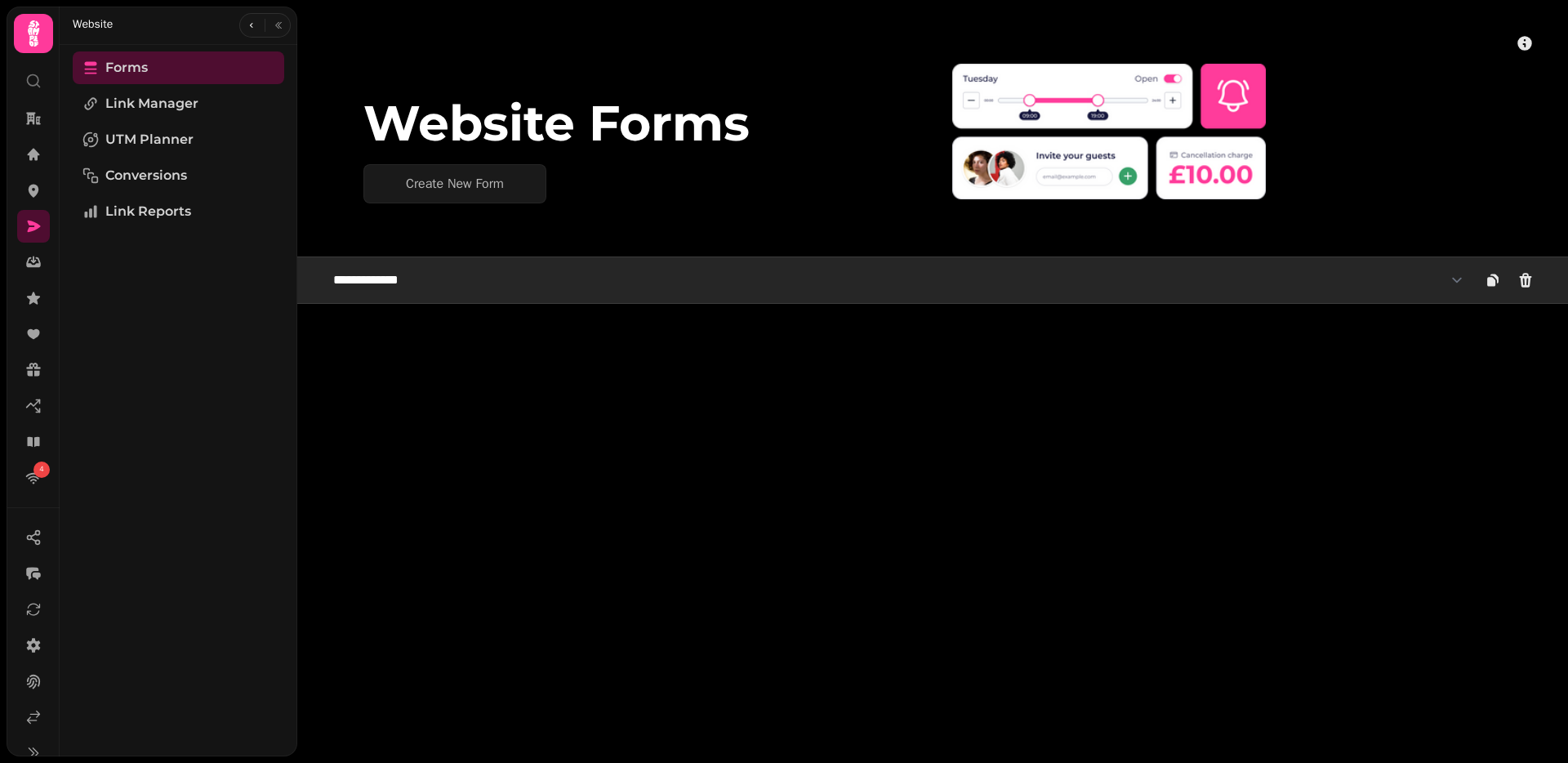 click on "**********" at bounding box center [898, 280] 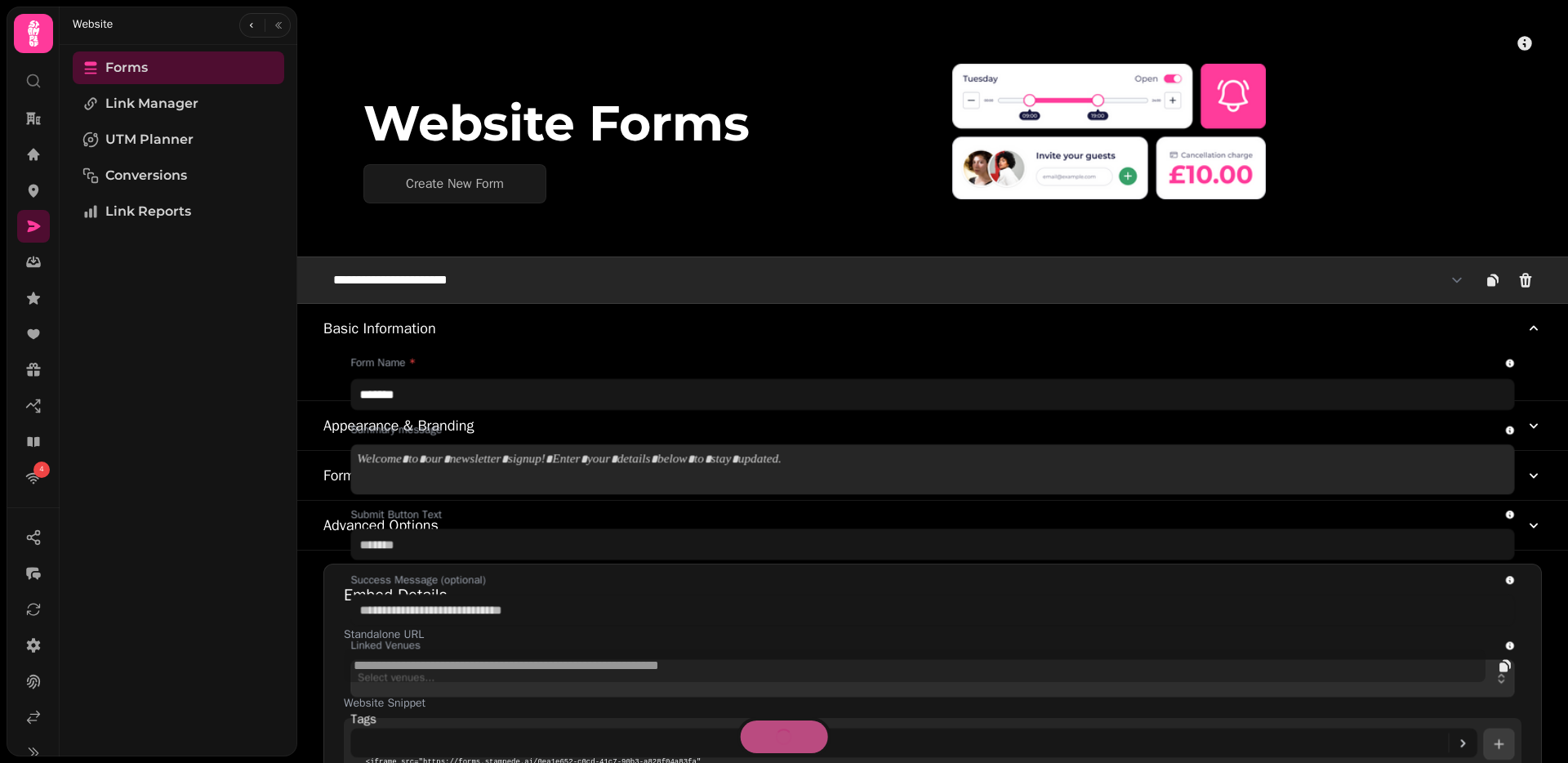 type on "**********" 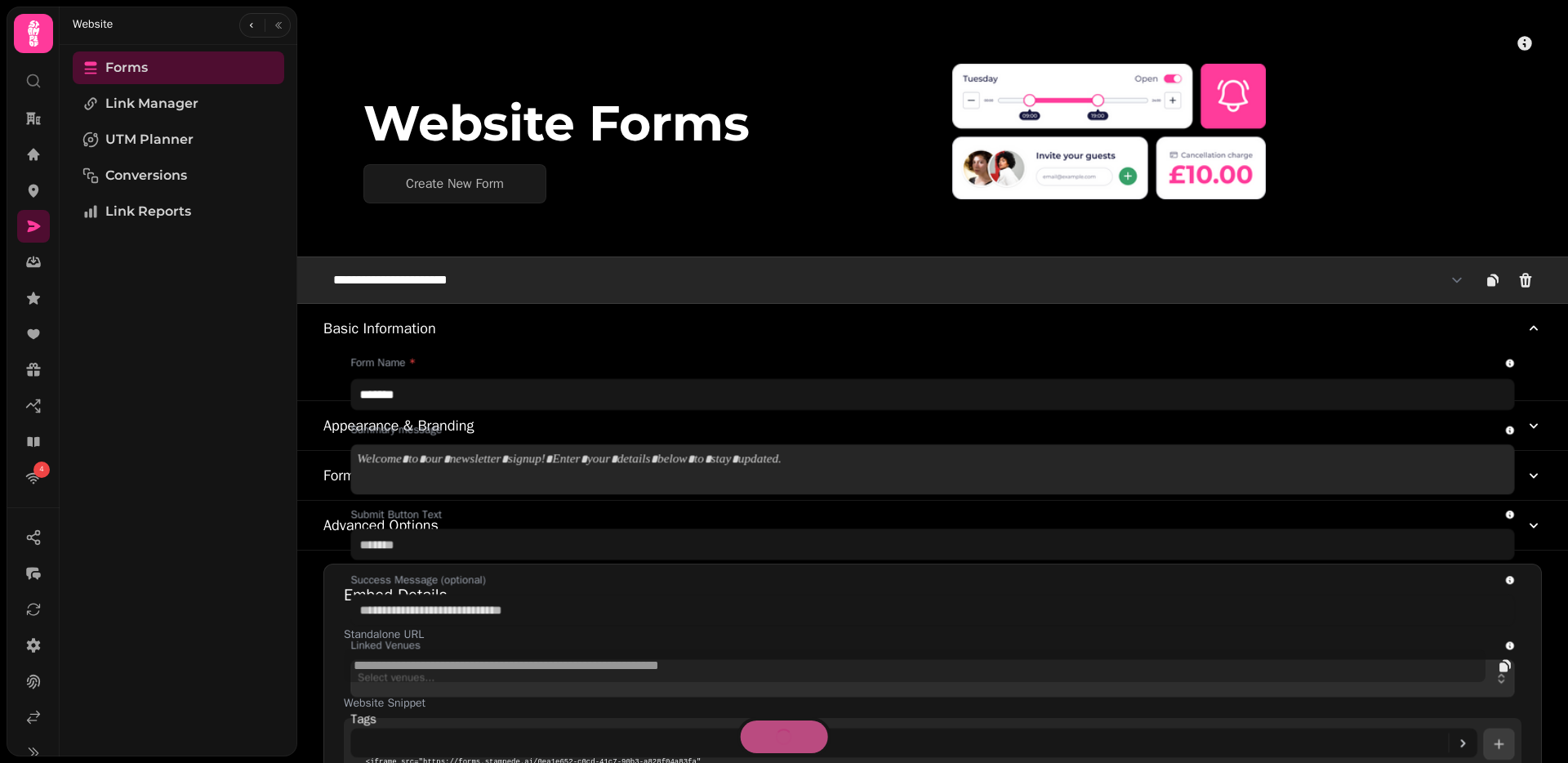 type on "**********" 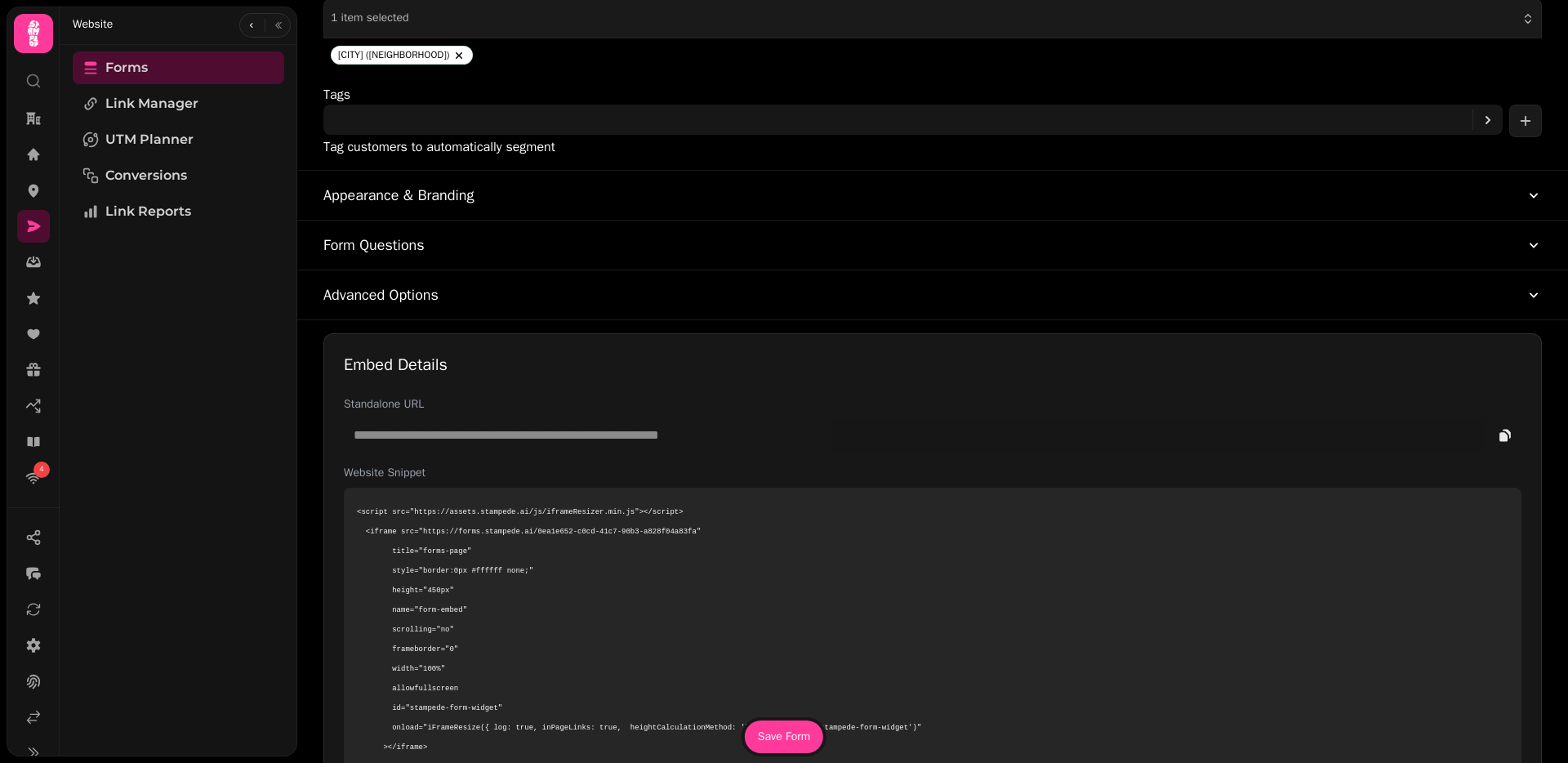 scroll, scrollTop: 742, scrollLeft: 0, axis: vertical 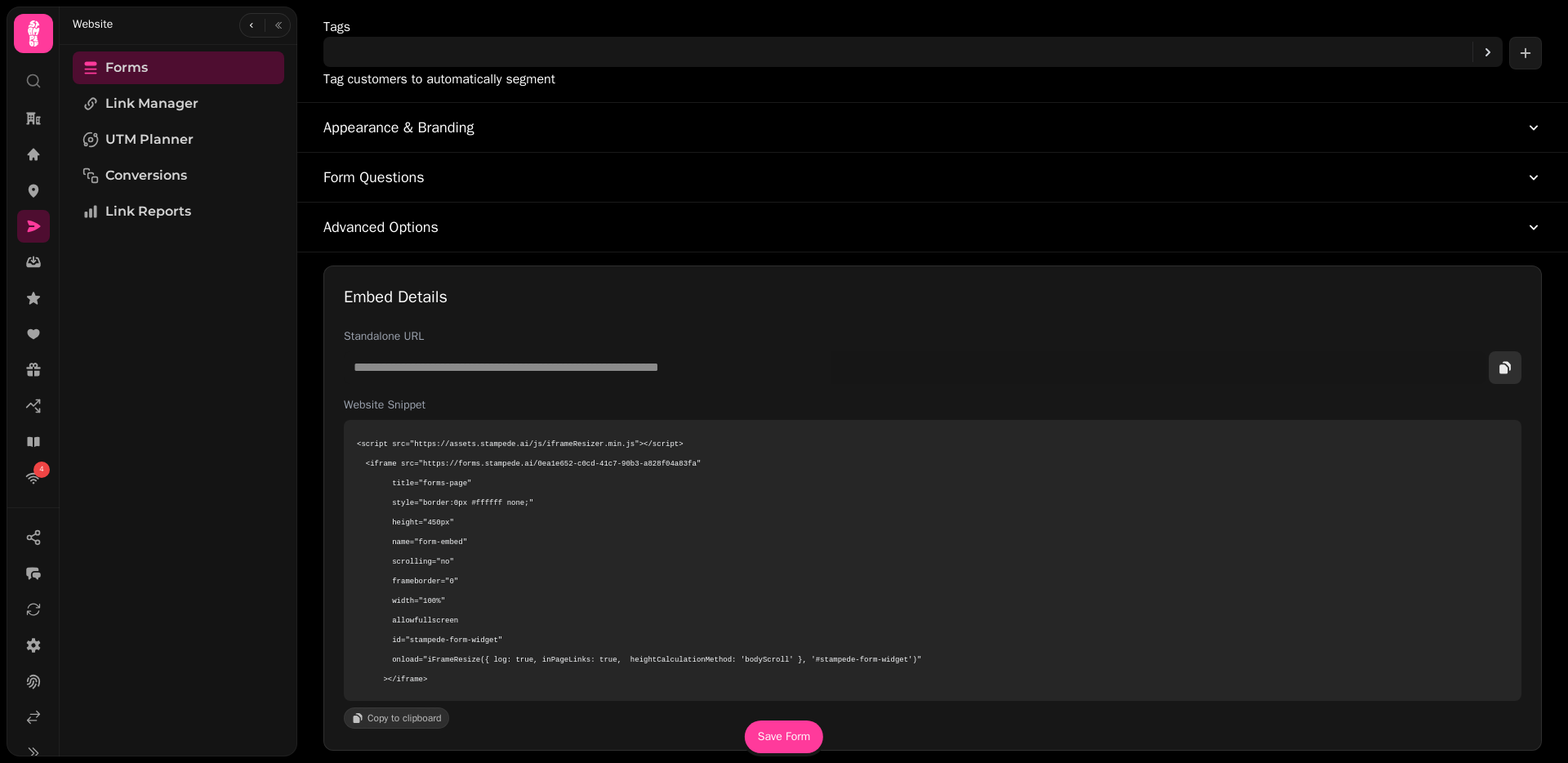 click 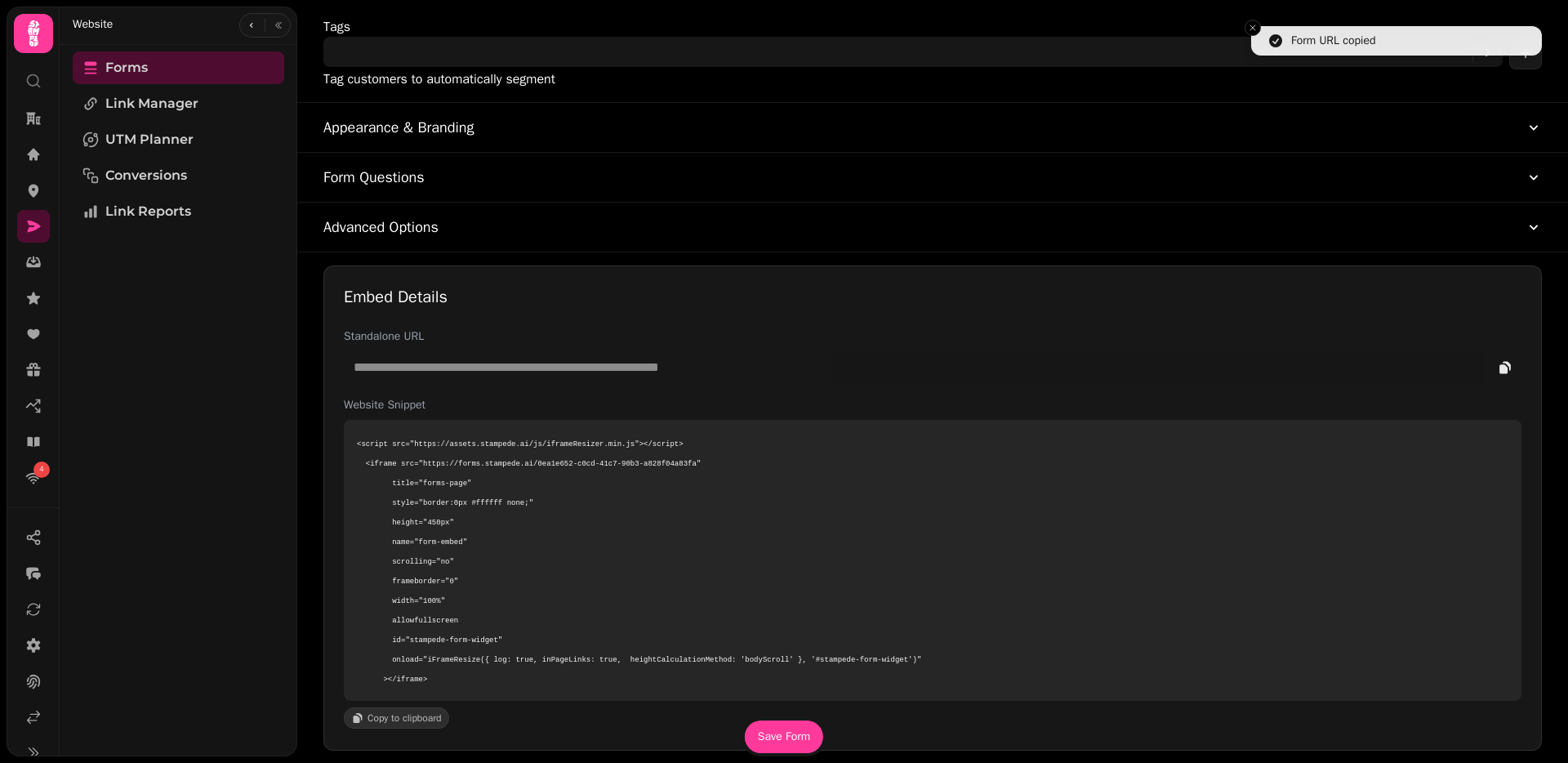 type 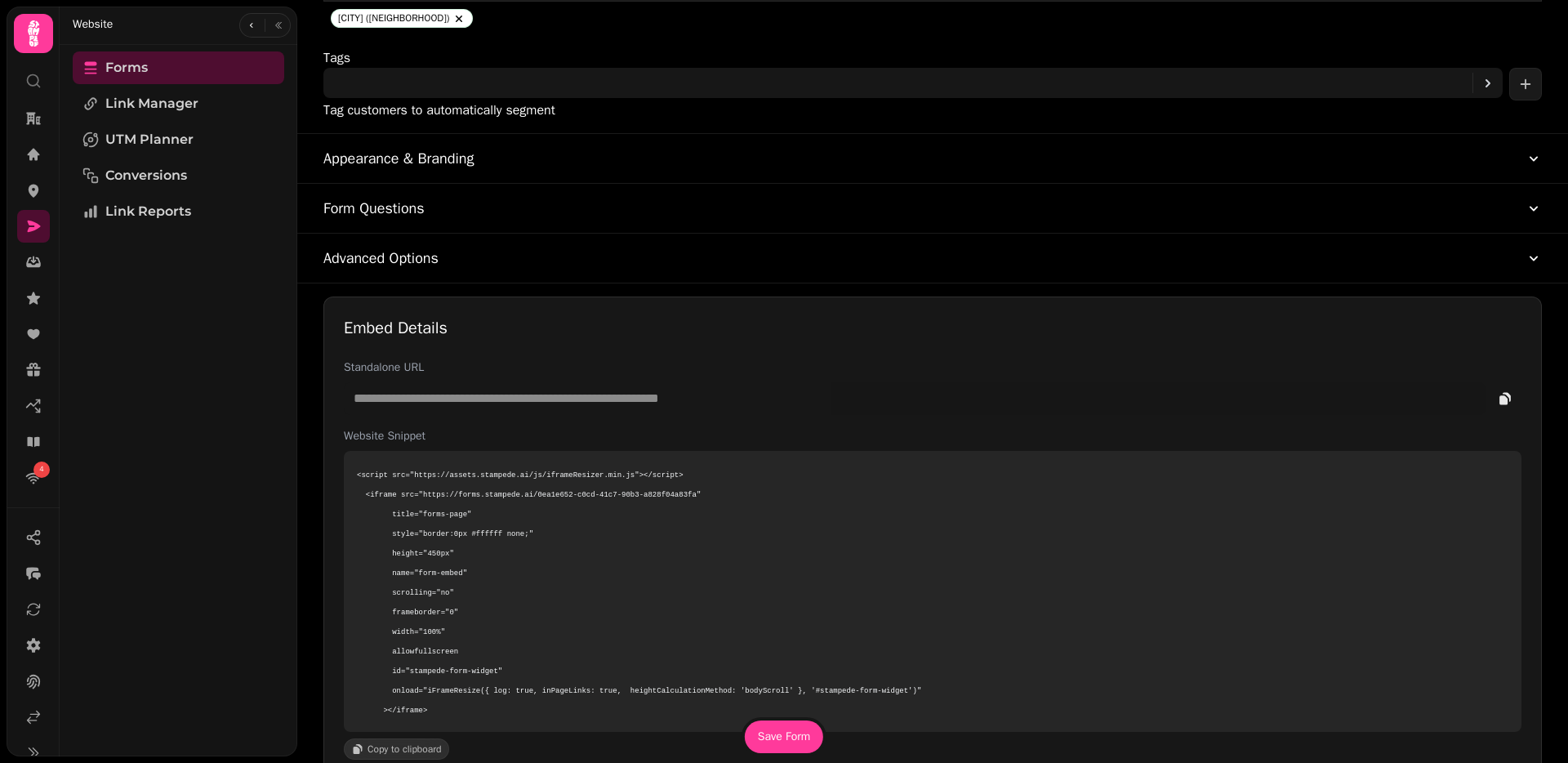 scroll, scrollTop: 708, scrollLeft: 0, axis: vertical 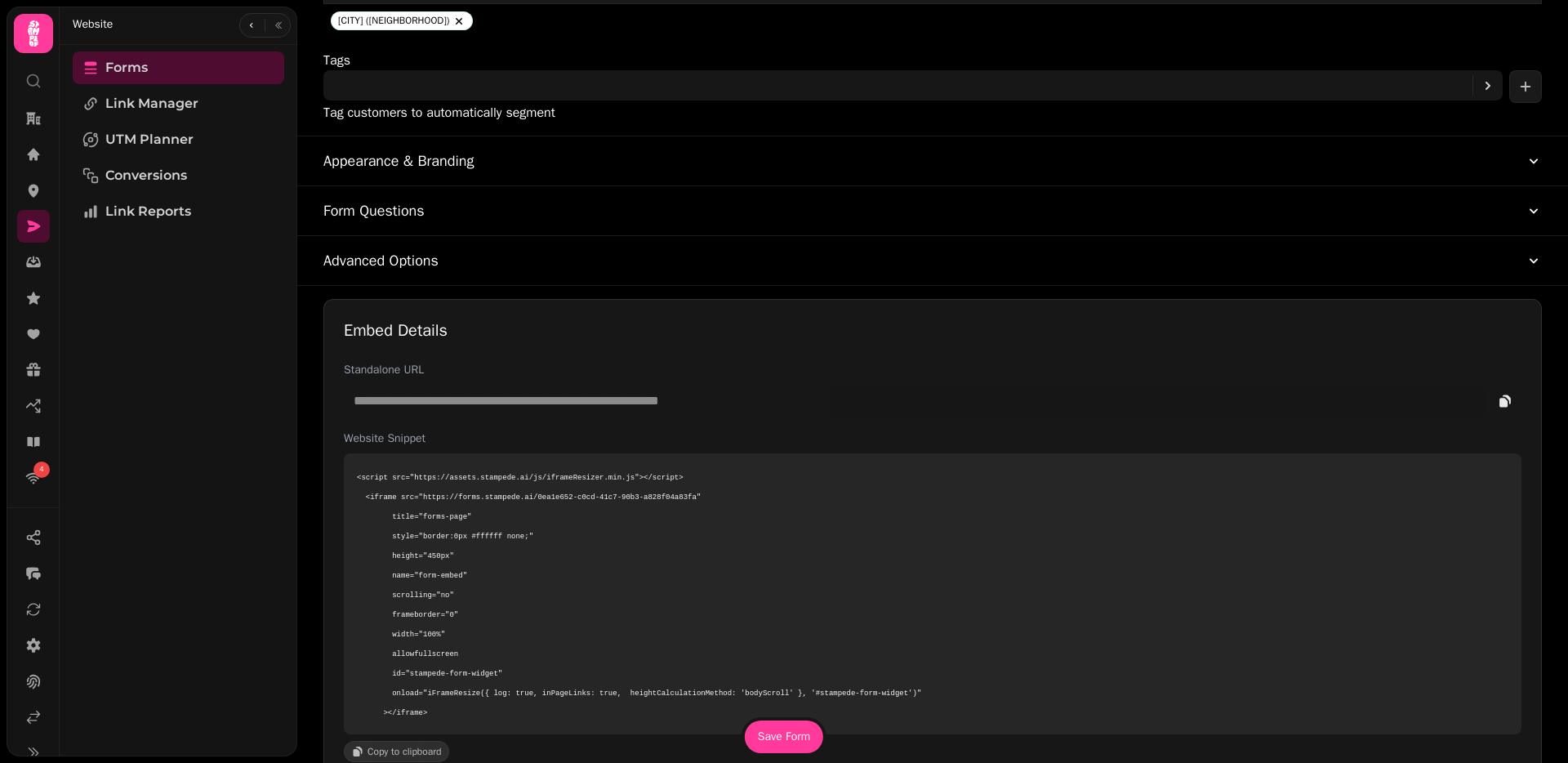 click on "Form Questions" at bounding box center (933, 211) 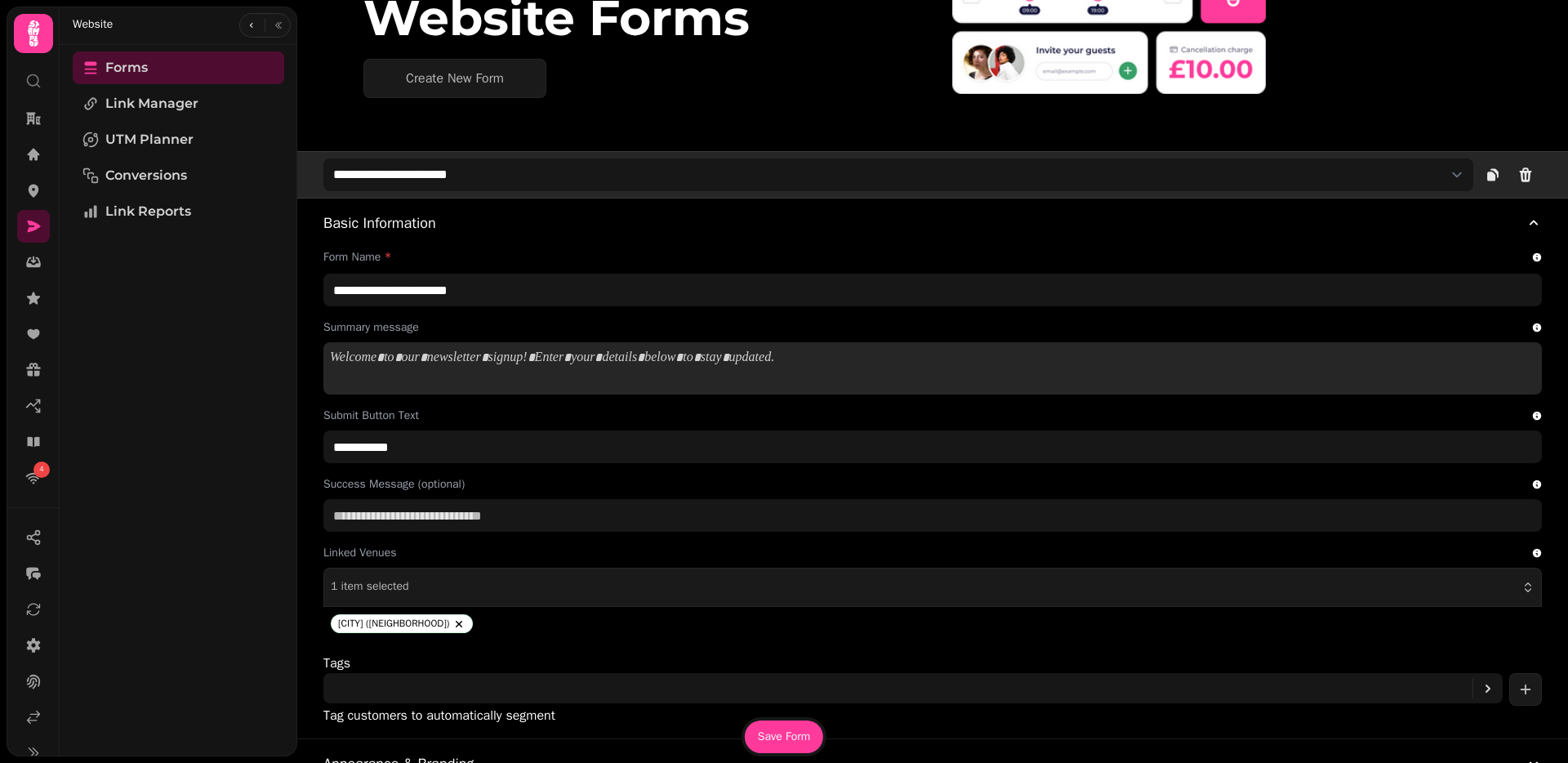 scroll, scrollTop: 0, scrollLeft: 0, axis: both 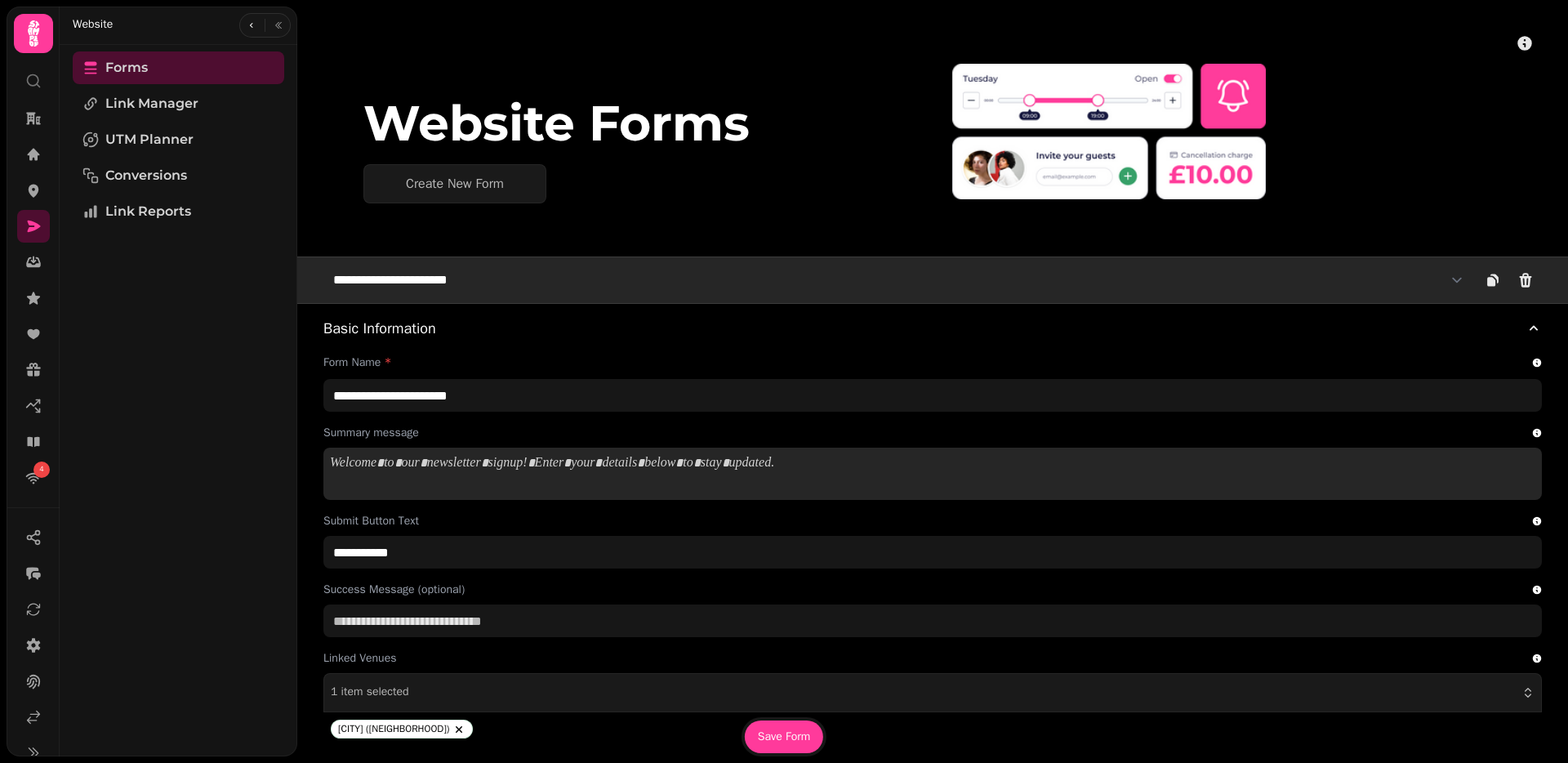click on "**********" at bounding box center [898, 280] 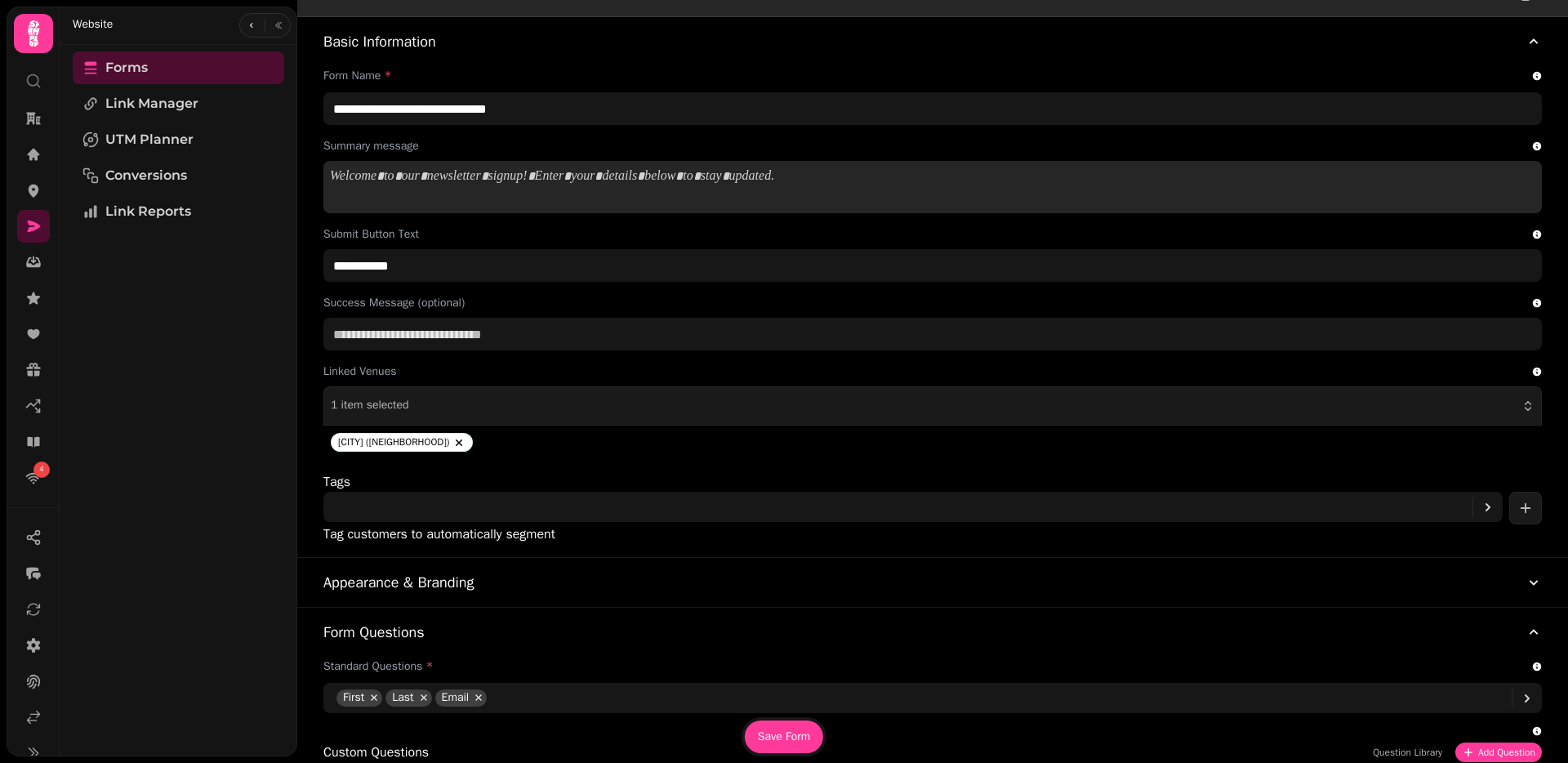 scroll, scrollTop: 0, scrollLeft: 0, axis: both 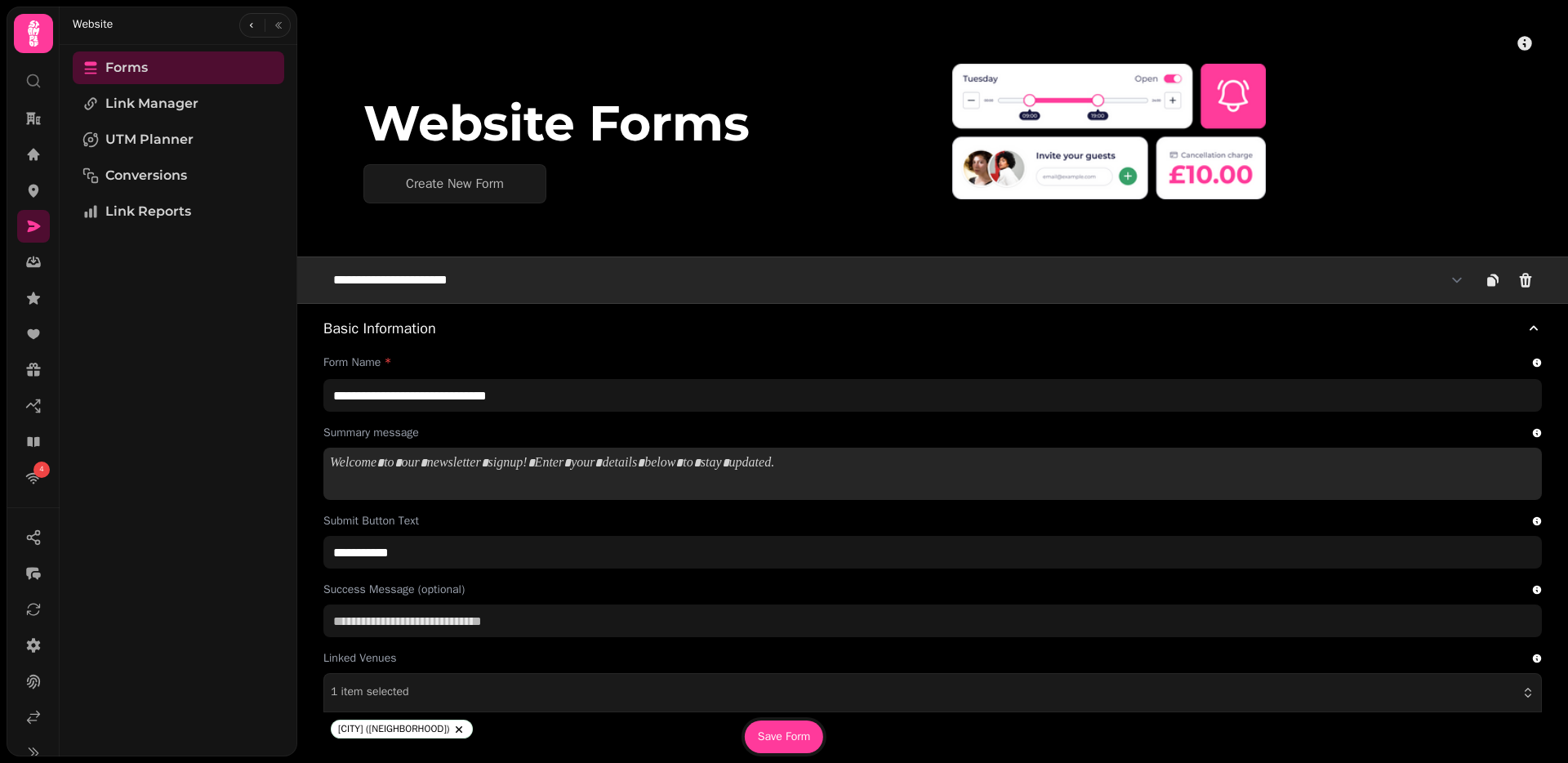 click on "**********" at bounding box center (898, 280) 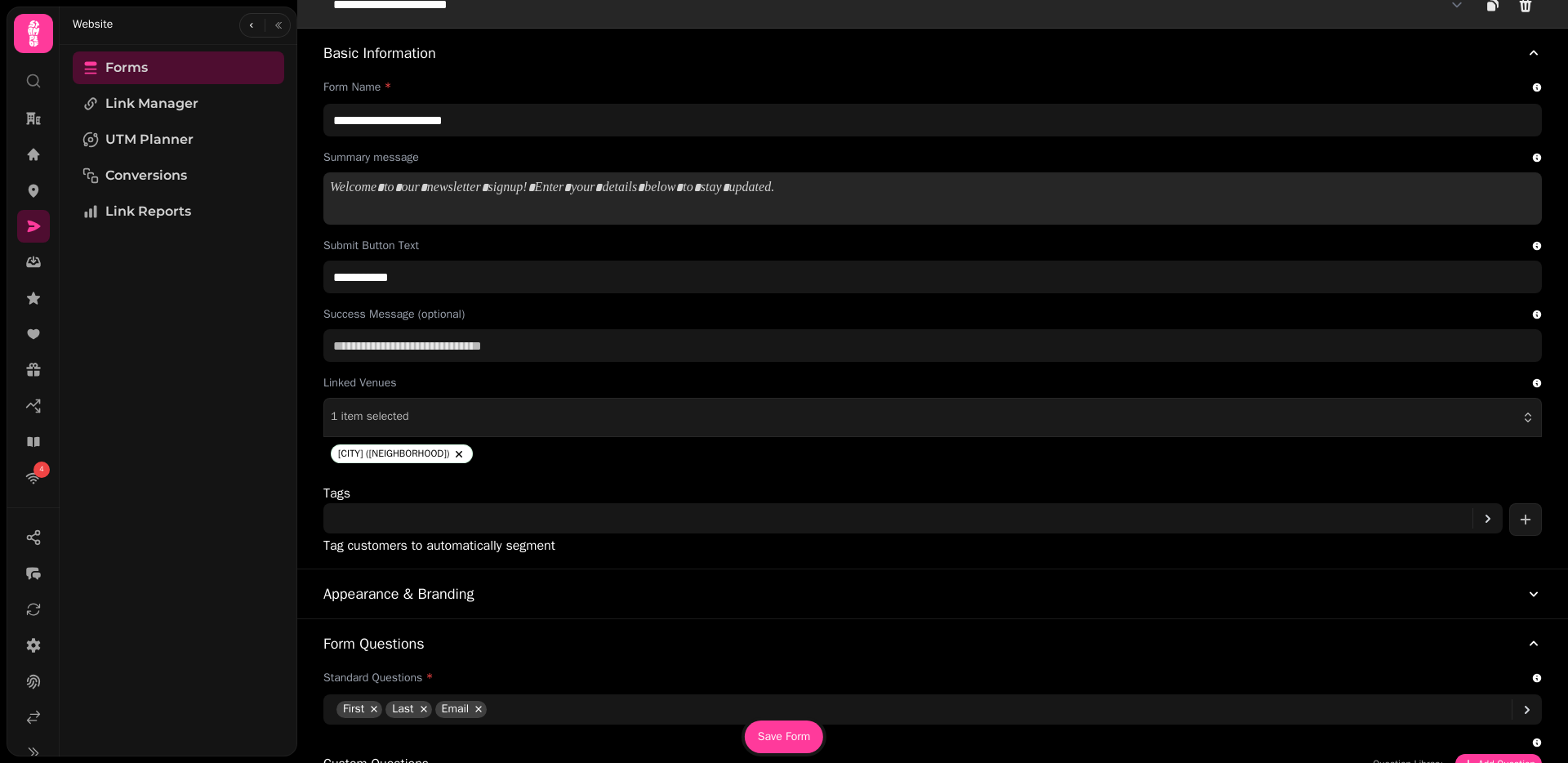 scroll, scrollTop: 225, scrollLeft: 0, axis: vertical 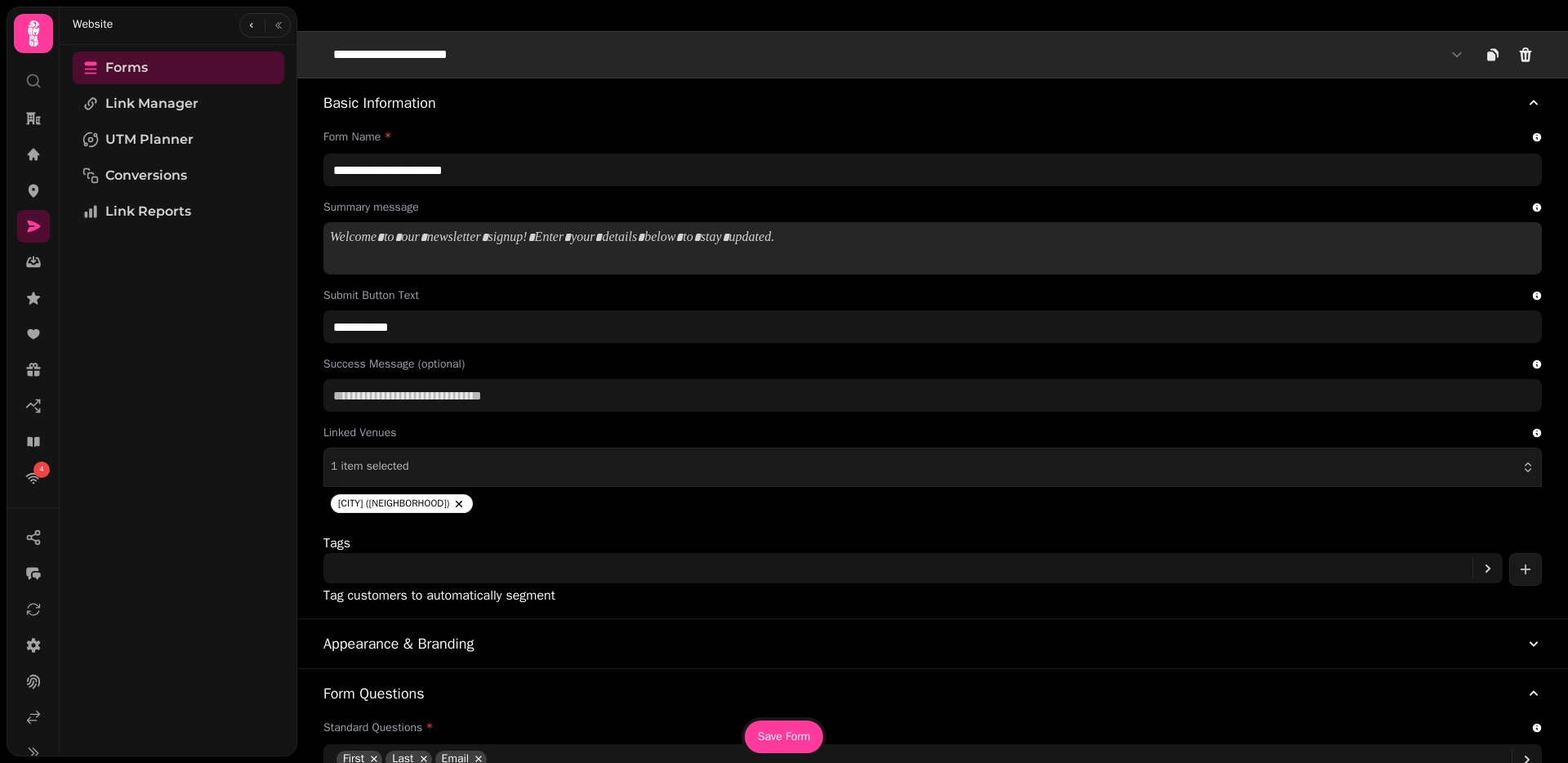 click on "**********" at bounding box center [898, 55] 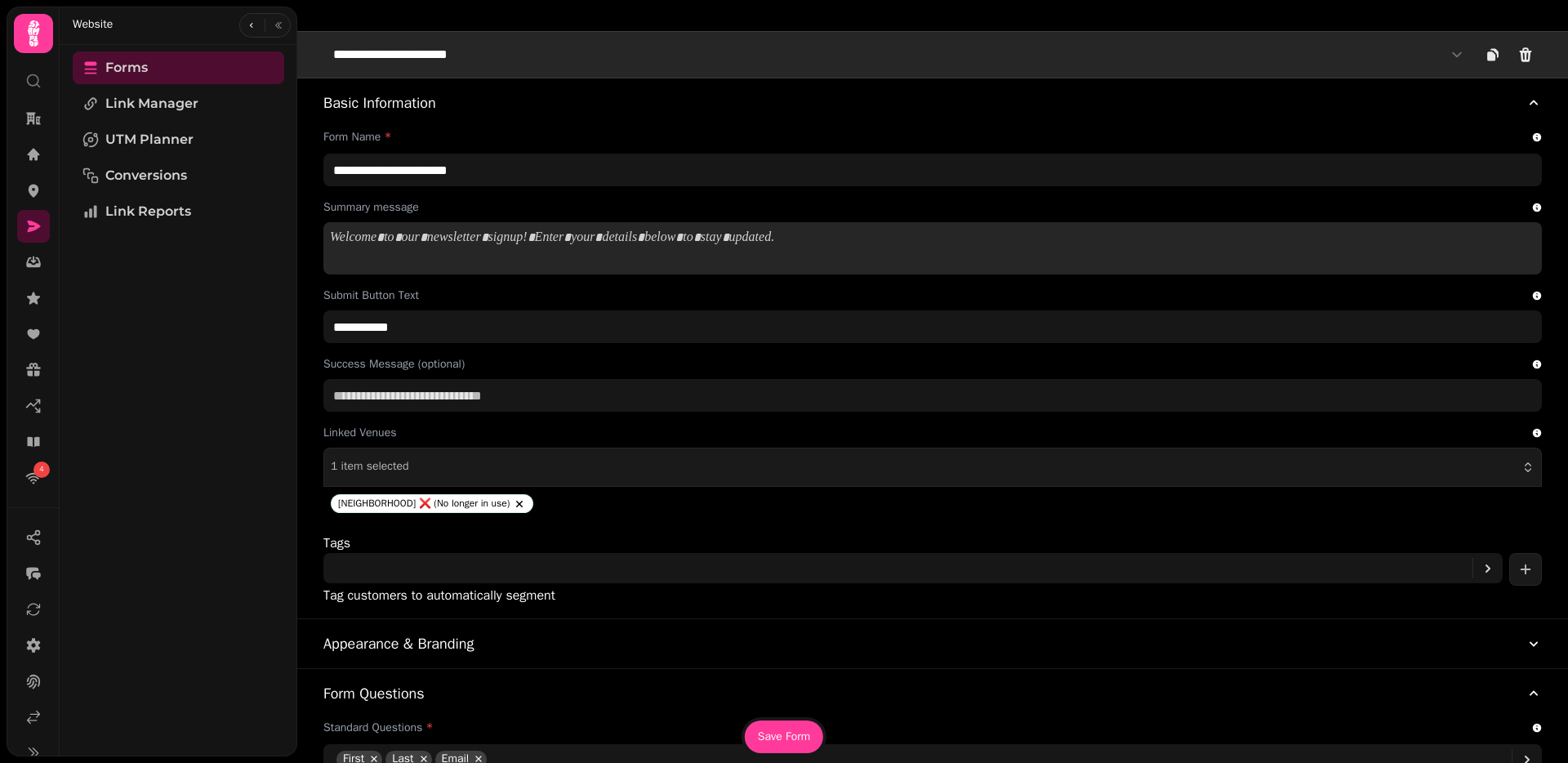 click on "**********" at bounding box center [898, 55] 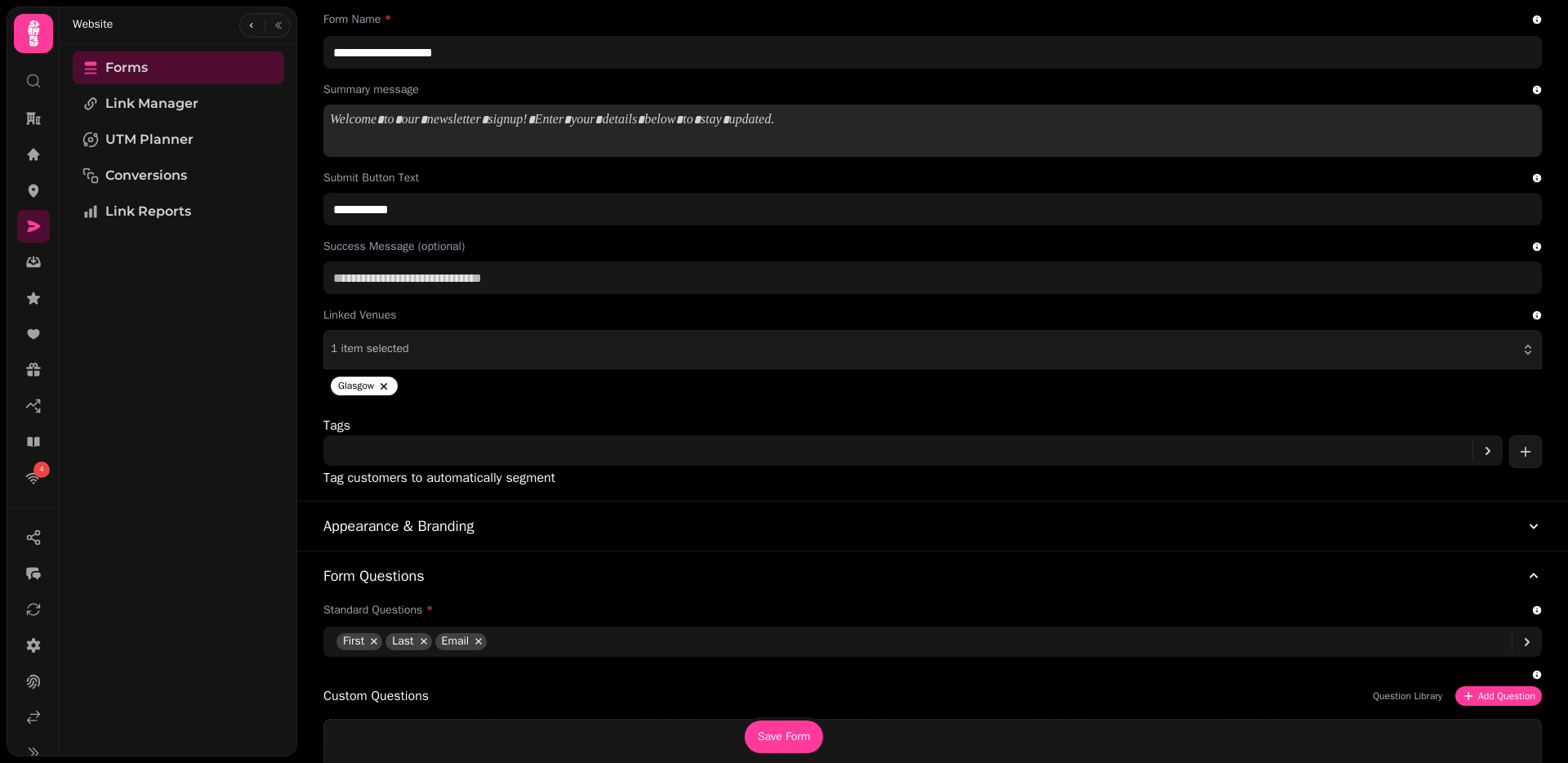 scroll, scrollTop: 339, scrollLeft: 0, axis: vertical 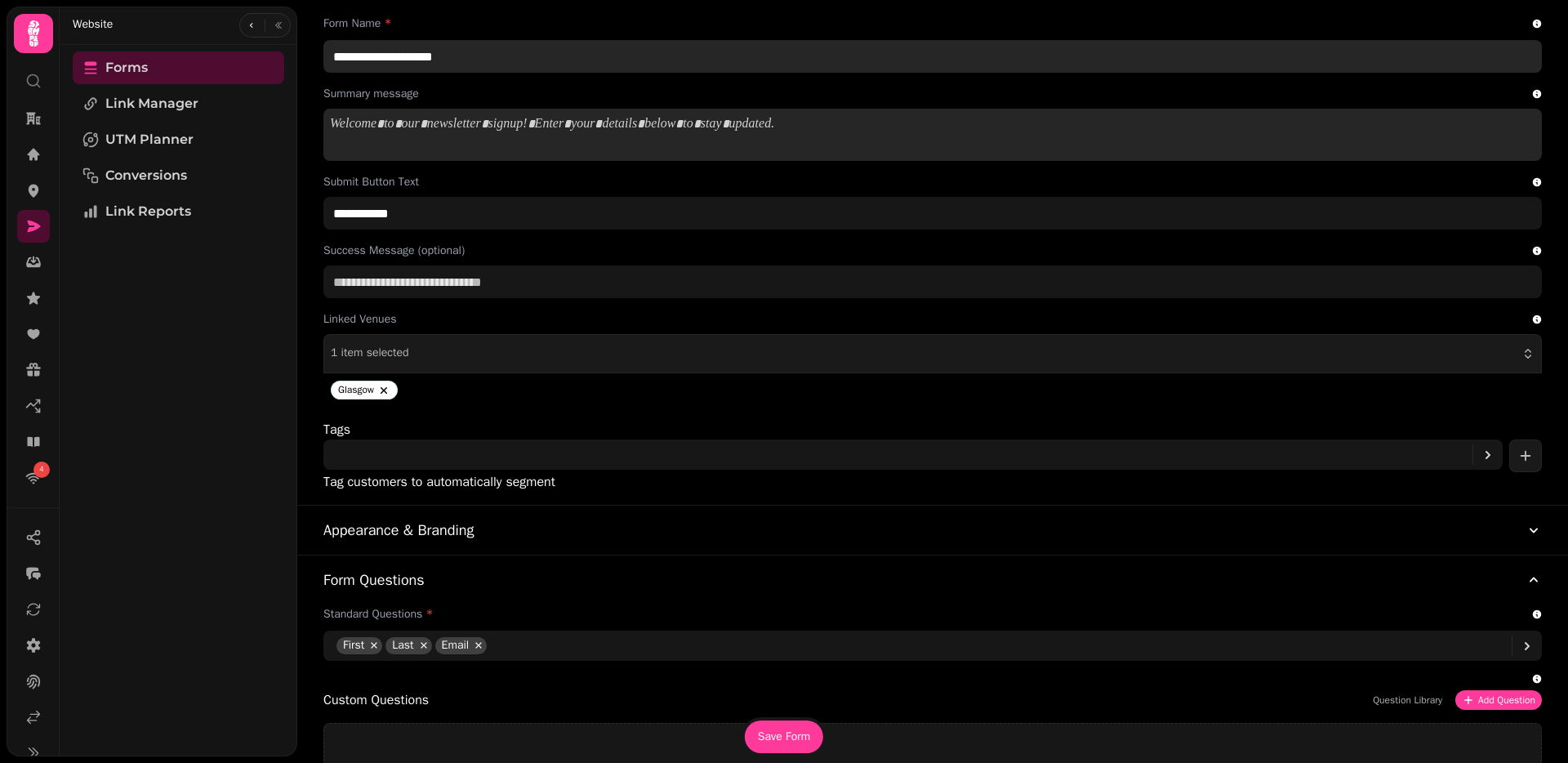 click on "**********" at bounding box center [933, 56] 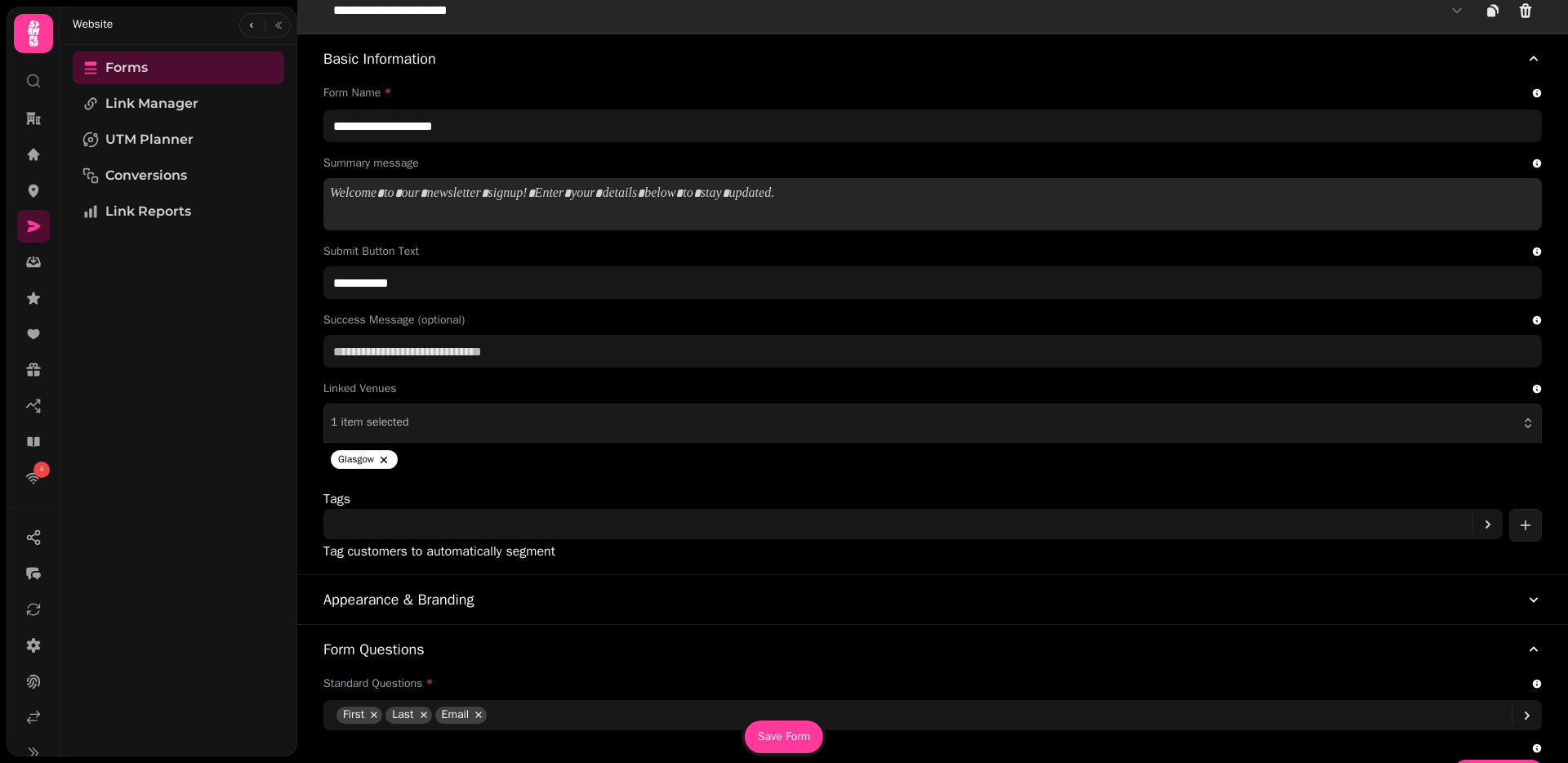 click on "**********" at bounding box center [898, 11] 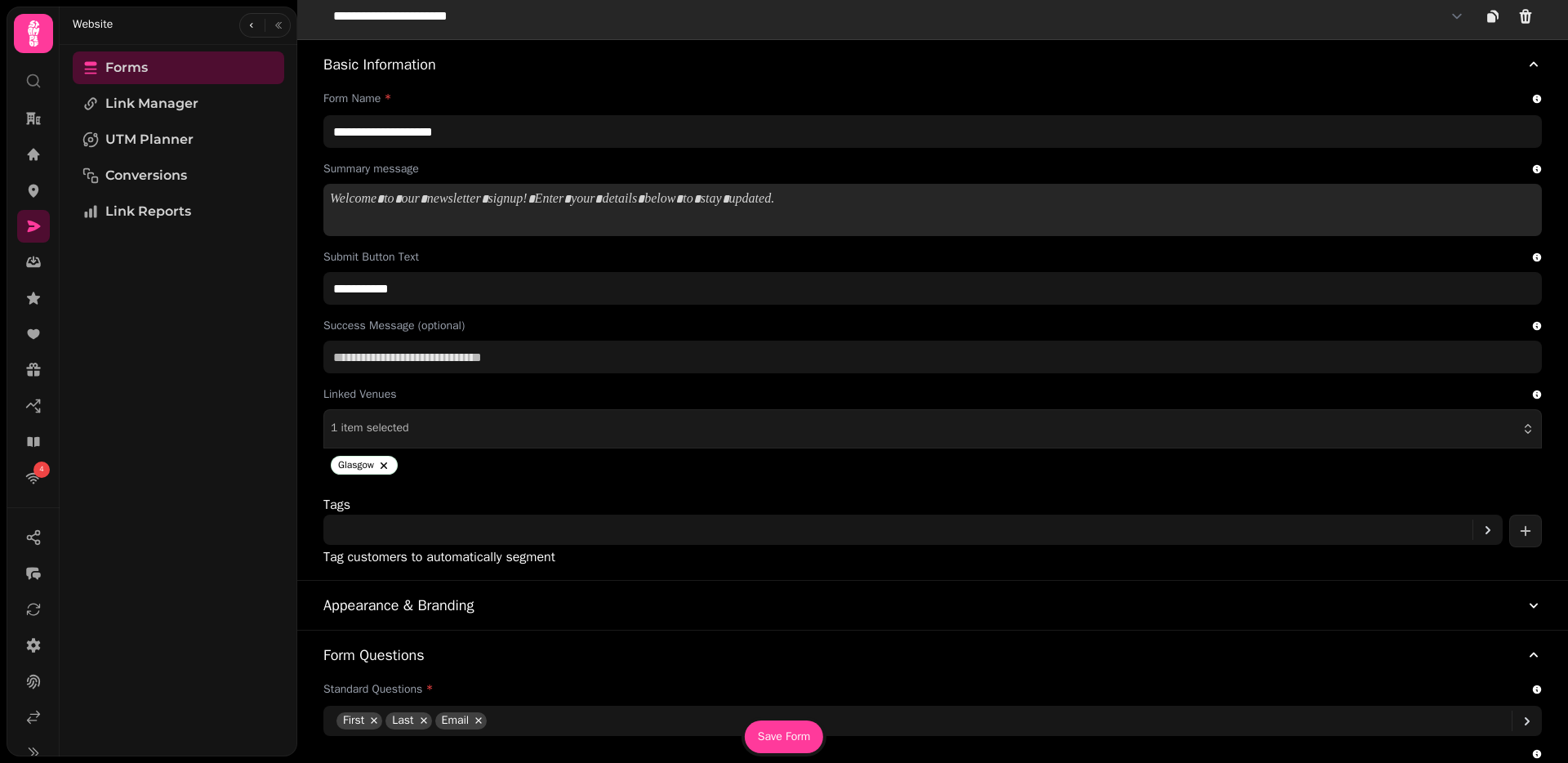 select on "**********" 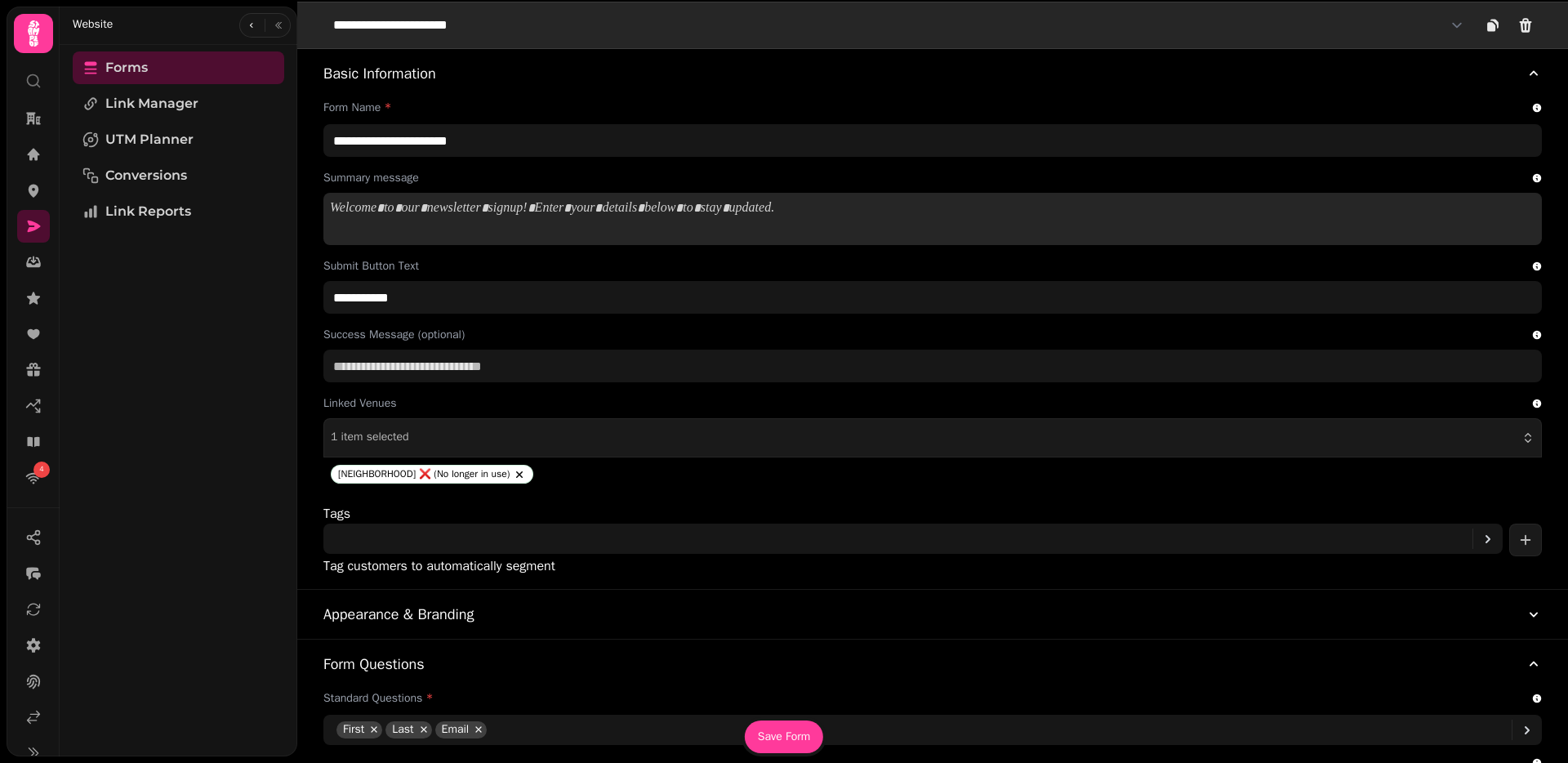 scroll, scrollTop: 235, scrollLeft: 0, axis: vertical 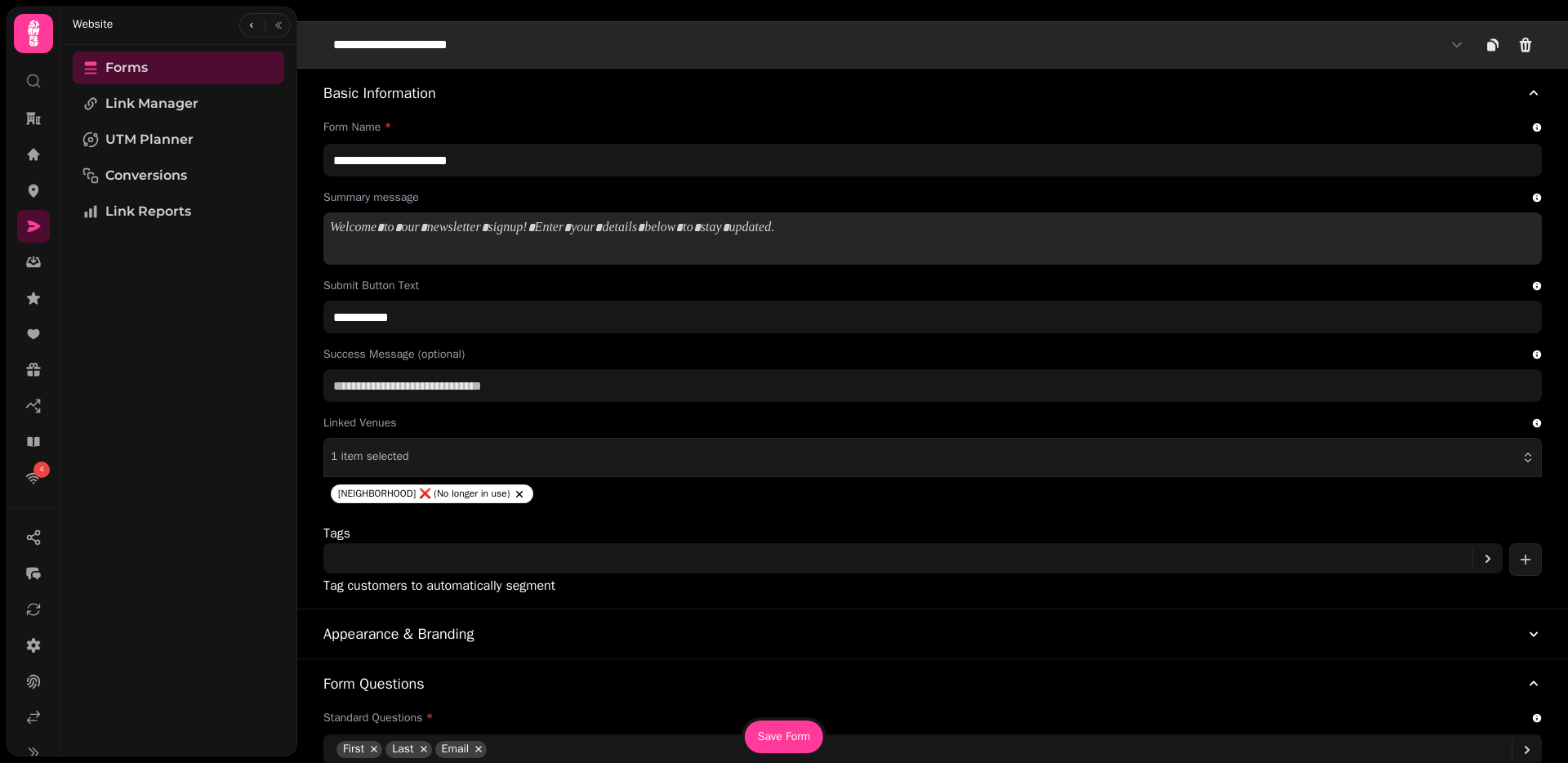 click on "**********" at bounding box center [898, 45] 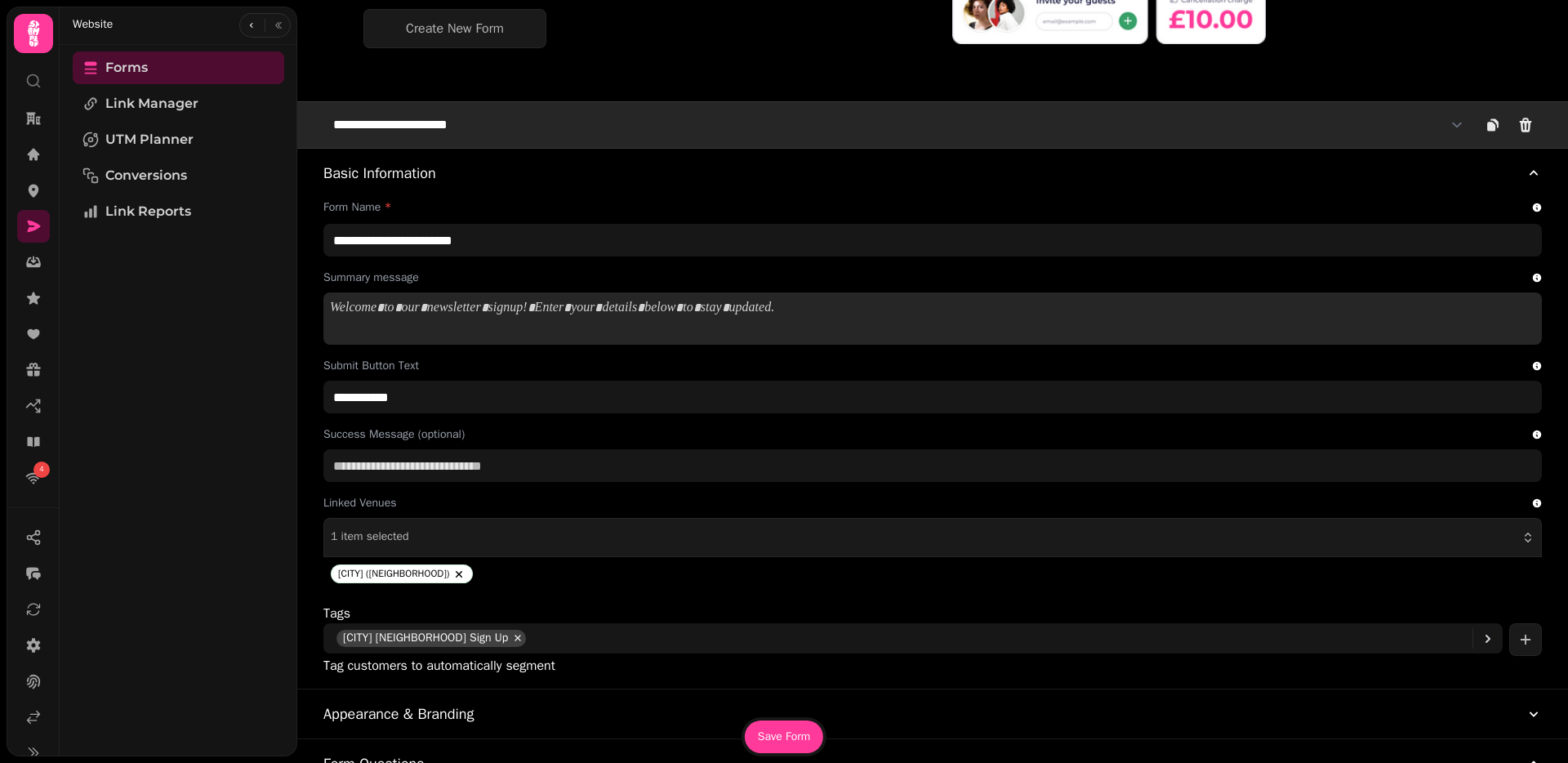scroll, scrollTop: 81, scrollLeft: 0, axis: vertical 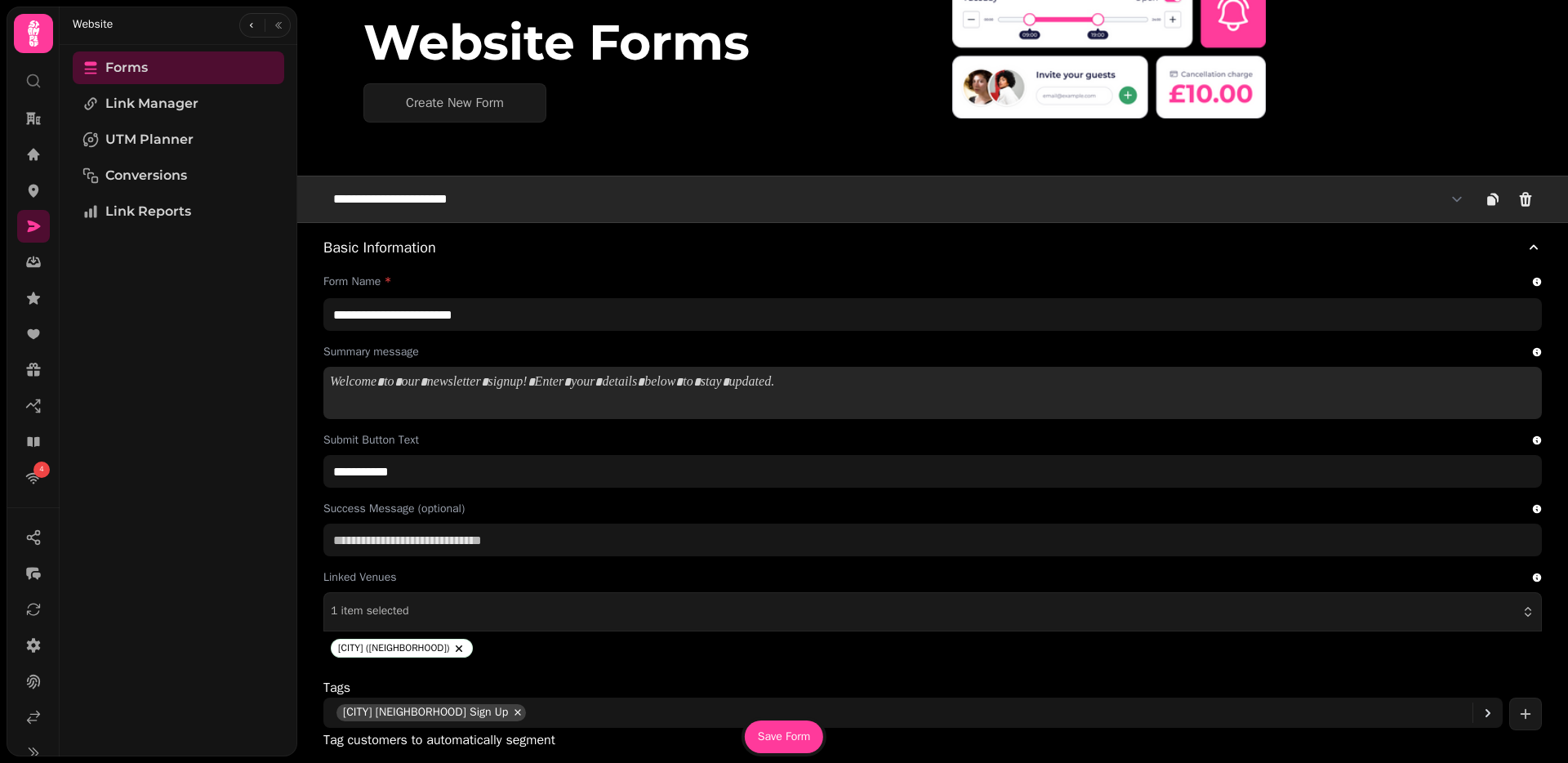 click on "**********" at bounding box center [898, 199] 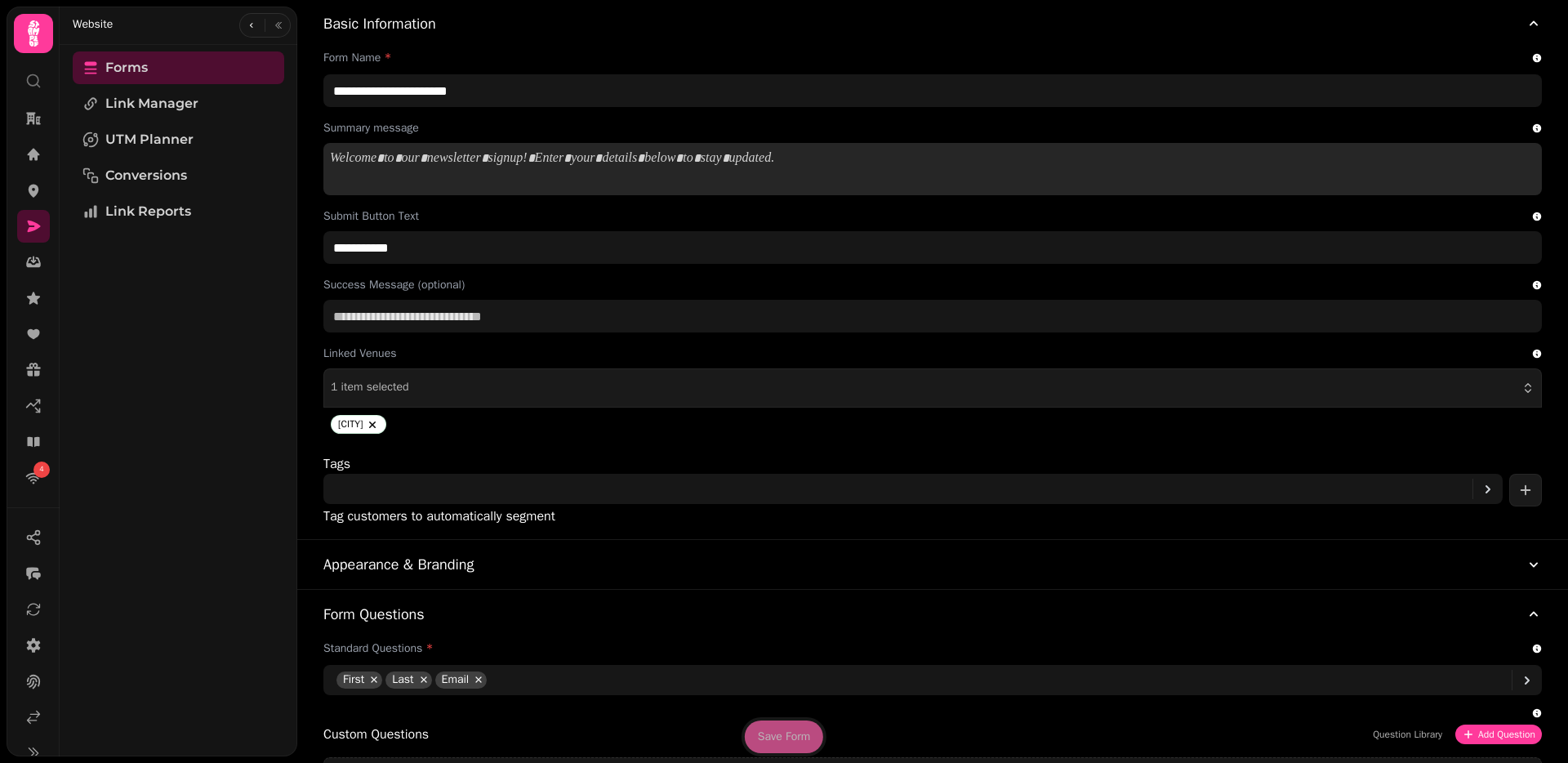 scroll, scrollTop: 186, scrollLeft: 0, axis: vertical 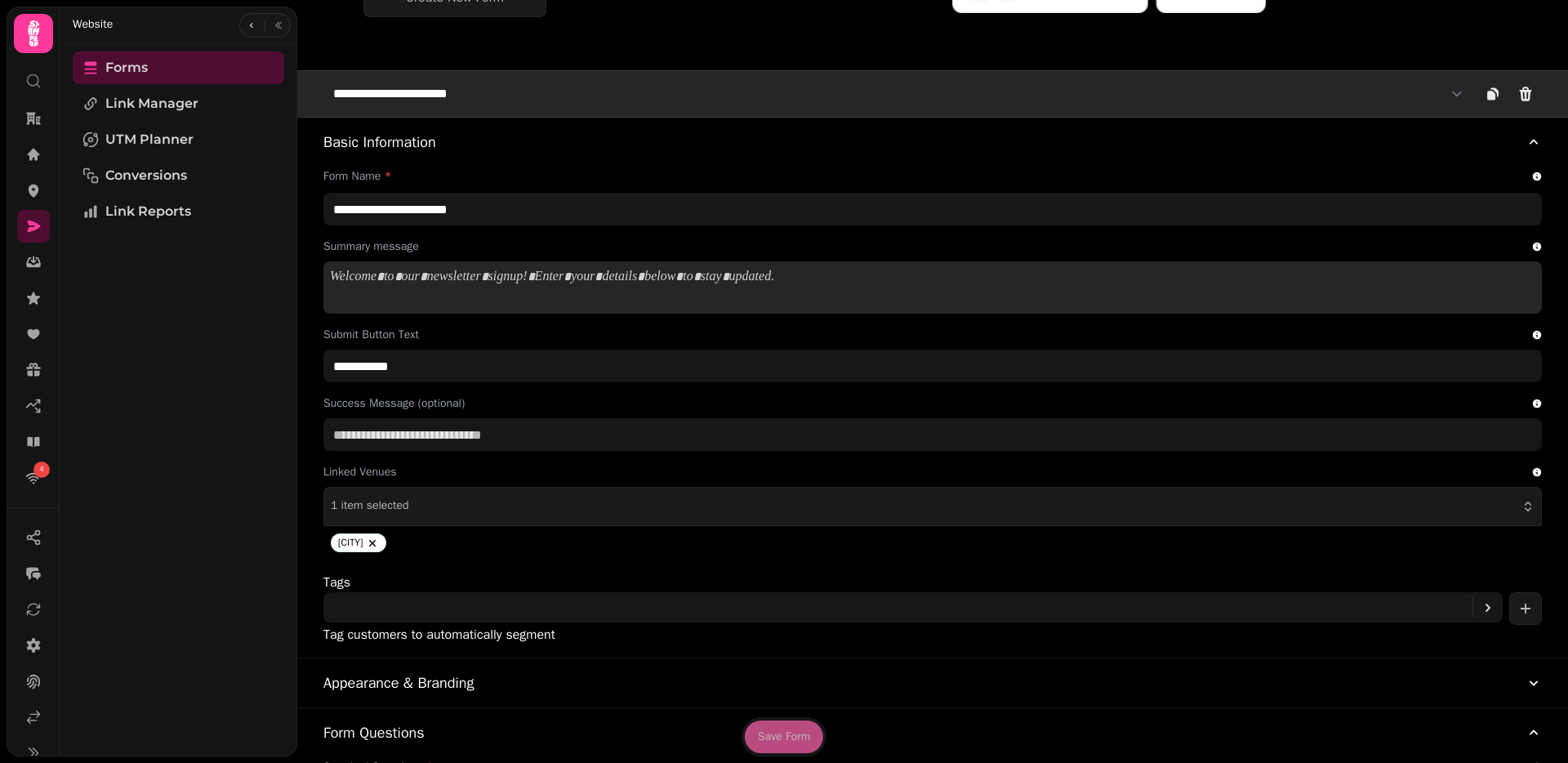 click on "**********" at bounding box center [898, 94] 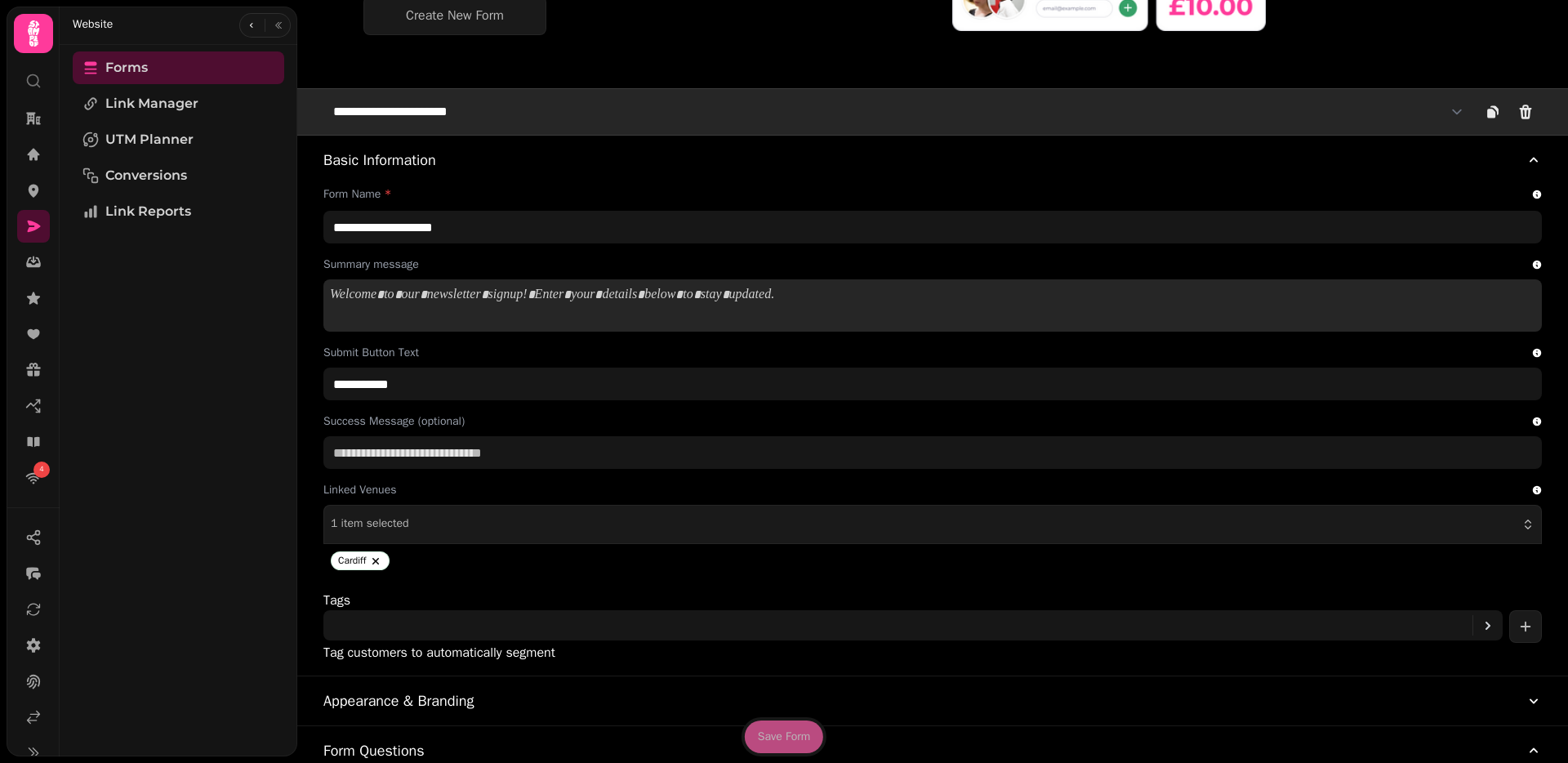 scroll, scrollTop: 163, scrollLeft: 0, axis: vertical 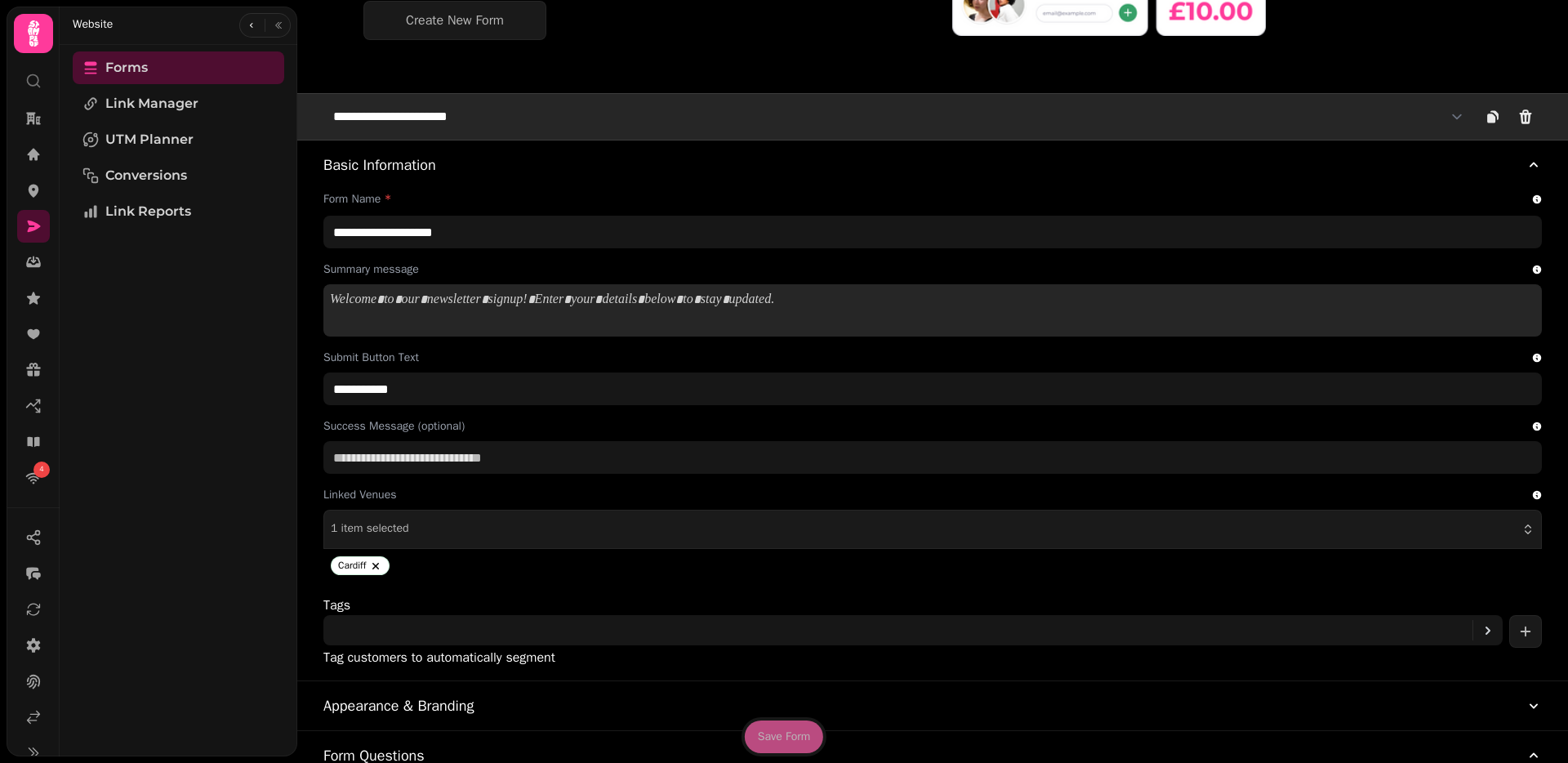 click on "**********" at bounding box center (898, 117) 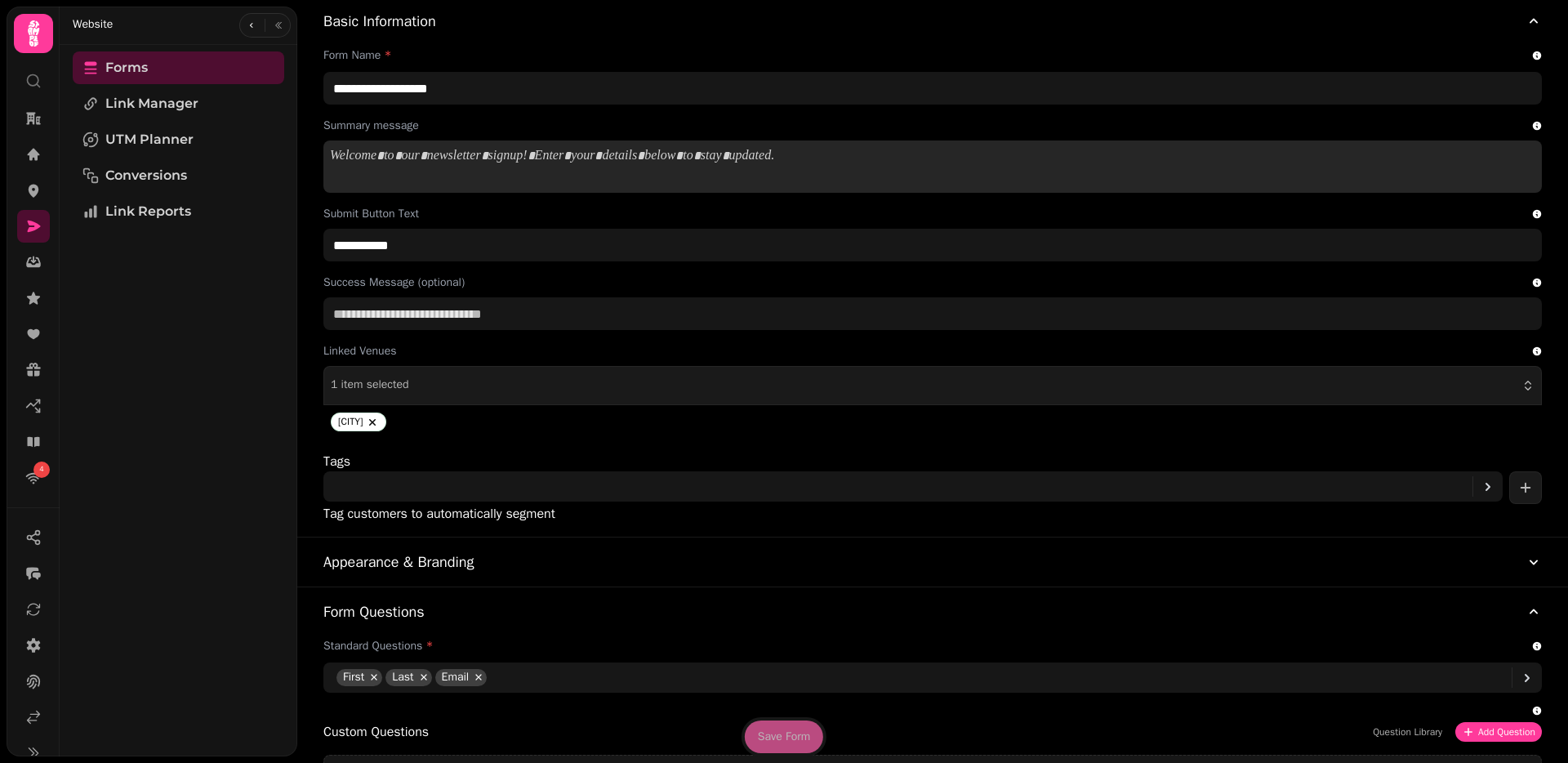 scroll, scrollTop: 168, scrollLeft: 0, axis: vertical 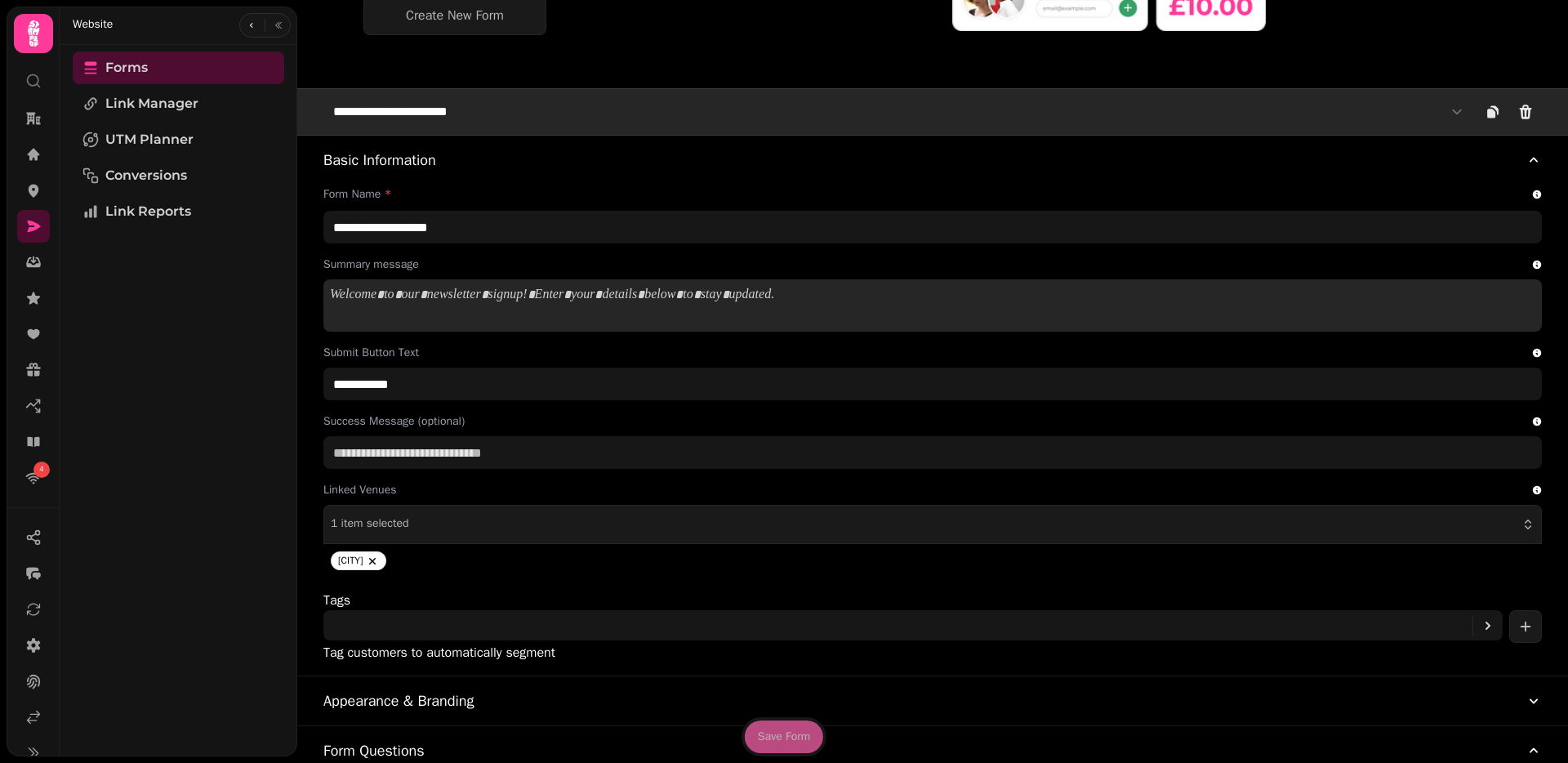 click on "**********" at bounding box center [898, 112] 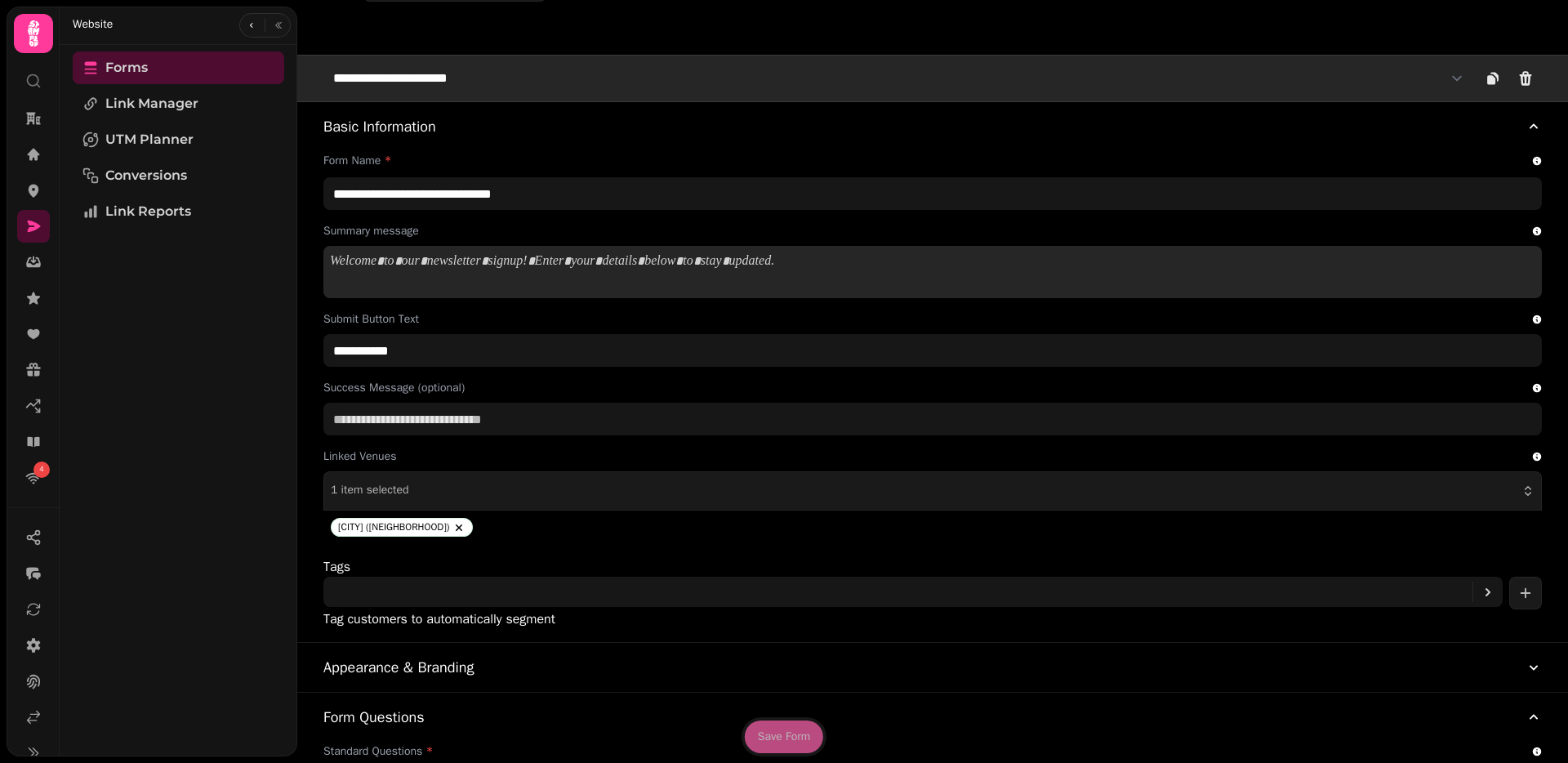 scroll, scrollTop: 136, scrollLeft: 0, axis: vertical 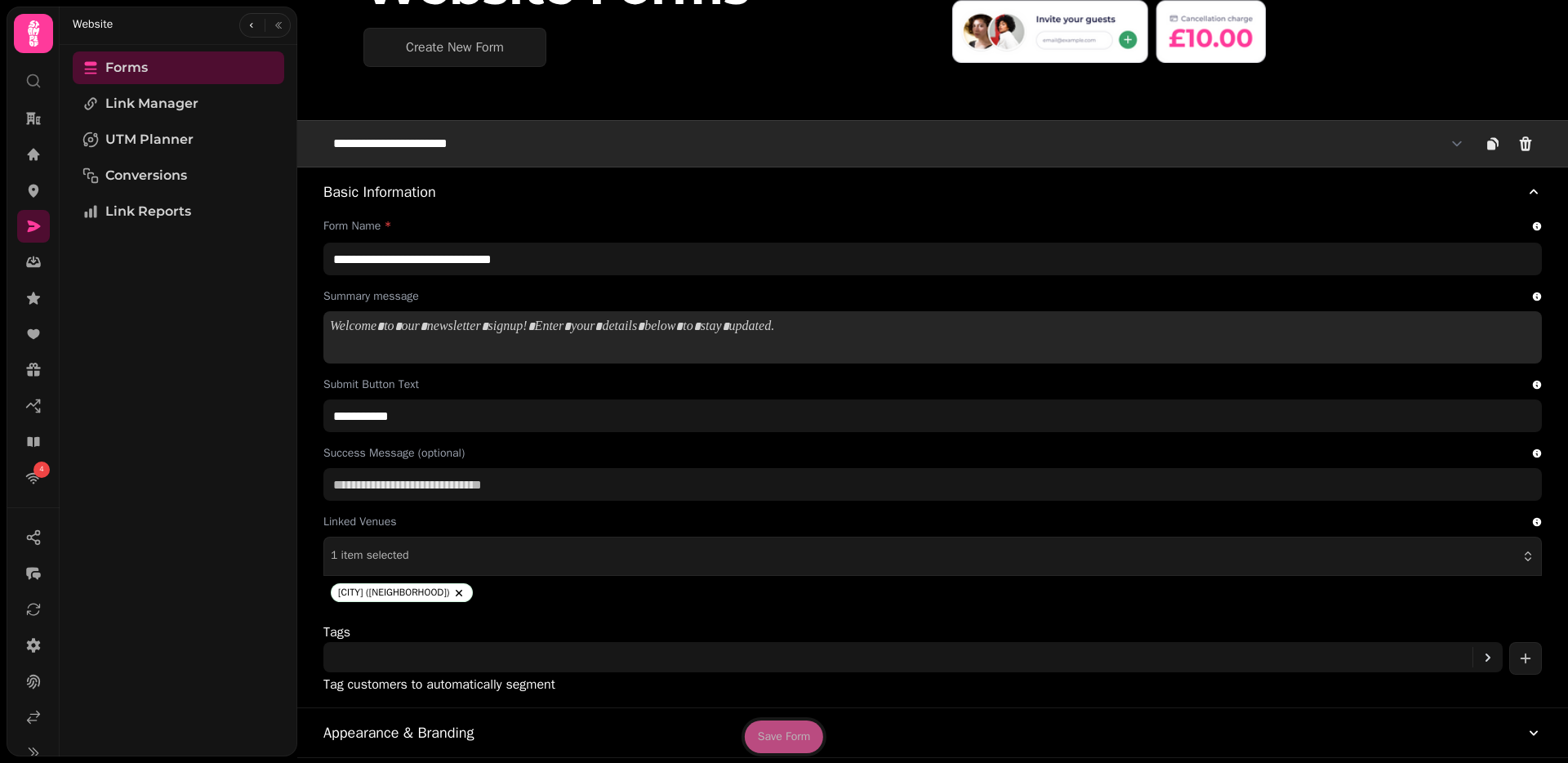 click on "**********" at bounding box center (898, 144) 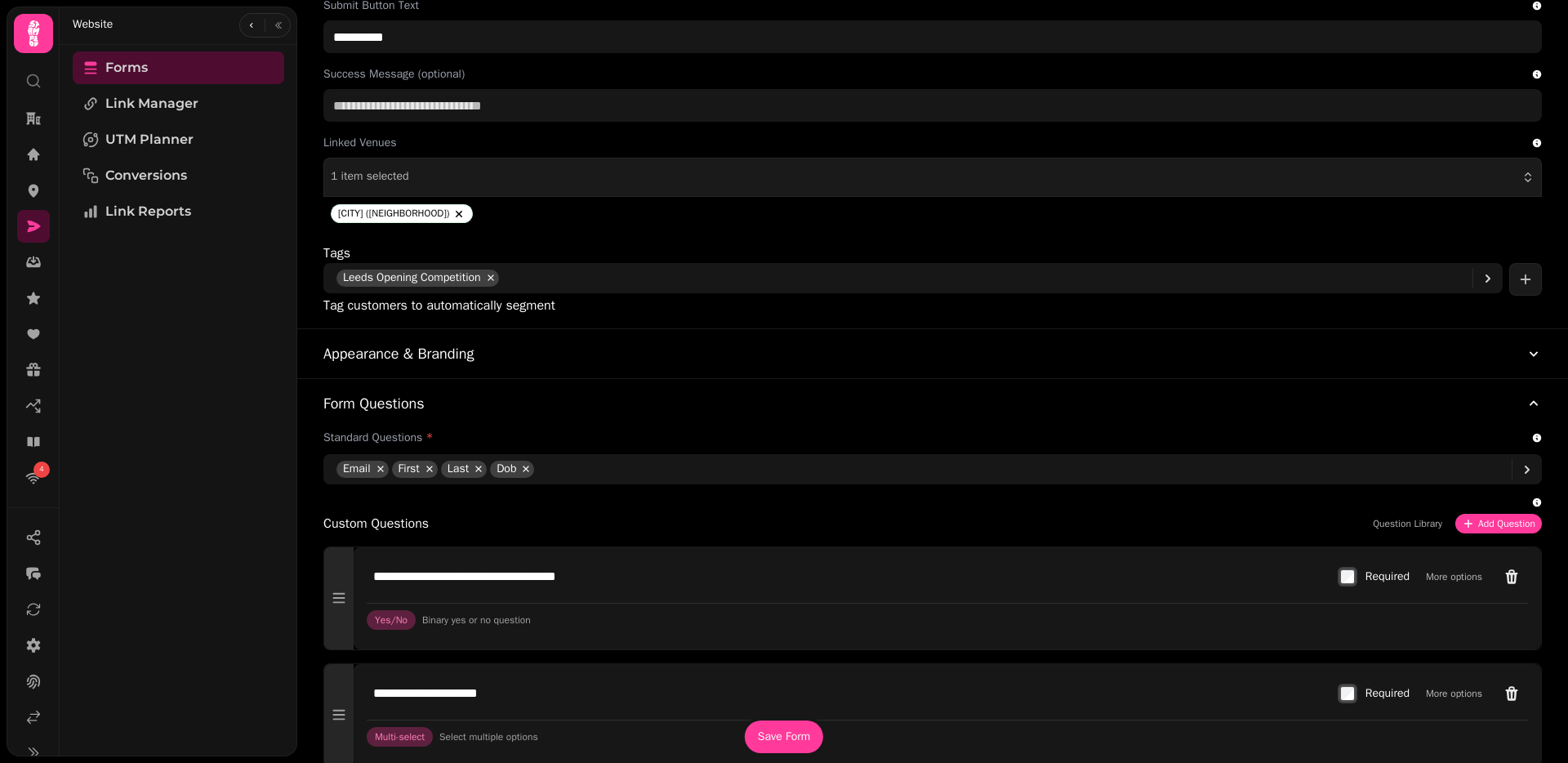 scroll, scrollTop: 510, scrollLeft: 0, axis: vertical 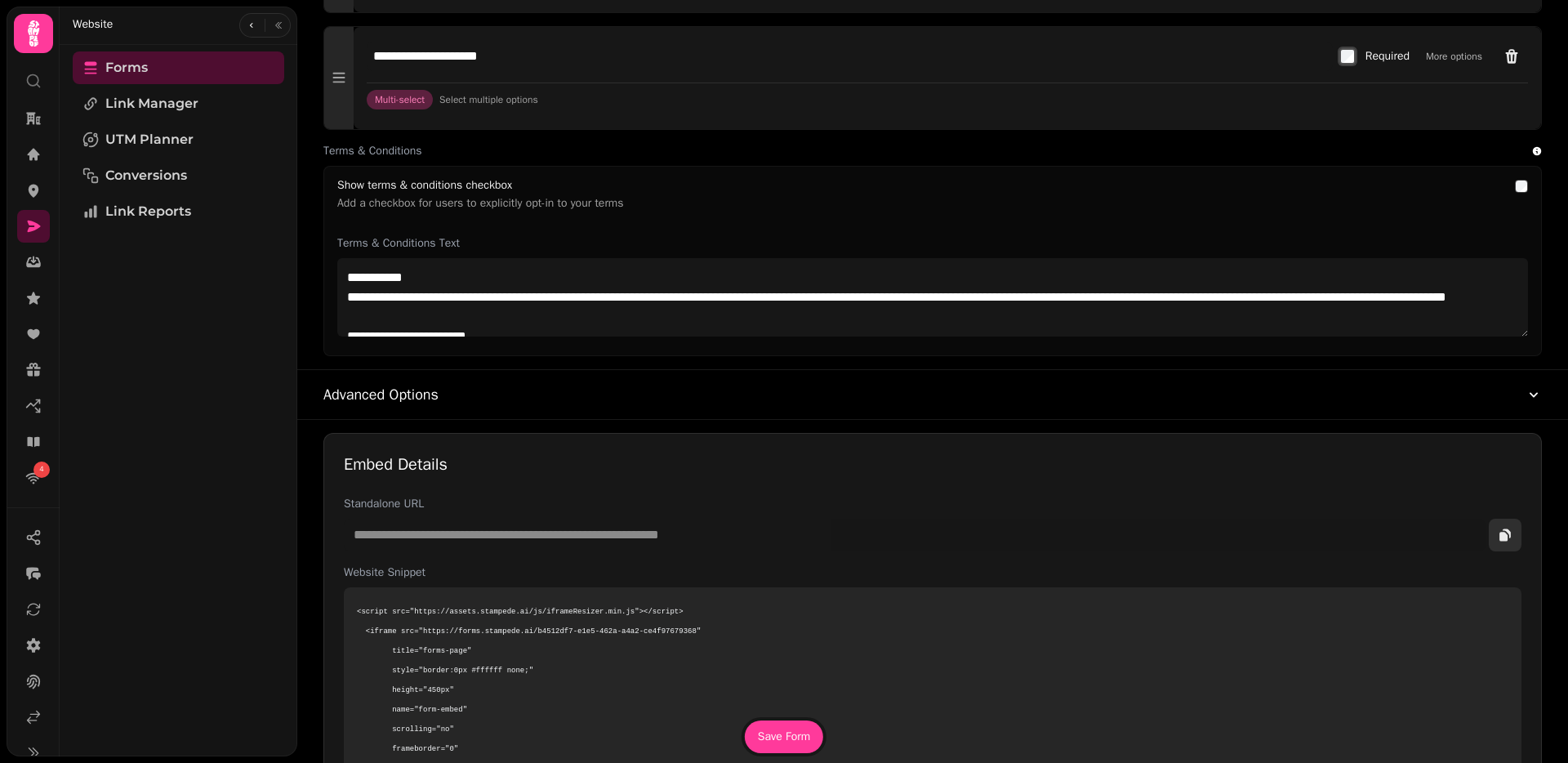 click 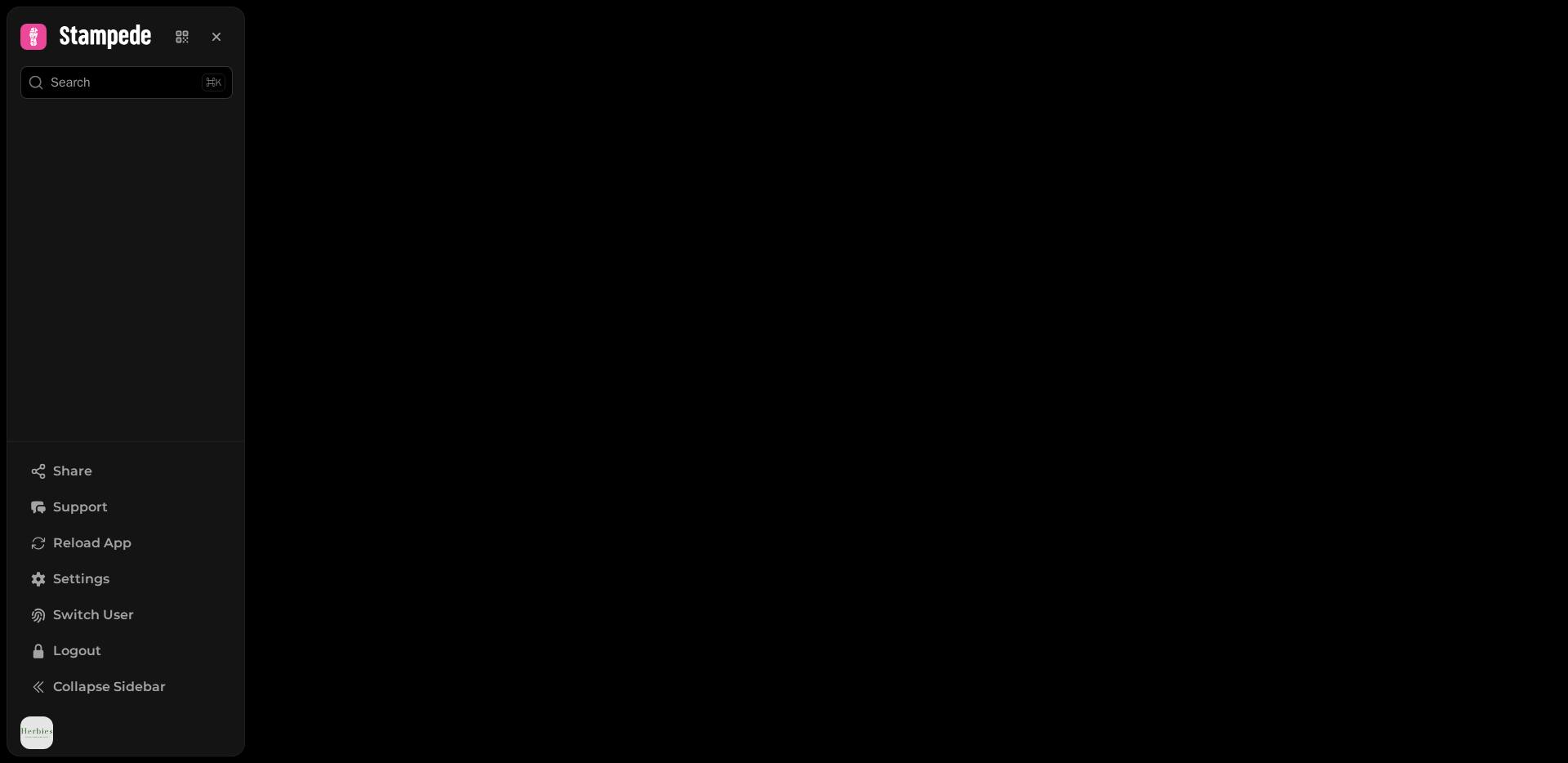 scroll, scrollTop: 0, scrollLeft: 0, axis: both 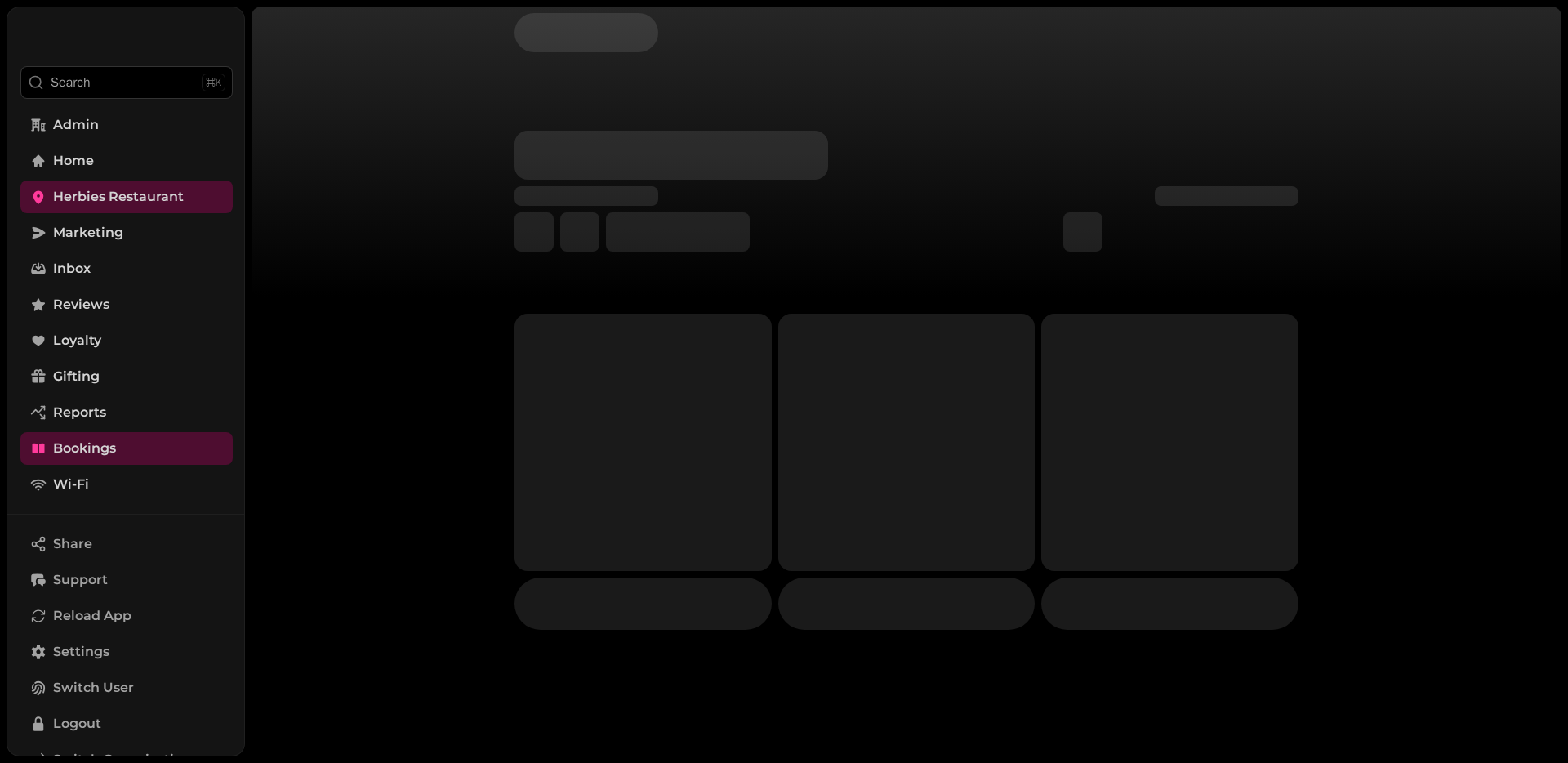 select on "**" 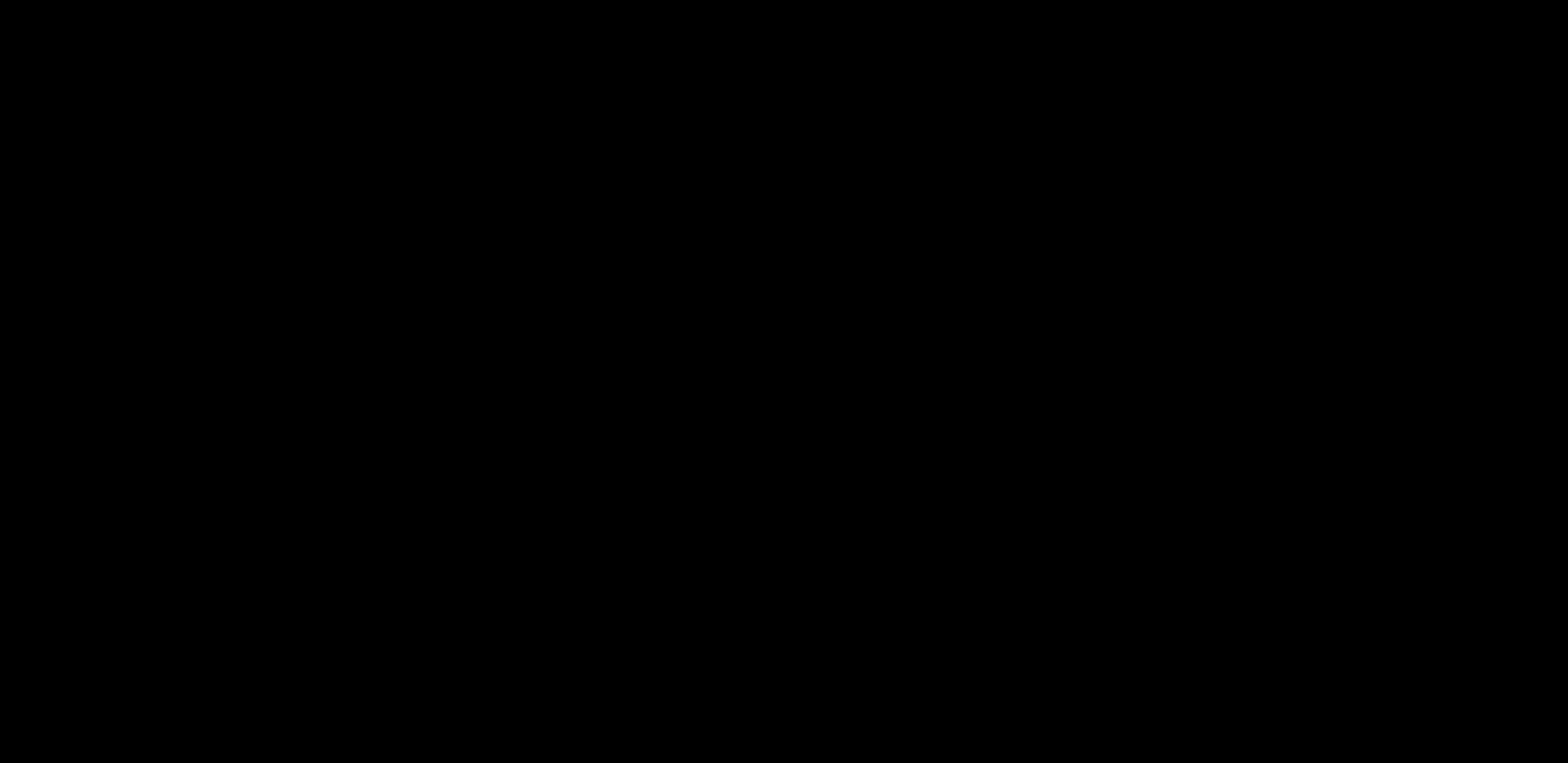 scroll, scrollTop: 0, scrollLeft: 0, axis: both 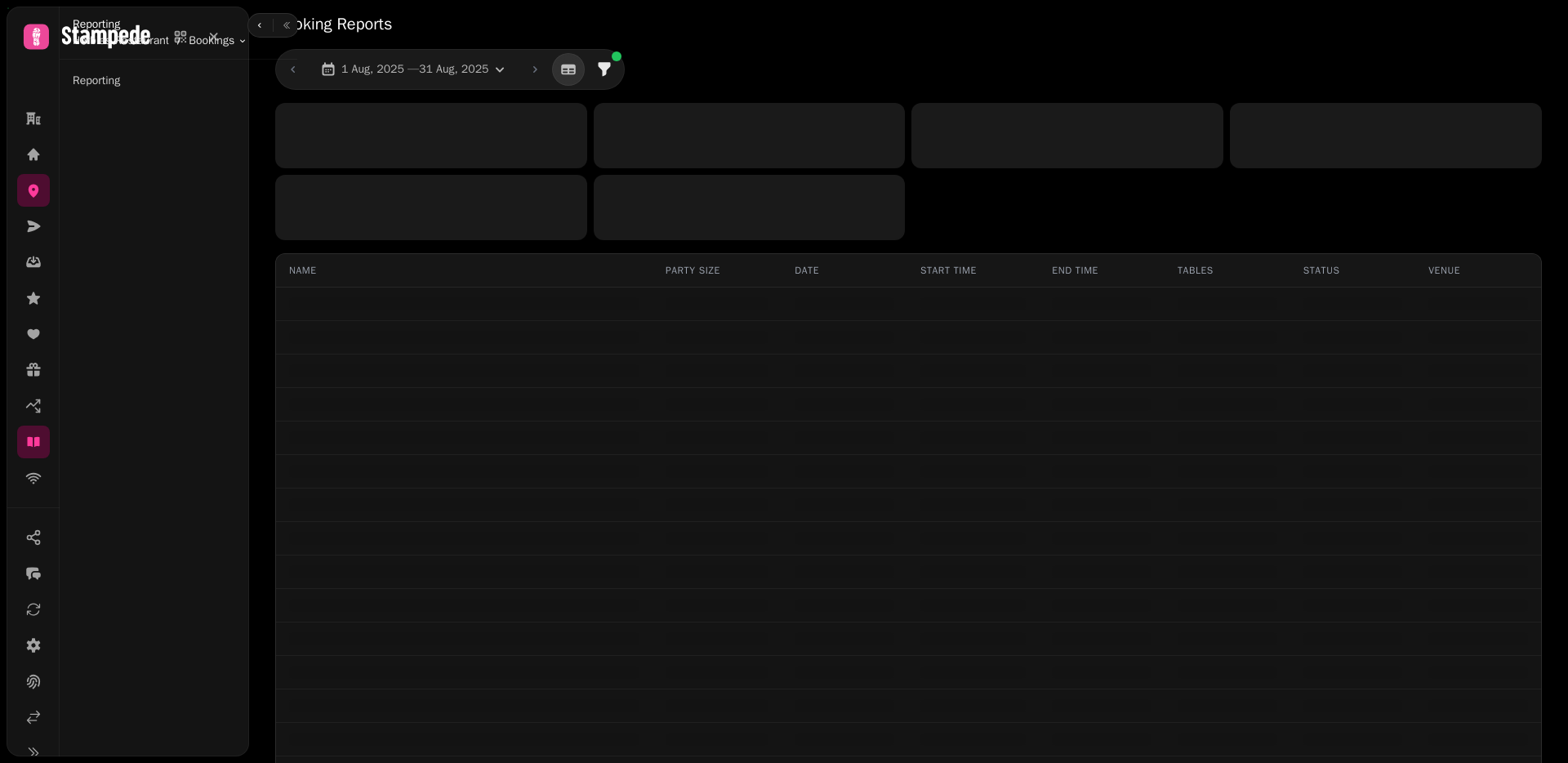 select on "**" 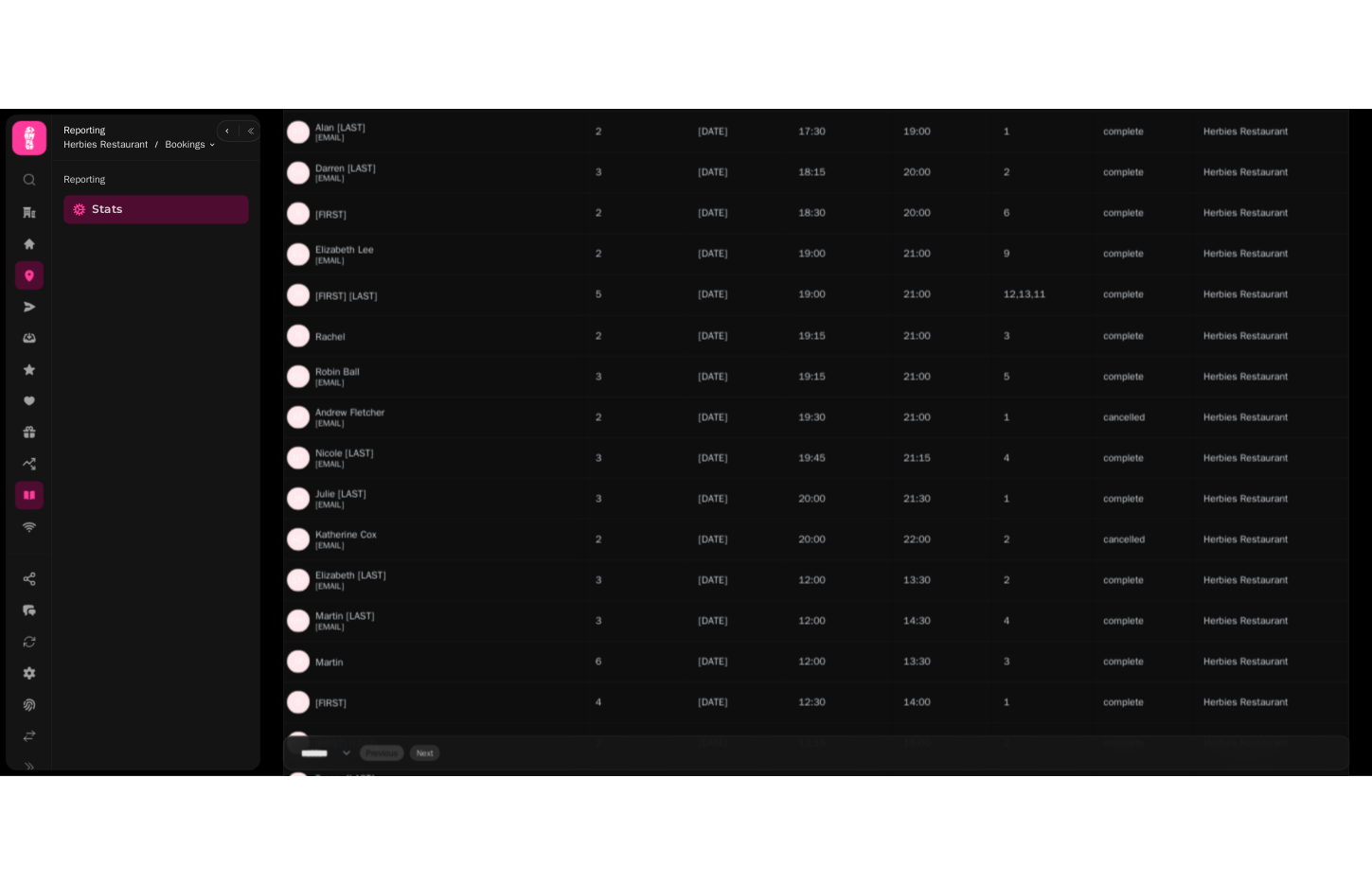 scroll, scrollTop: 0, scrollLeft: 0, axis: both 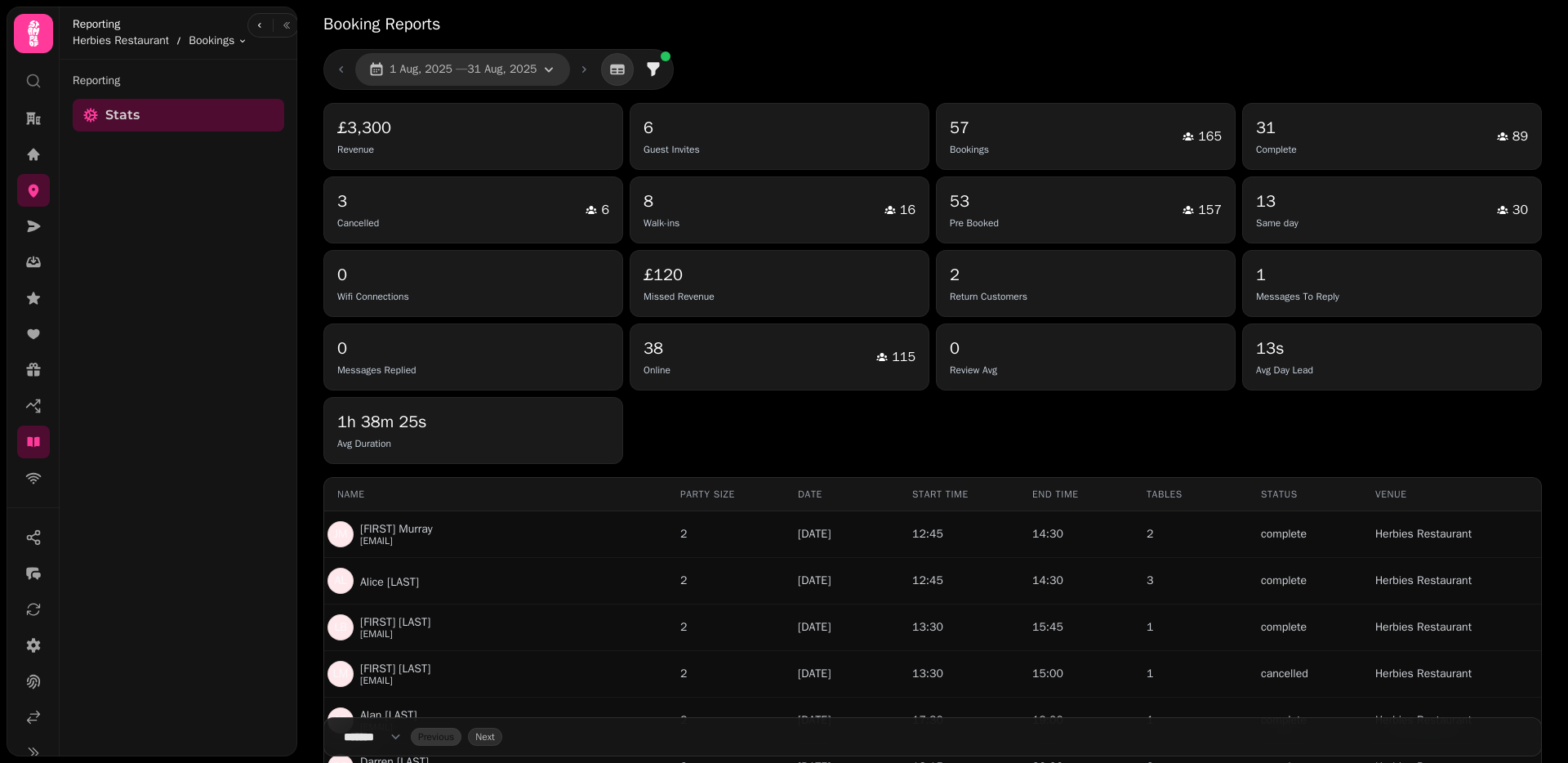 click 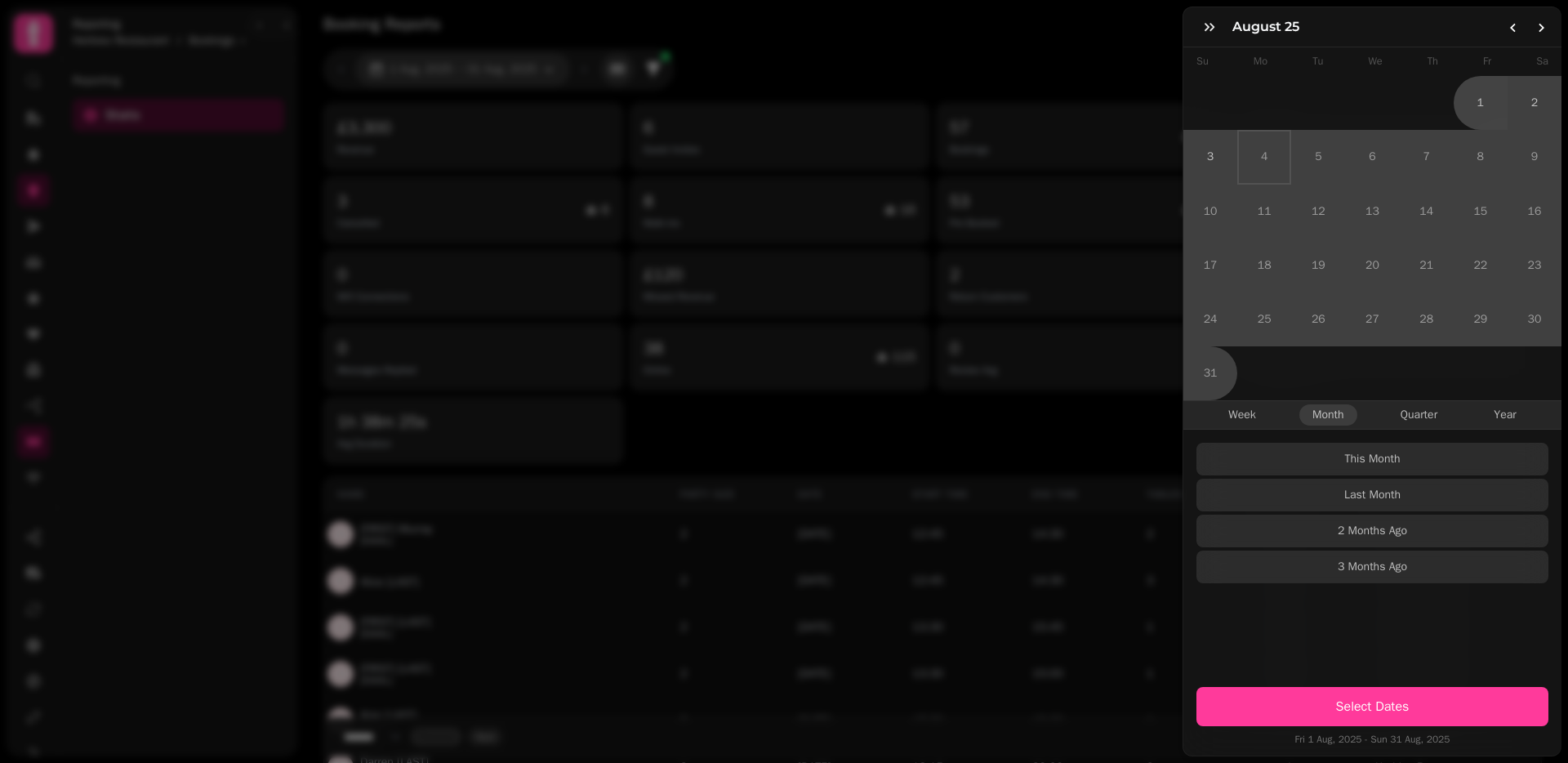 click on "August 25 August 2025 Su Mo Tu We Th Fr Sa 1 2 3 4 5 6 7 8 9 10 11 12 13 14 15 16 17 18 19 20 21 22 23 24 25 26 27 28 29 30 31 Week Month Quarter Year This Month Last Month 2 Months Ago 3 Months Ago Select Dates Fri 1 Aug, 2025   -   Sun 31 Aug, 2025" at bounding box center (784, 395) 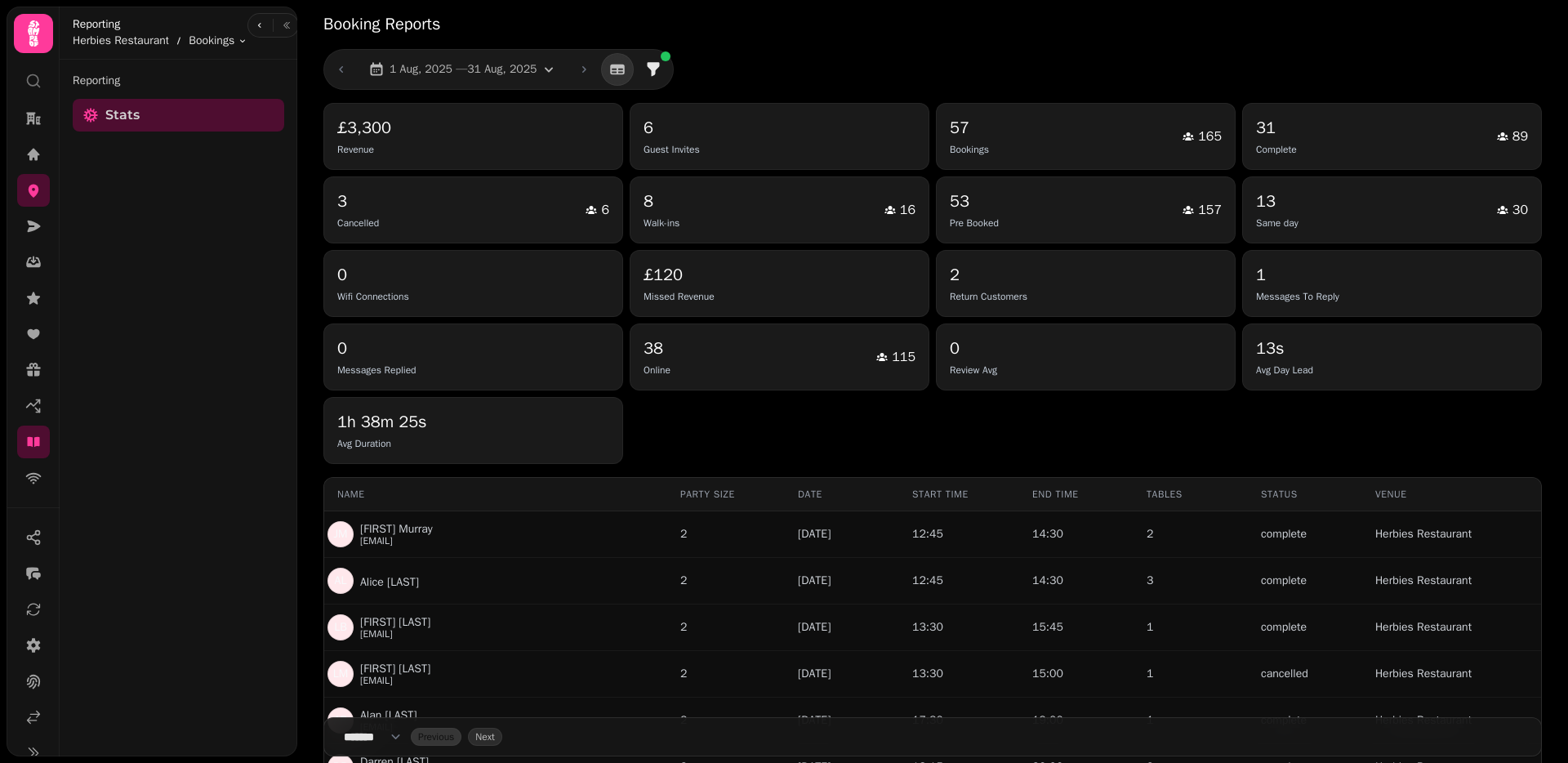 type 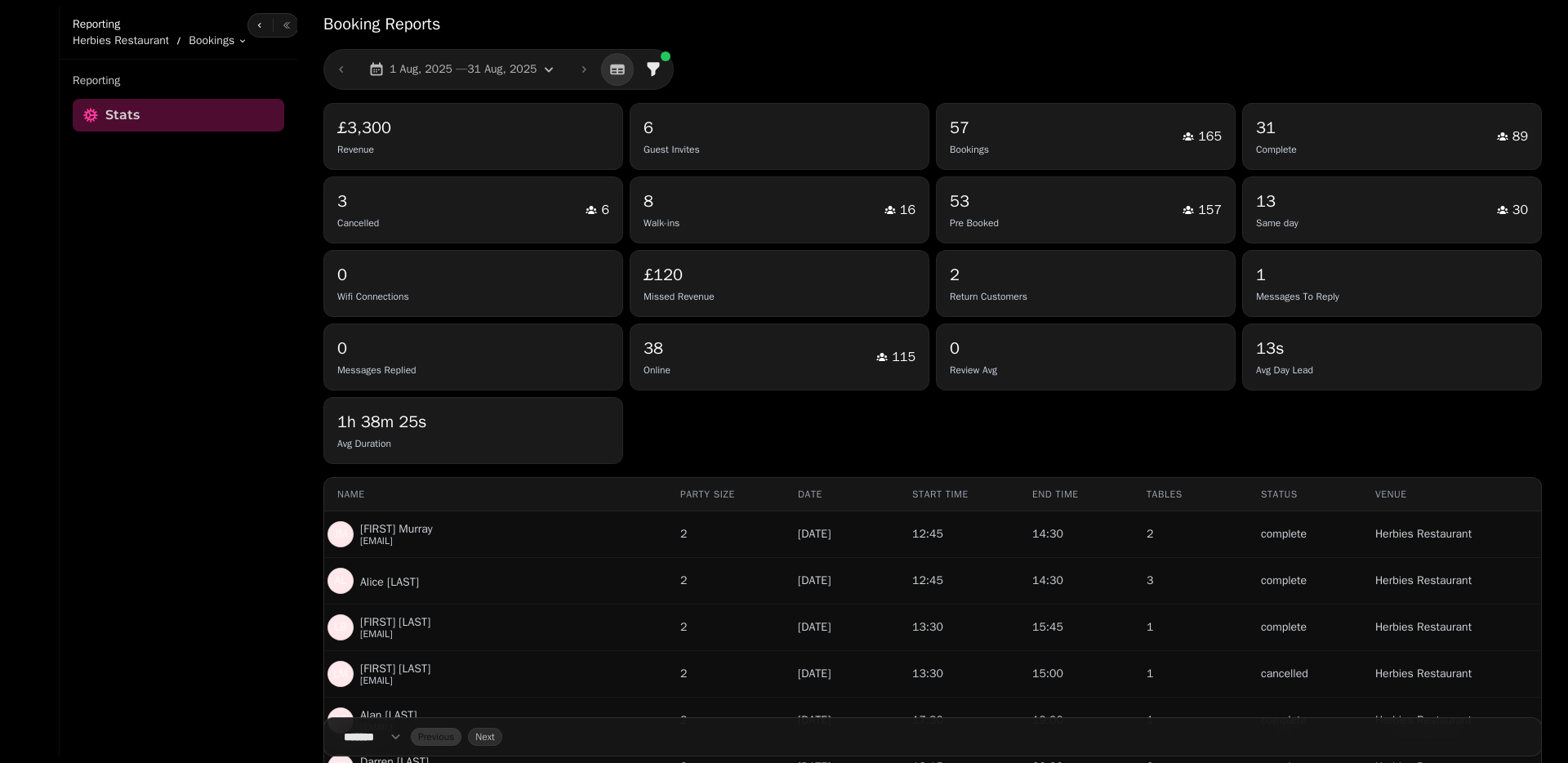 select on "**" 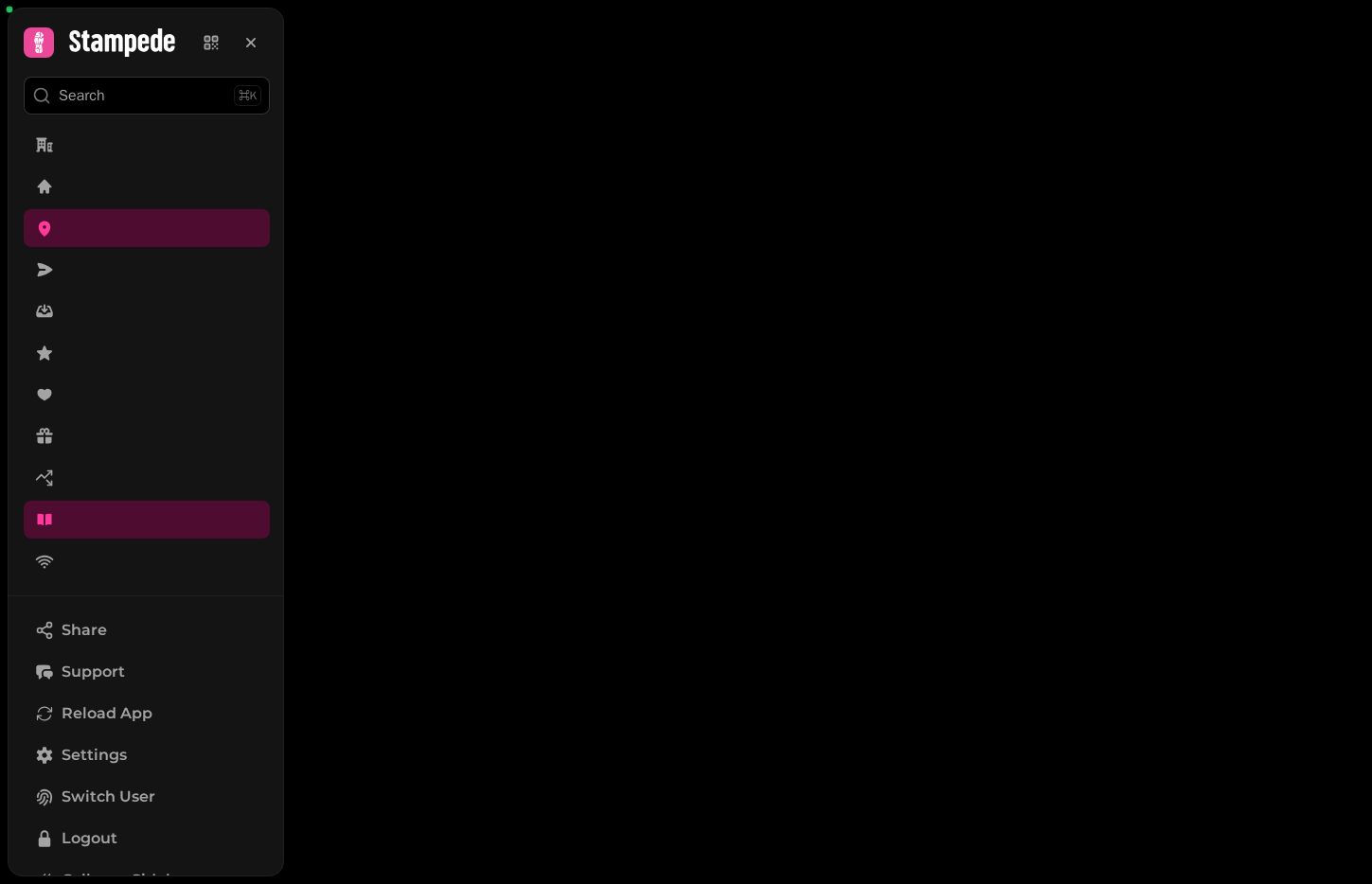 scroll, scrollTop: 0, scrollLeft: 0, axis: both 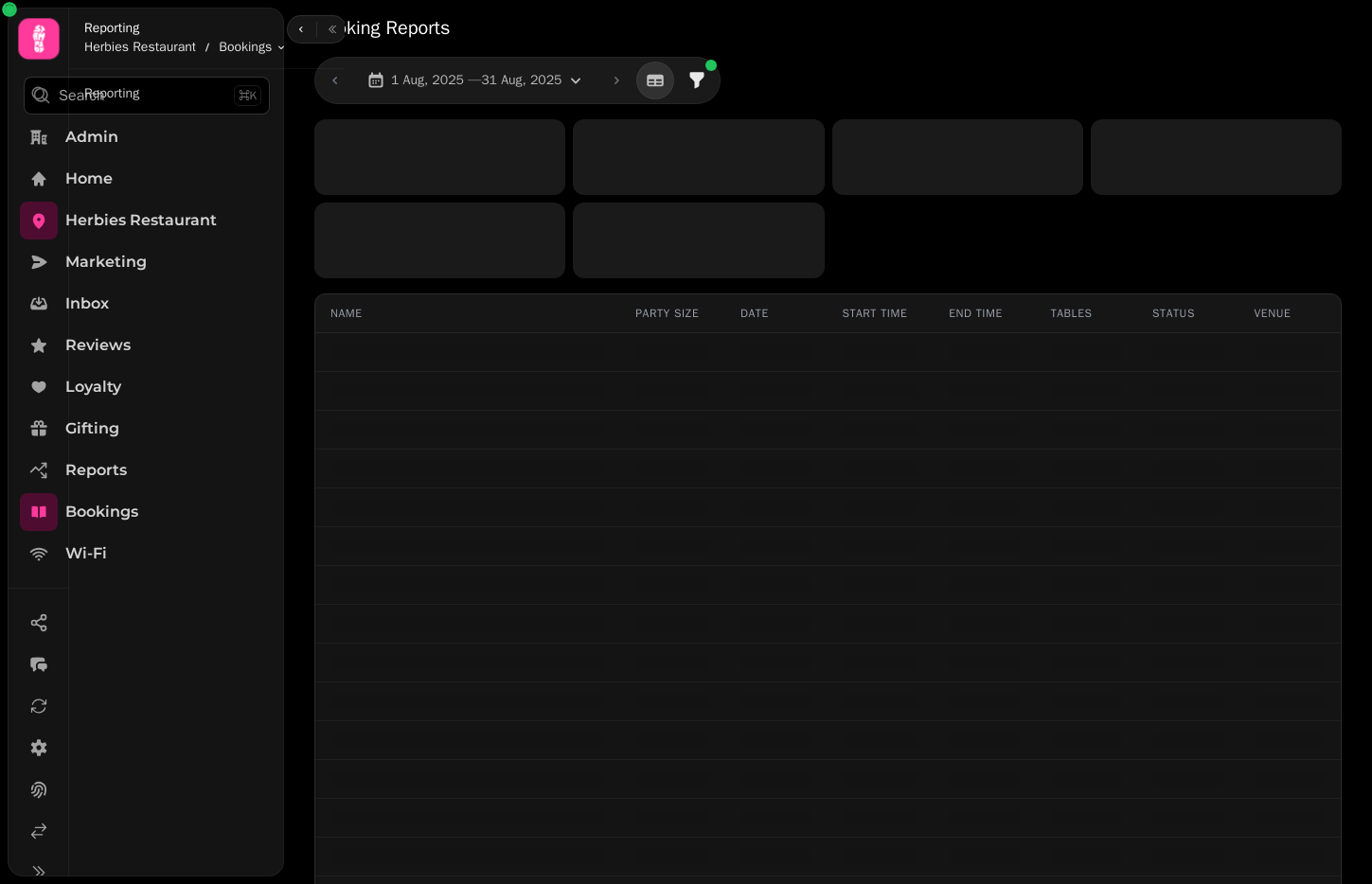 select on "**" 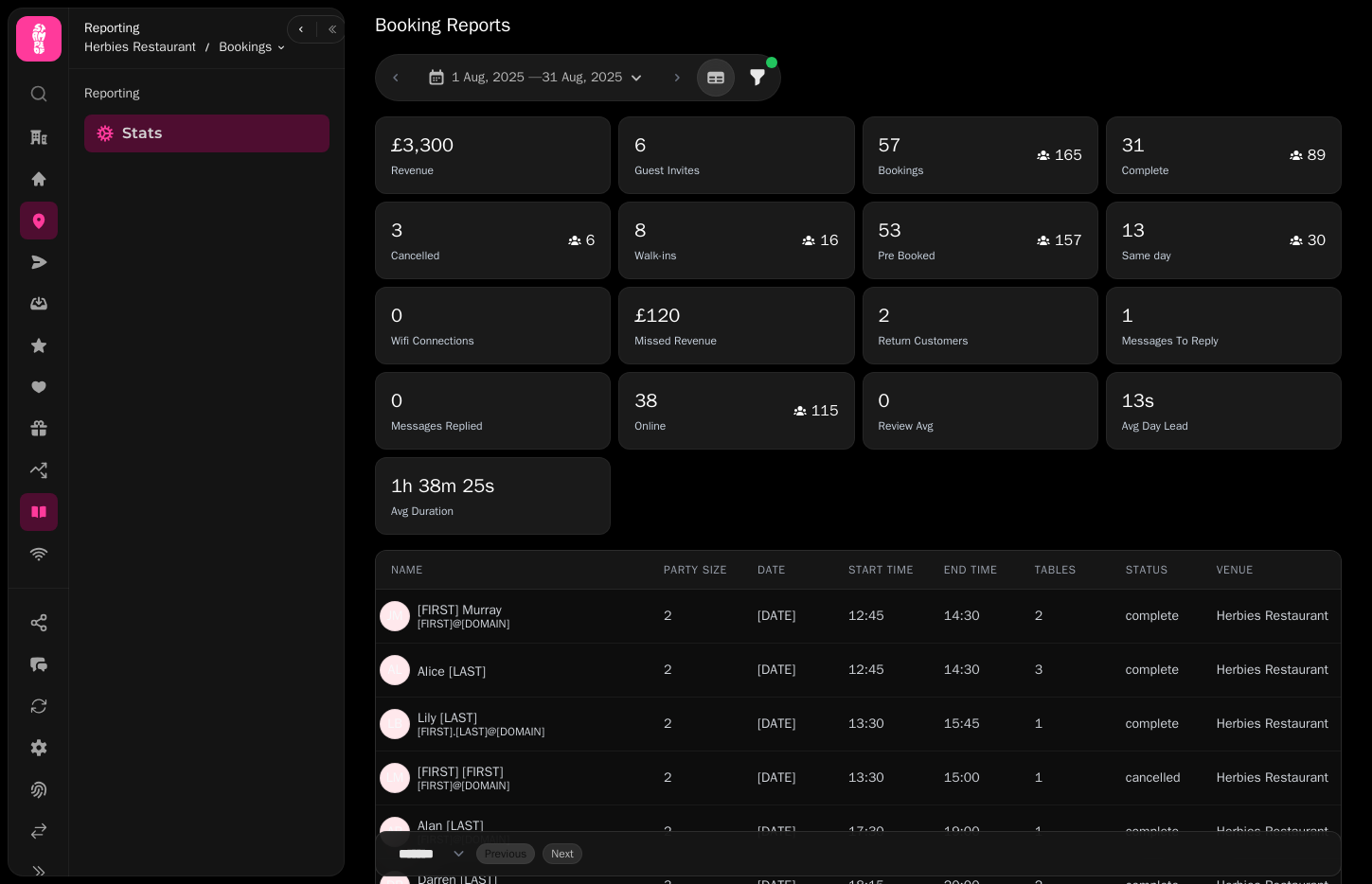 scroll, scrollTop: 0, scrollLeft: 0, axis: both 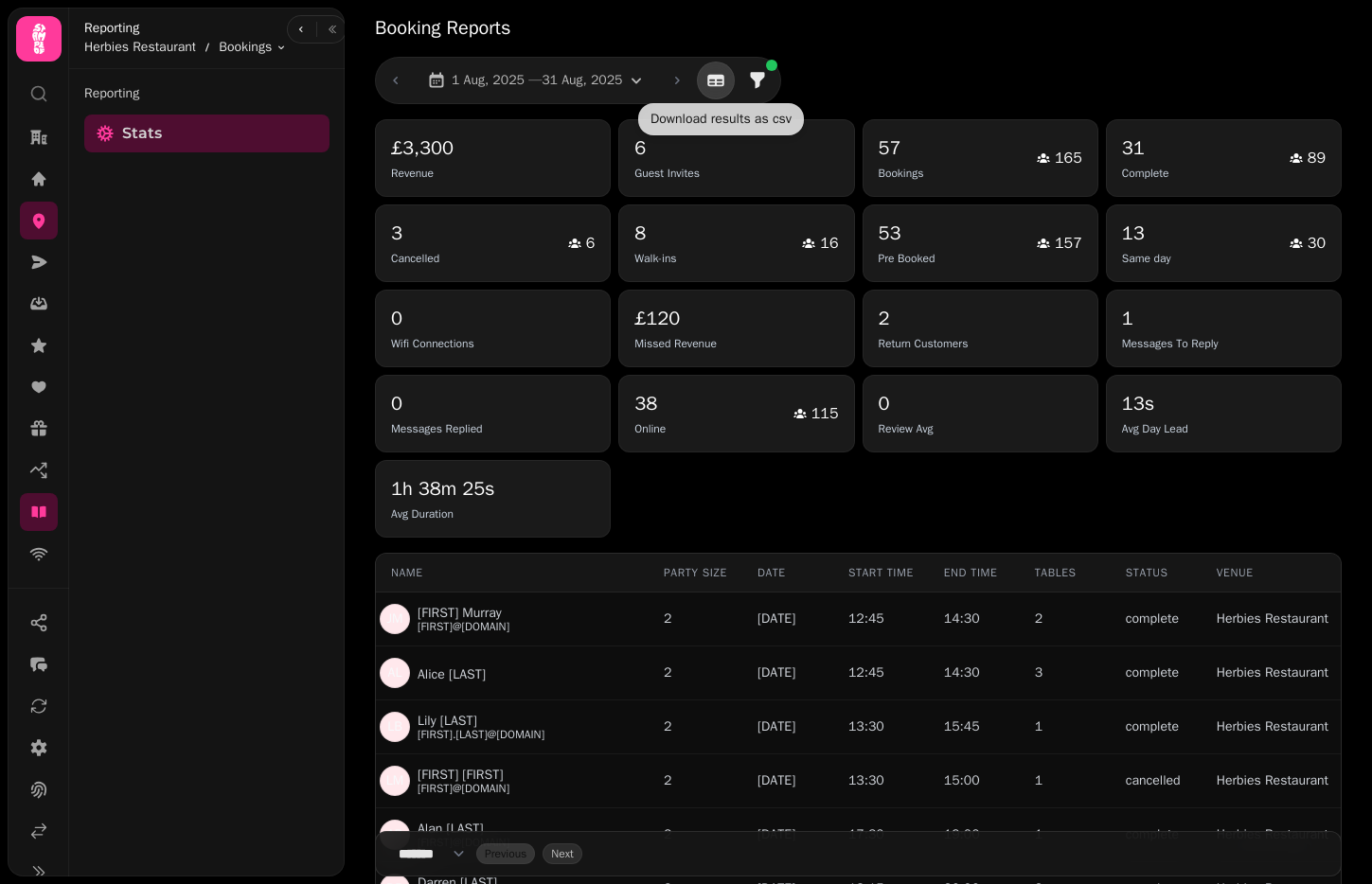 click 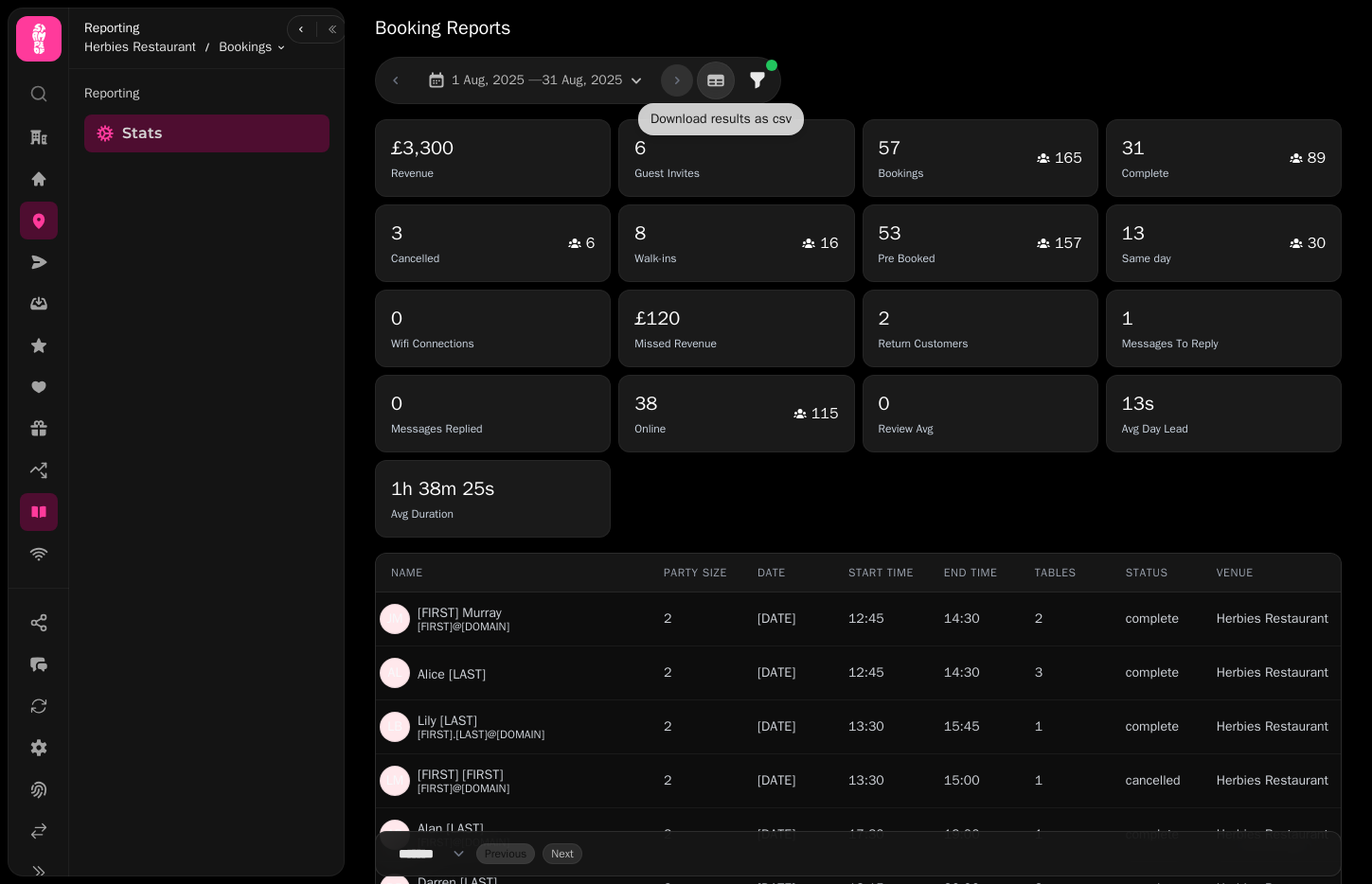 click 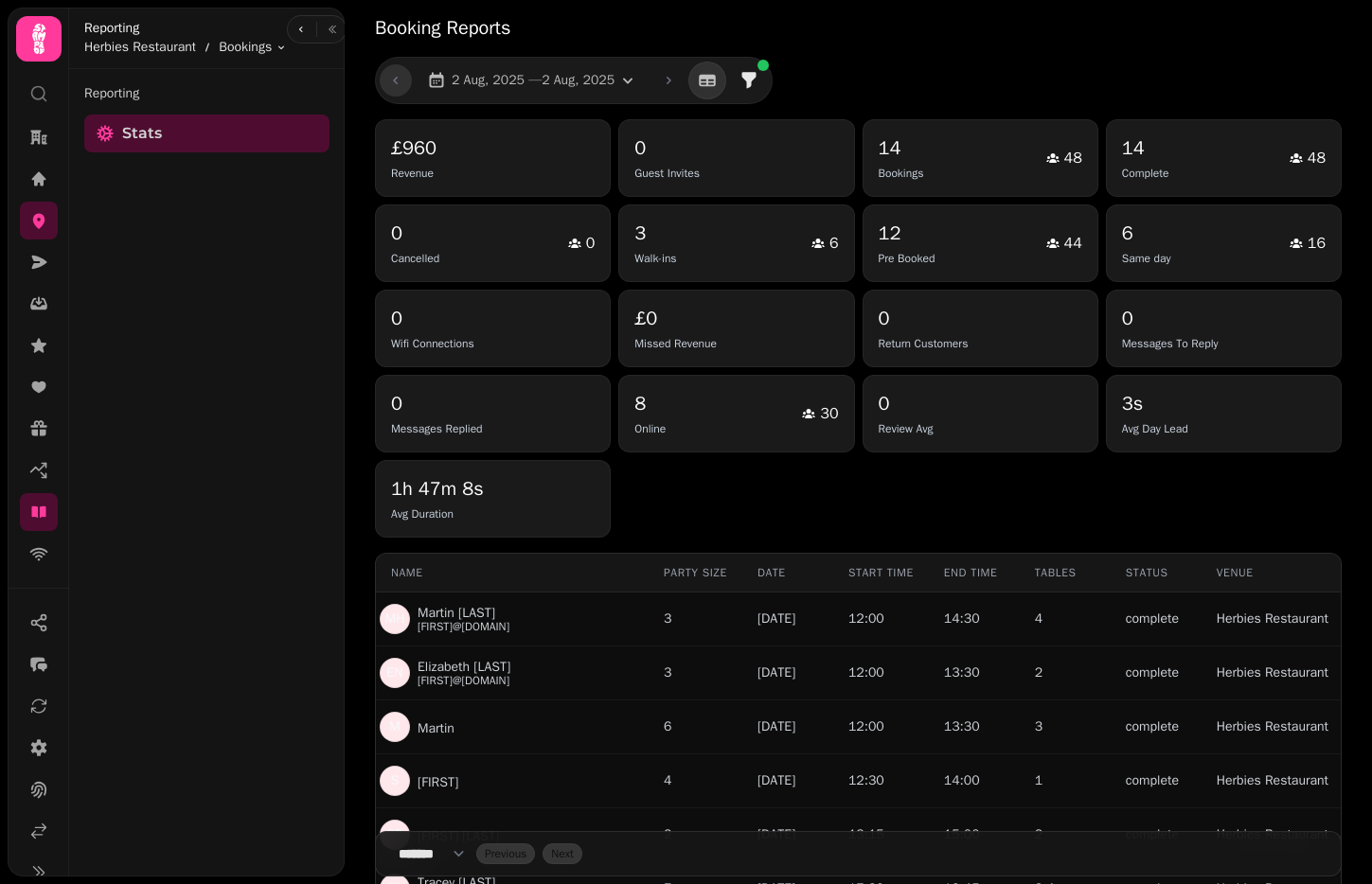 click 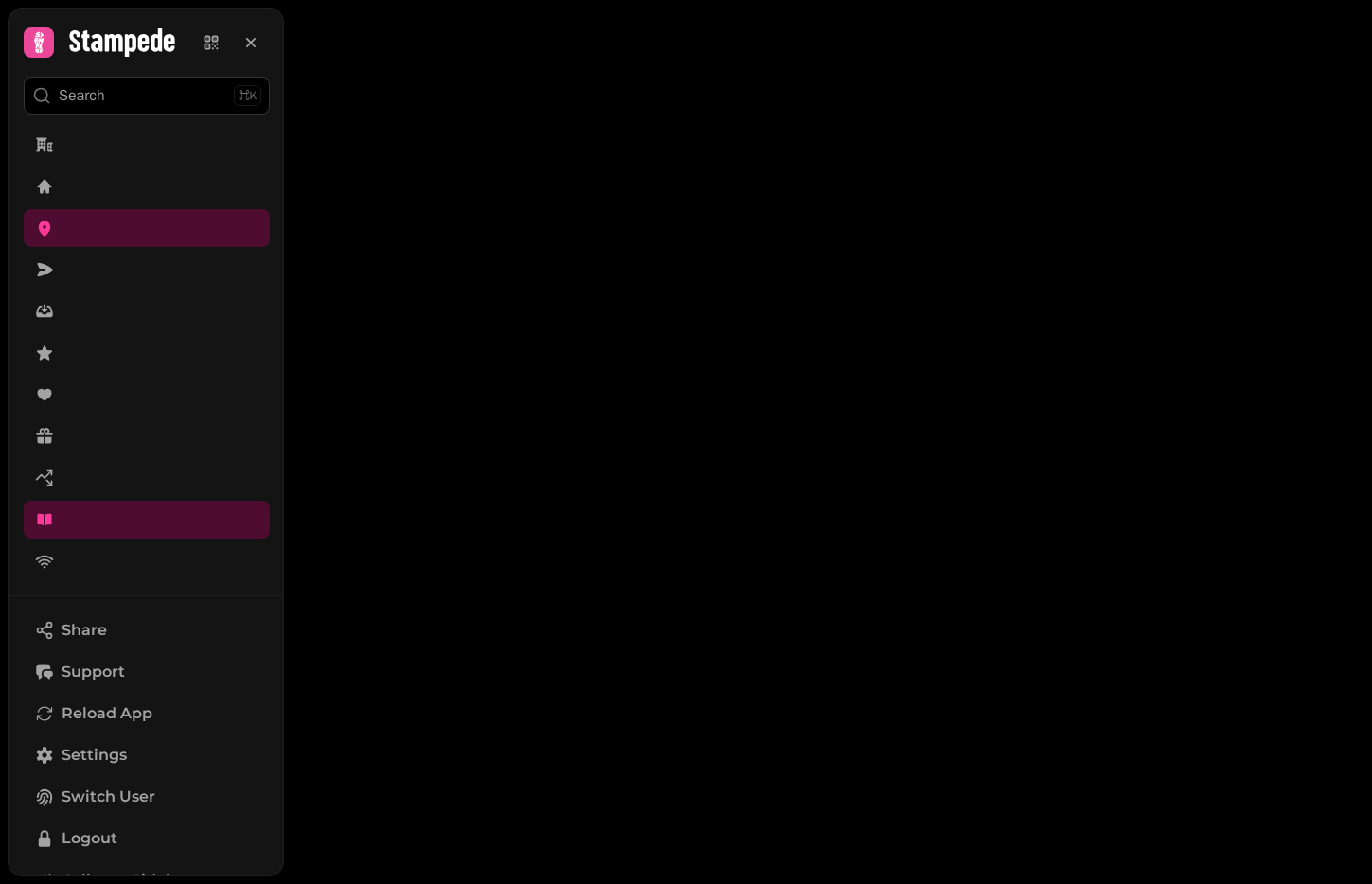 scroll, scrollTop: 0, scrollLeft: 0, axis: both 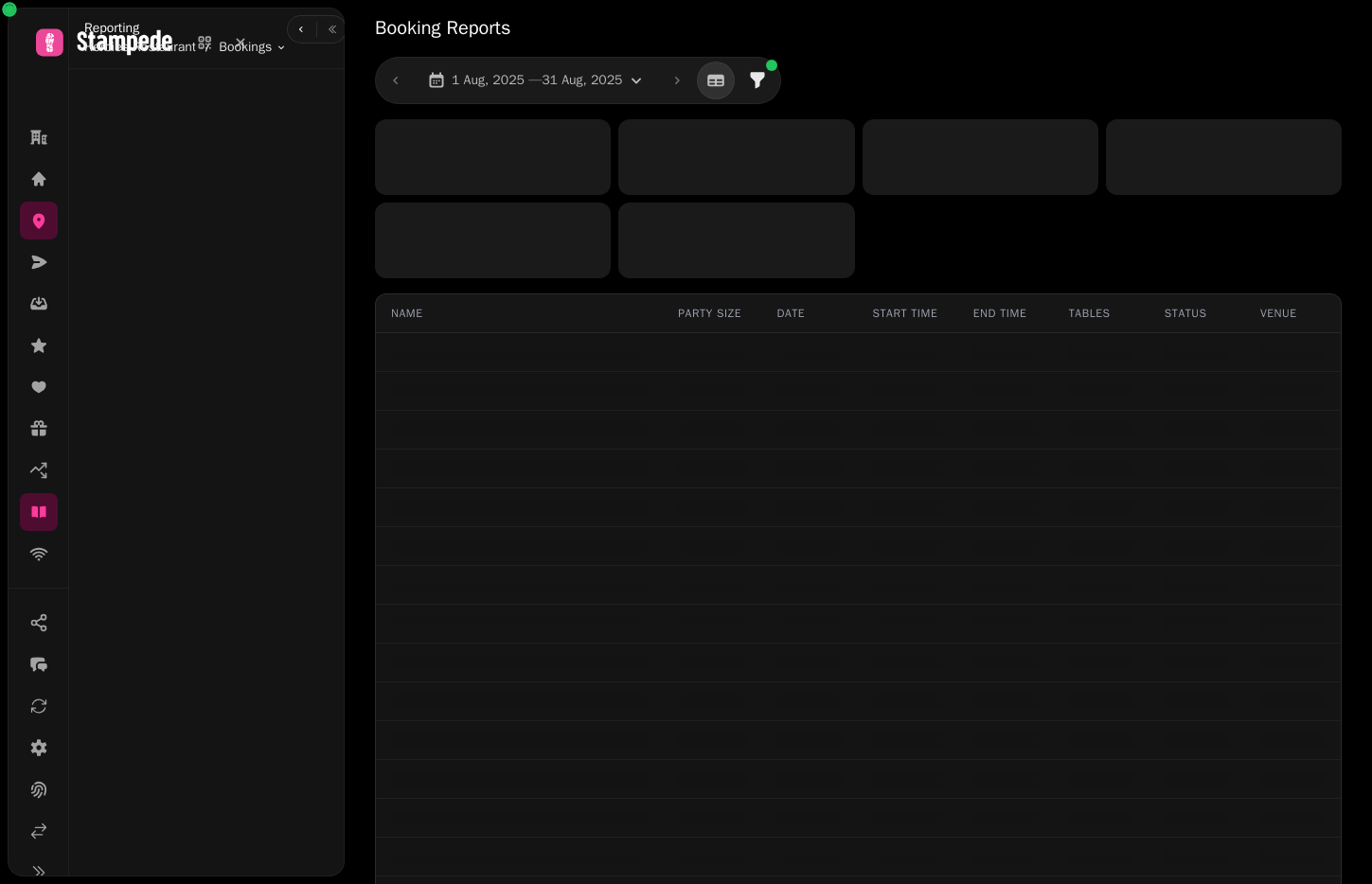 select on "**" 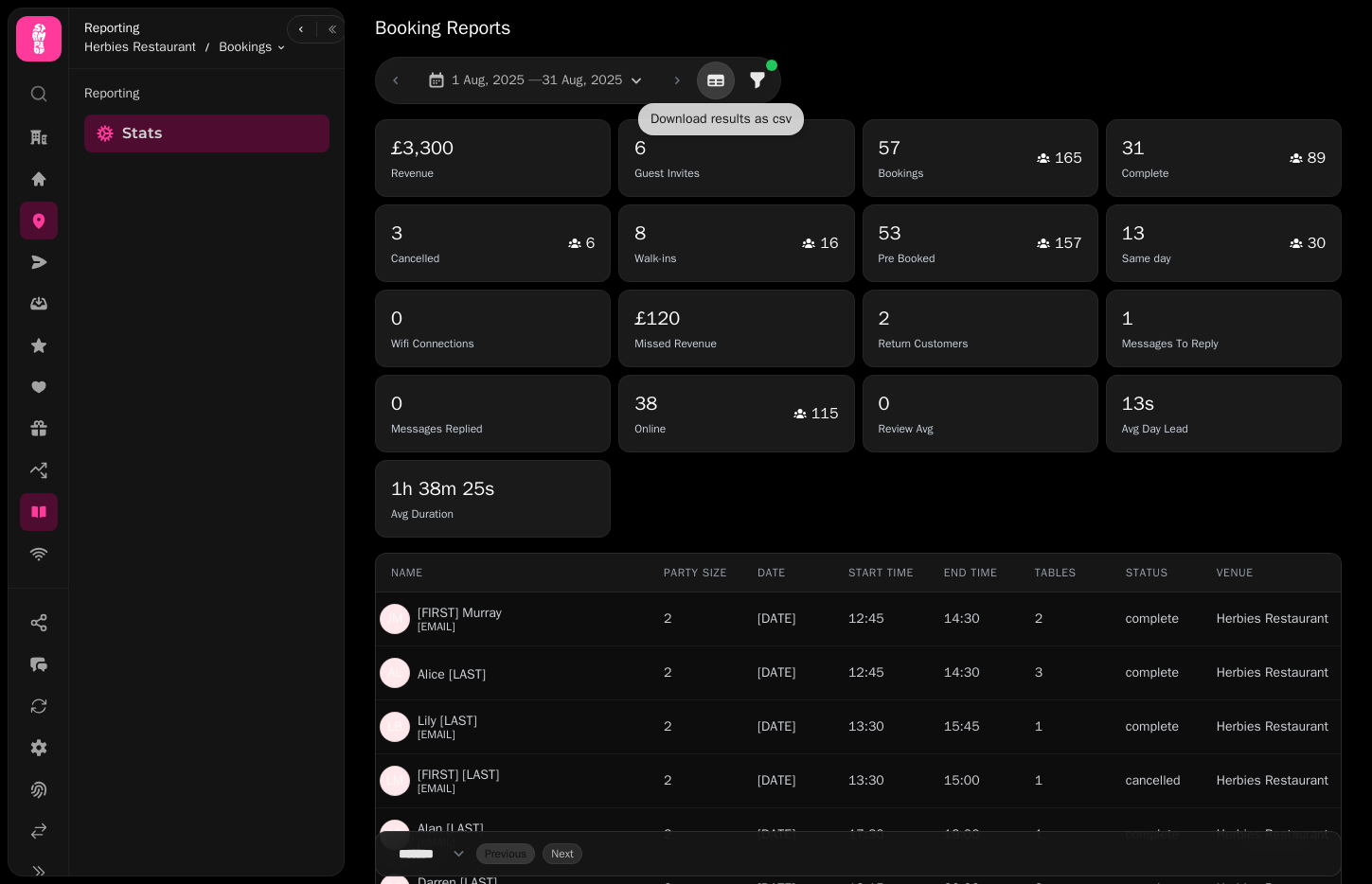 click 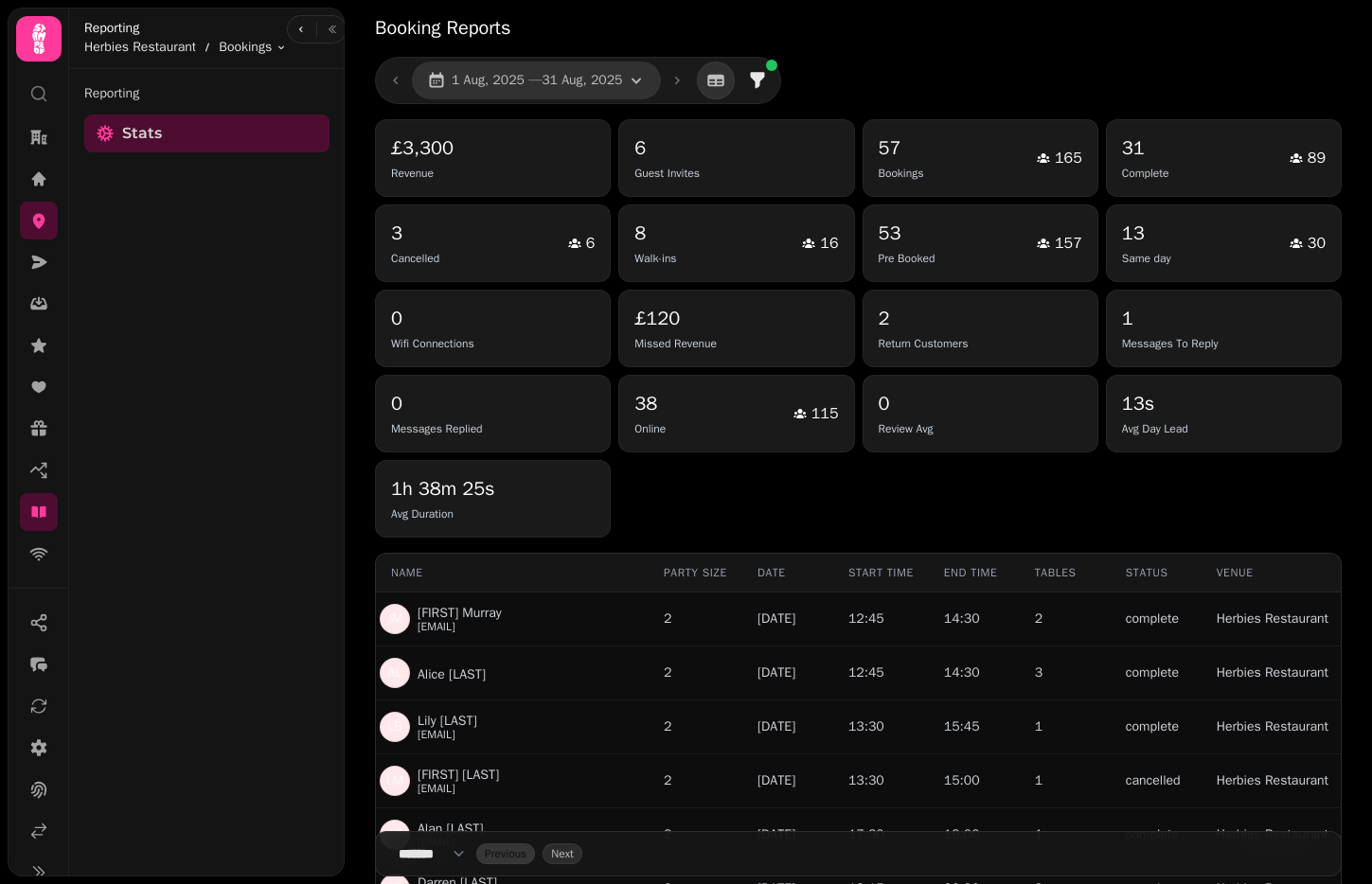 click on "1 Aug, 2025    —  31 Aug, 2025" at bounding box center [537, 80] 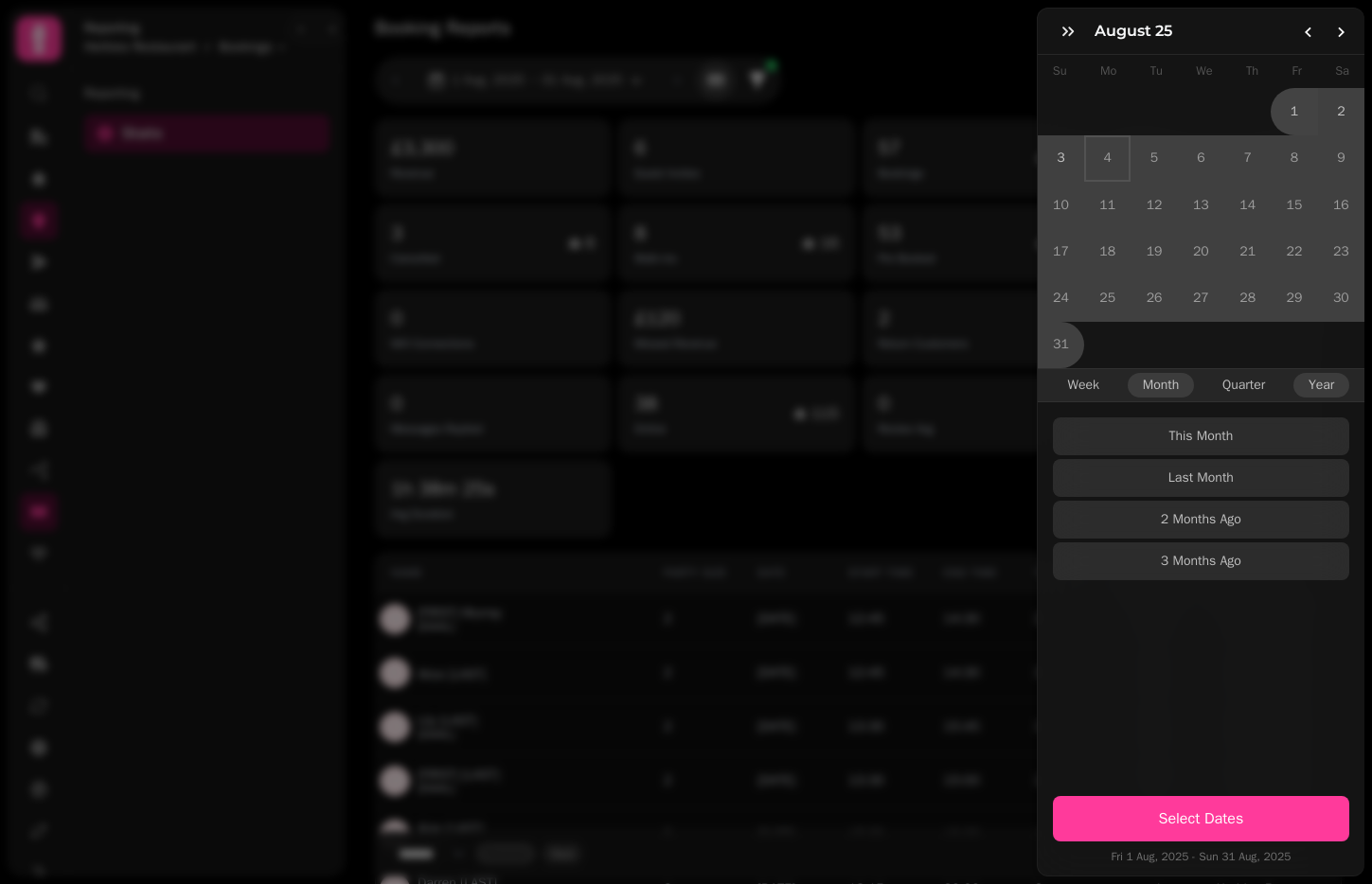 click on "Year" at bounding box center (1321, 385) 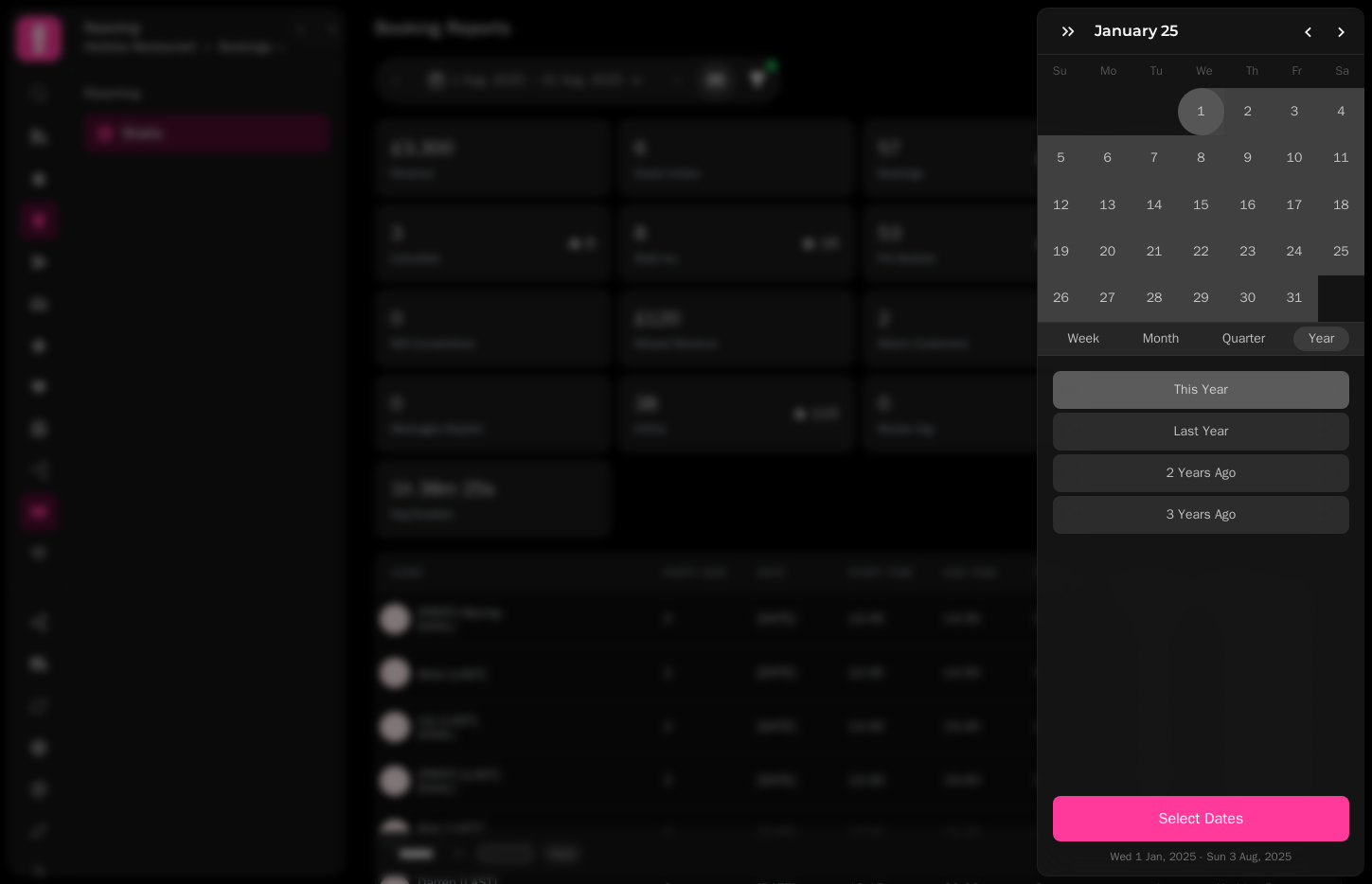 click on "1" at bounding box center [1201, 111] 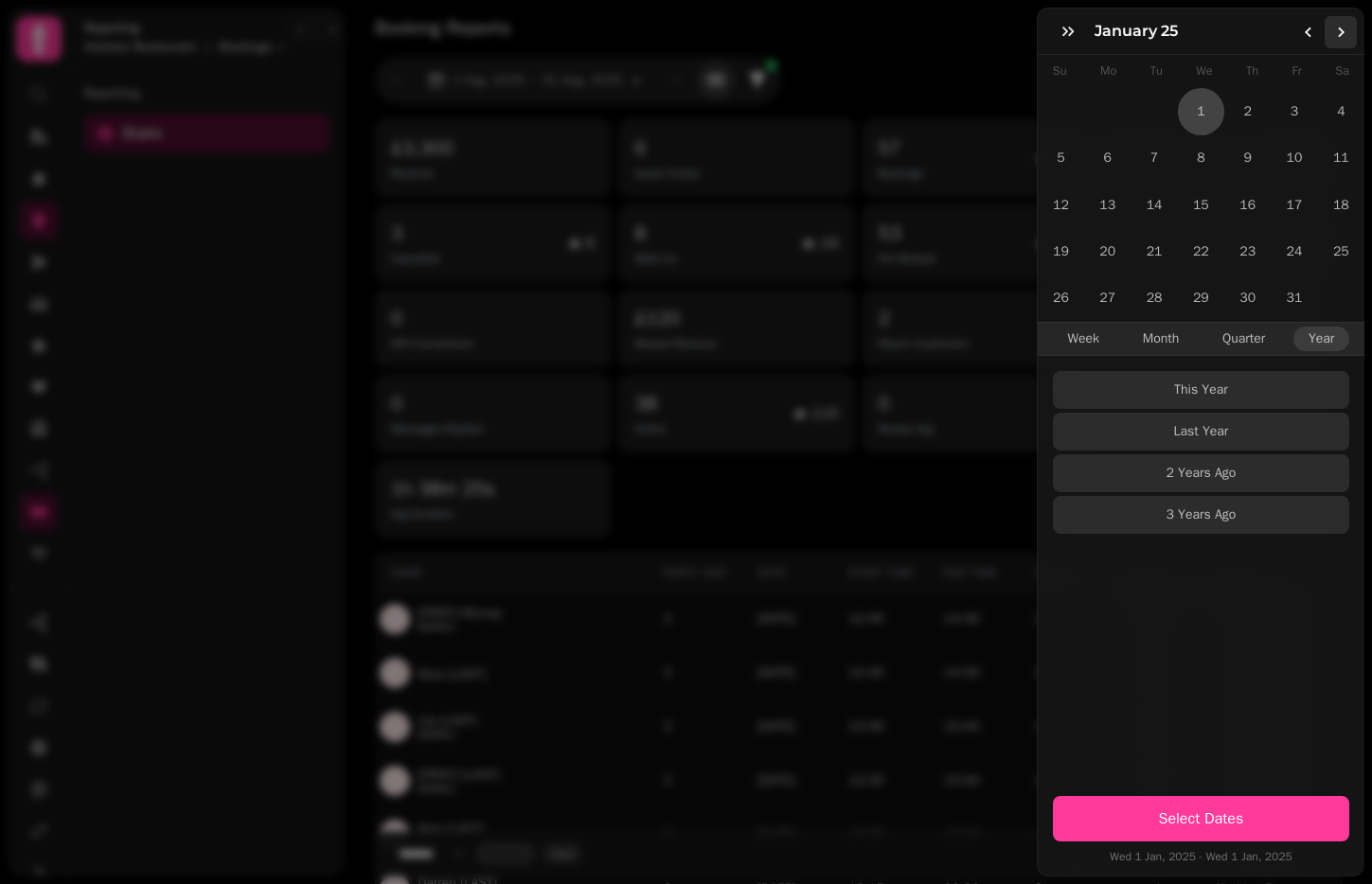 click 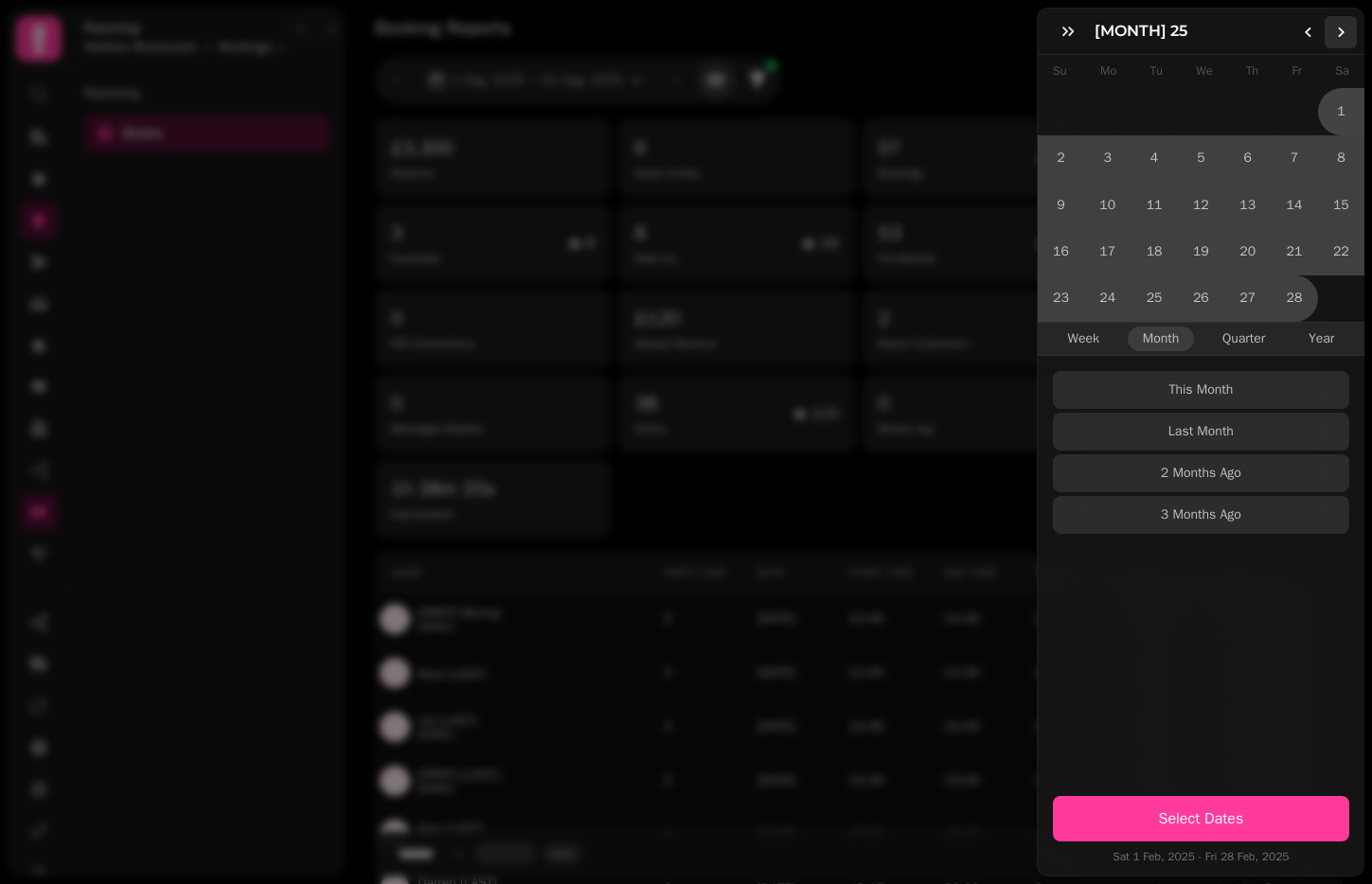 click 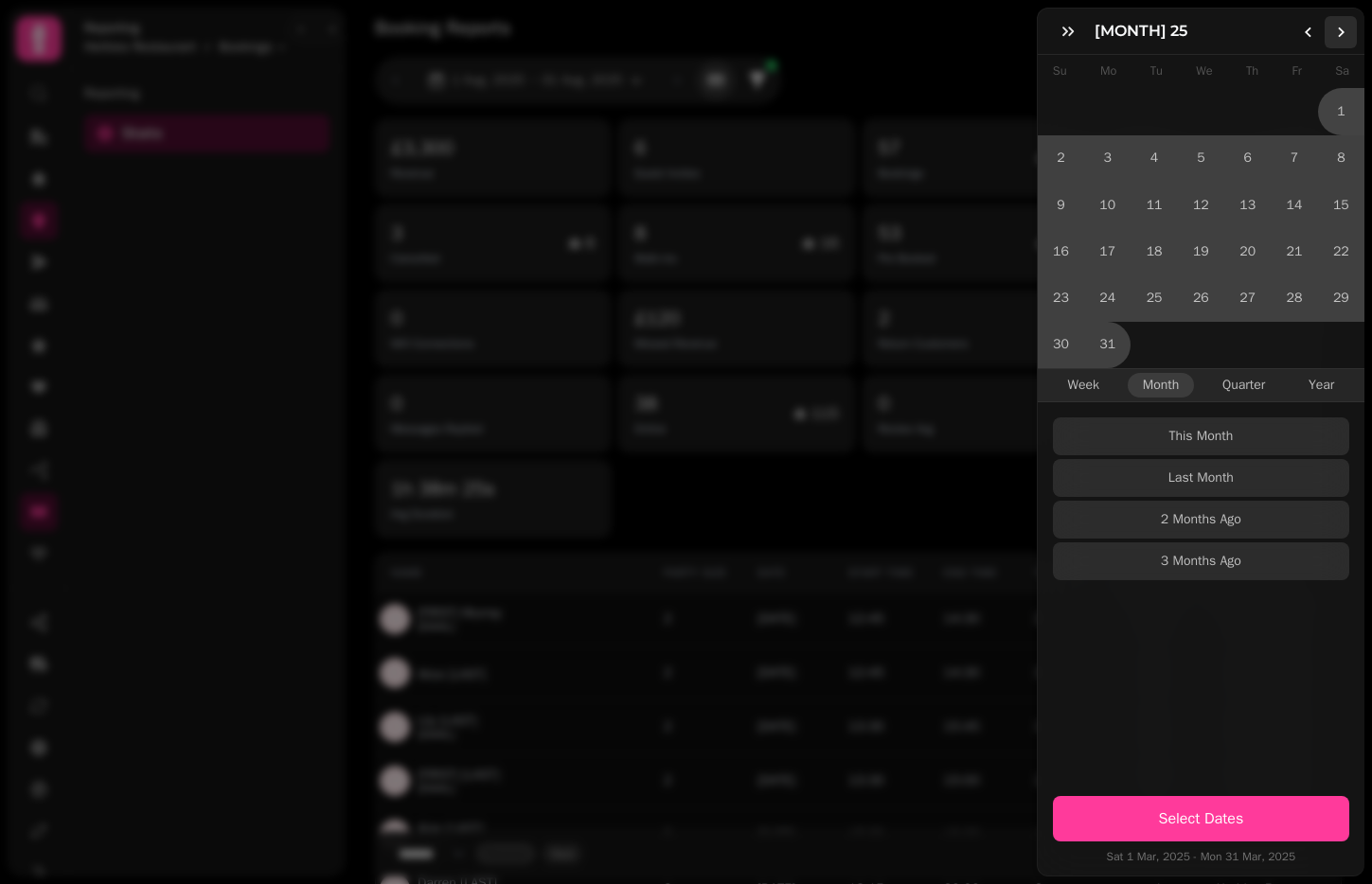 click 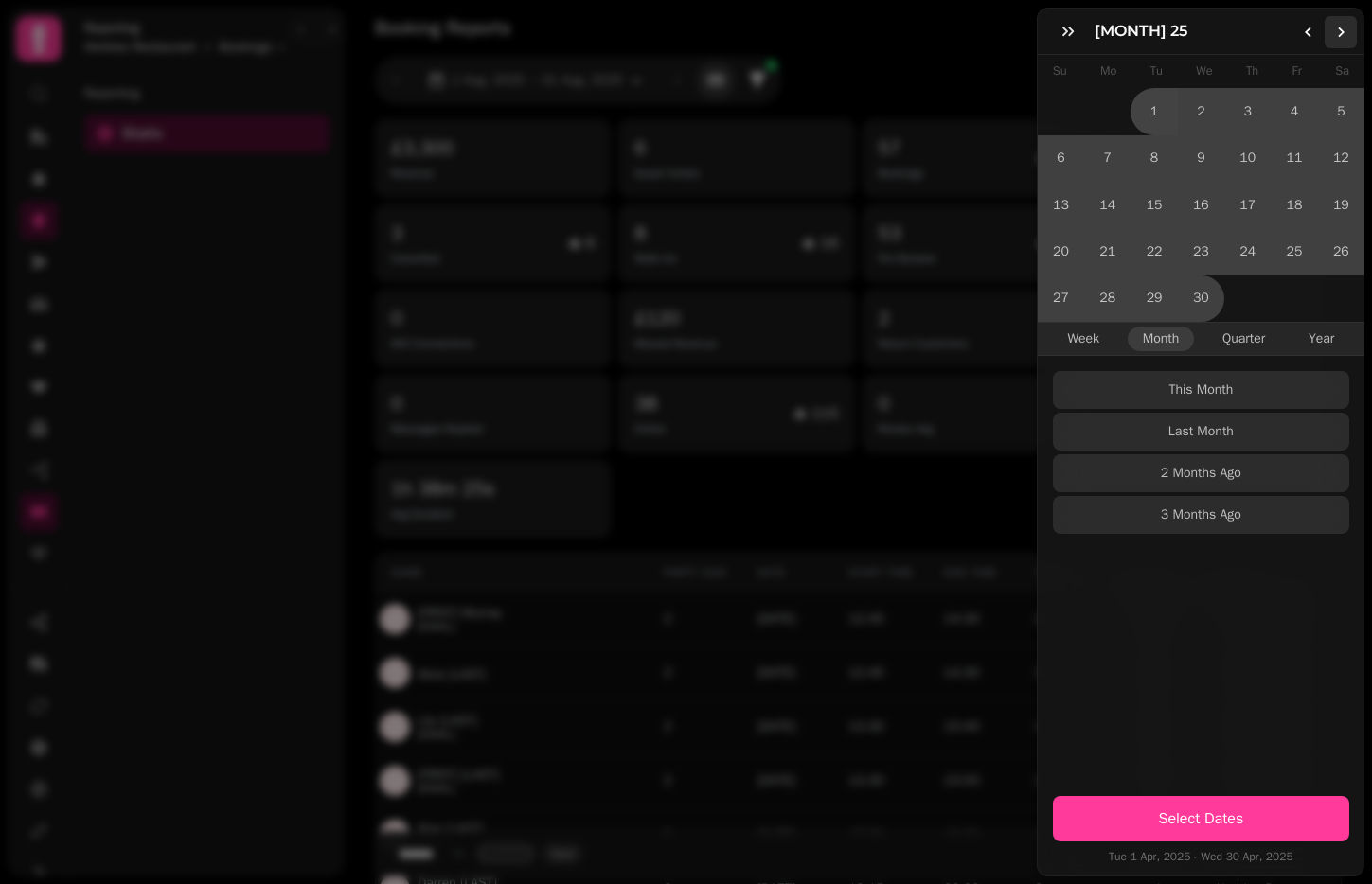 click 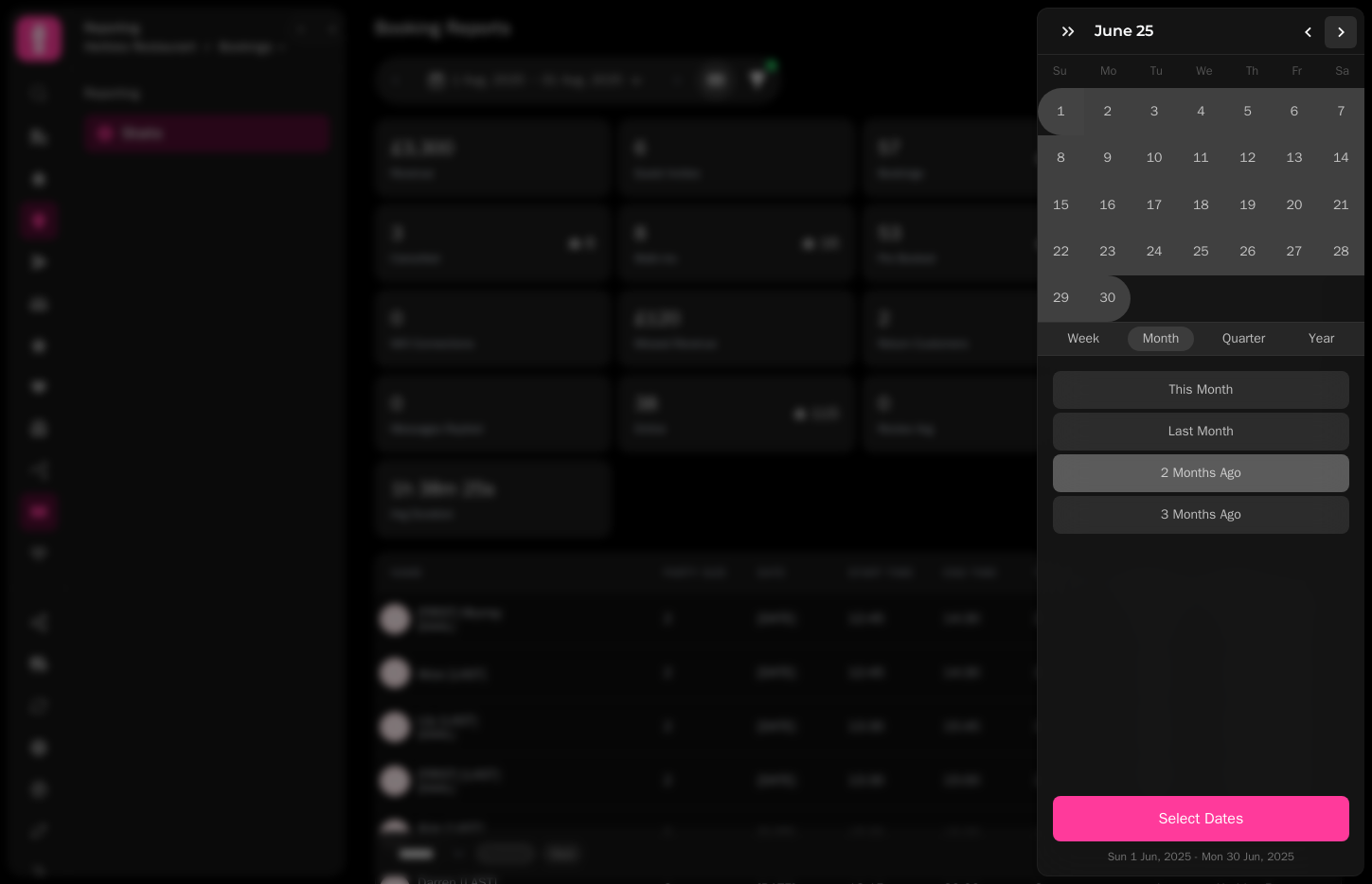 click 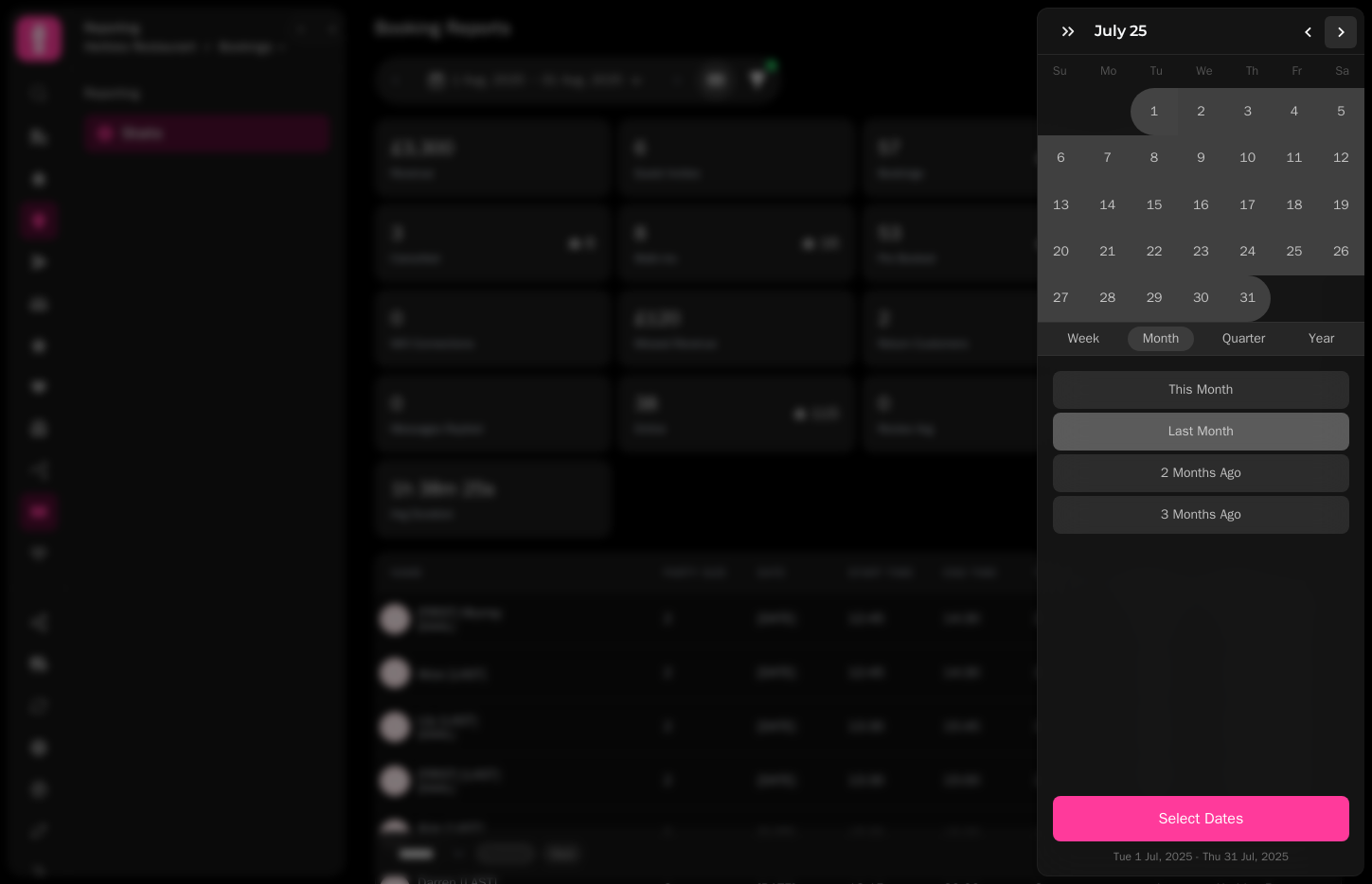 click 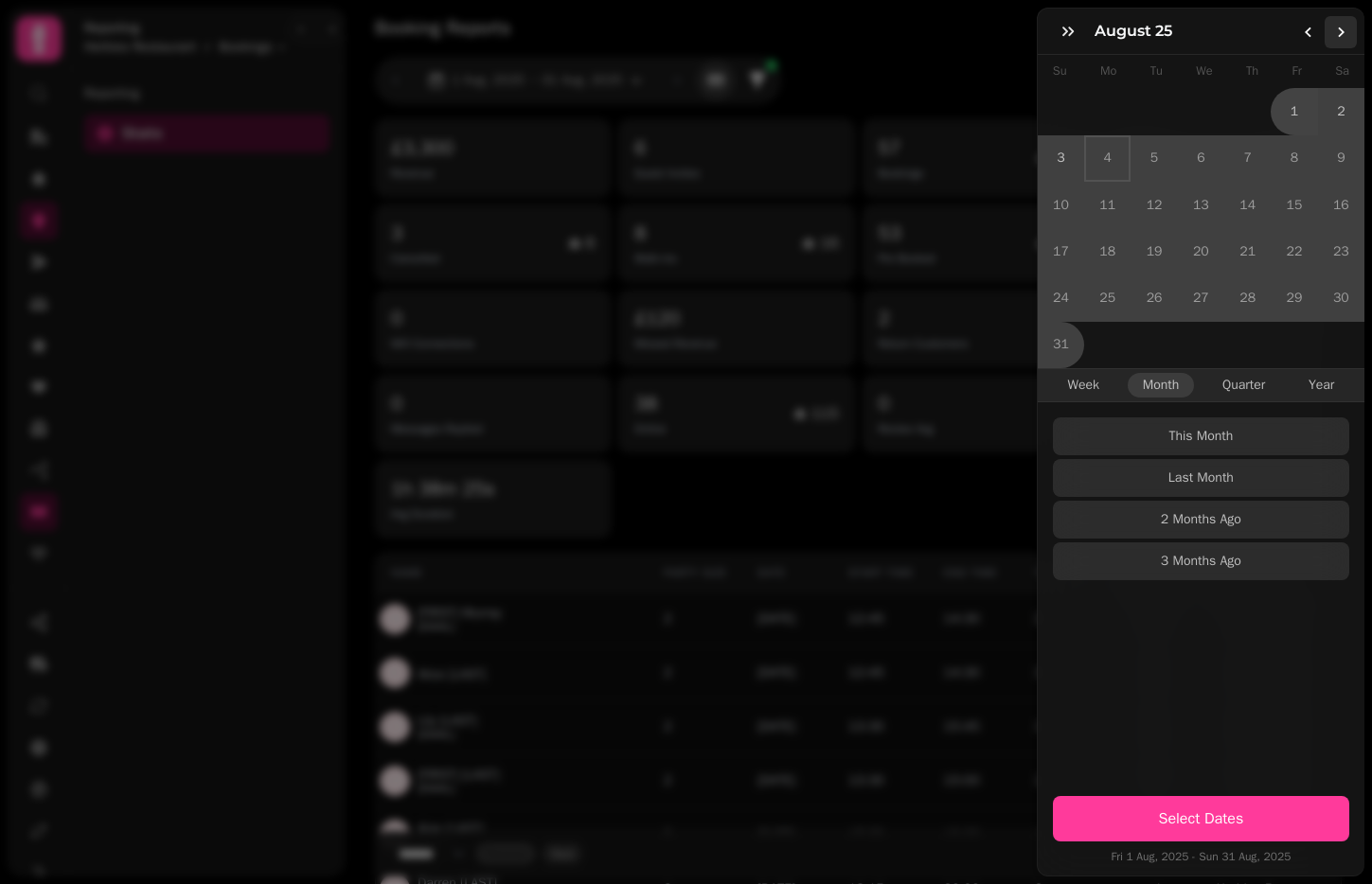 click 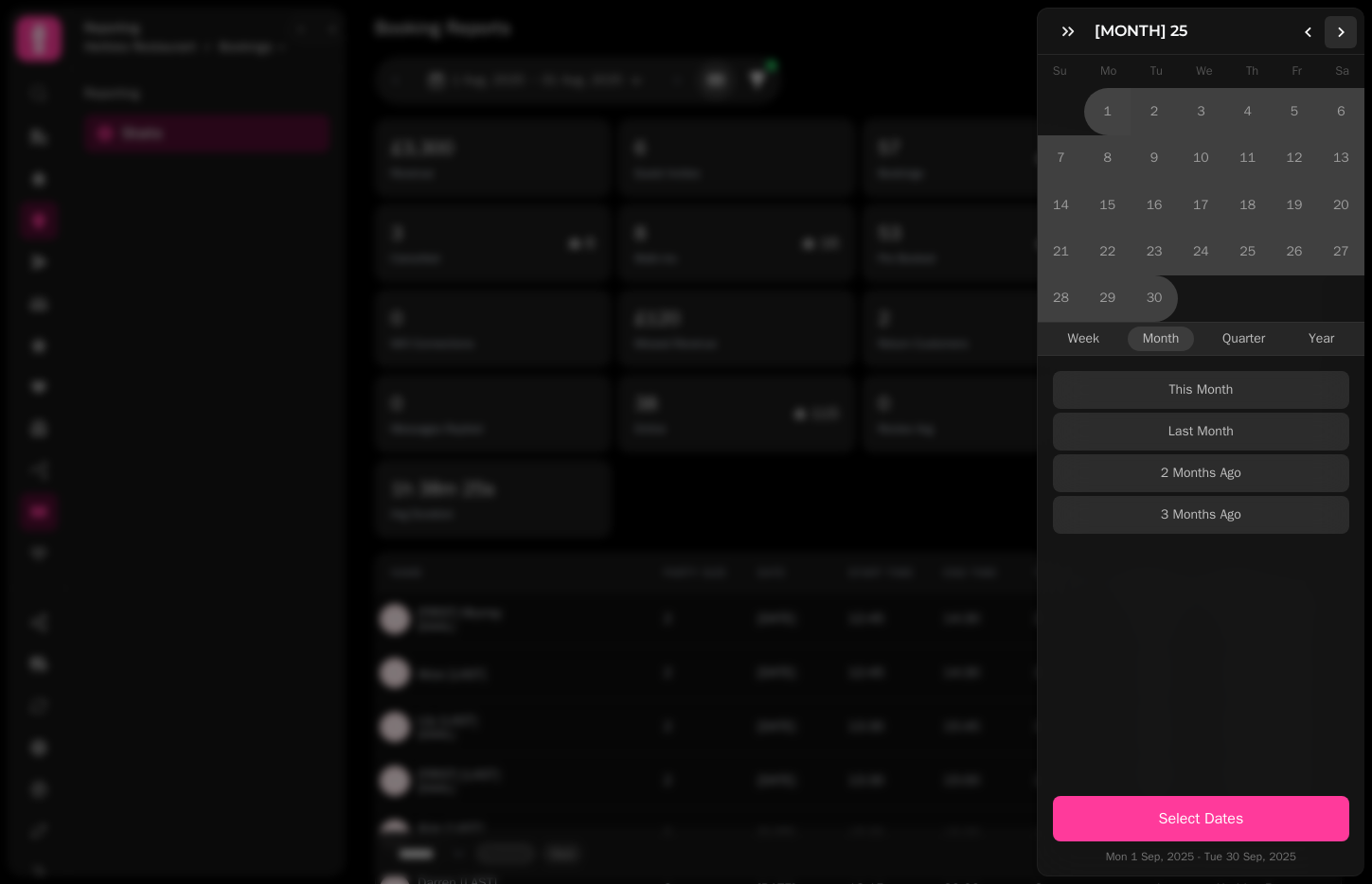 click 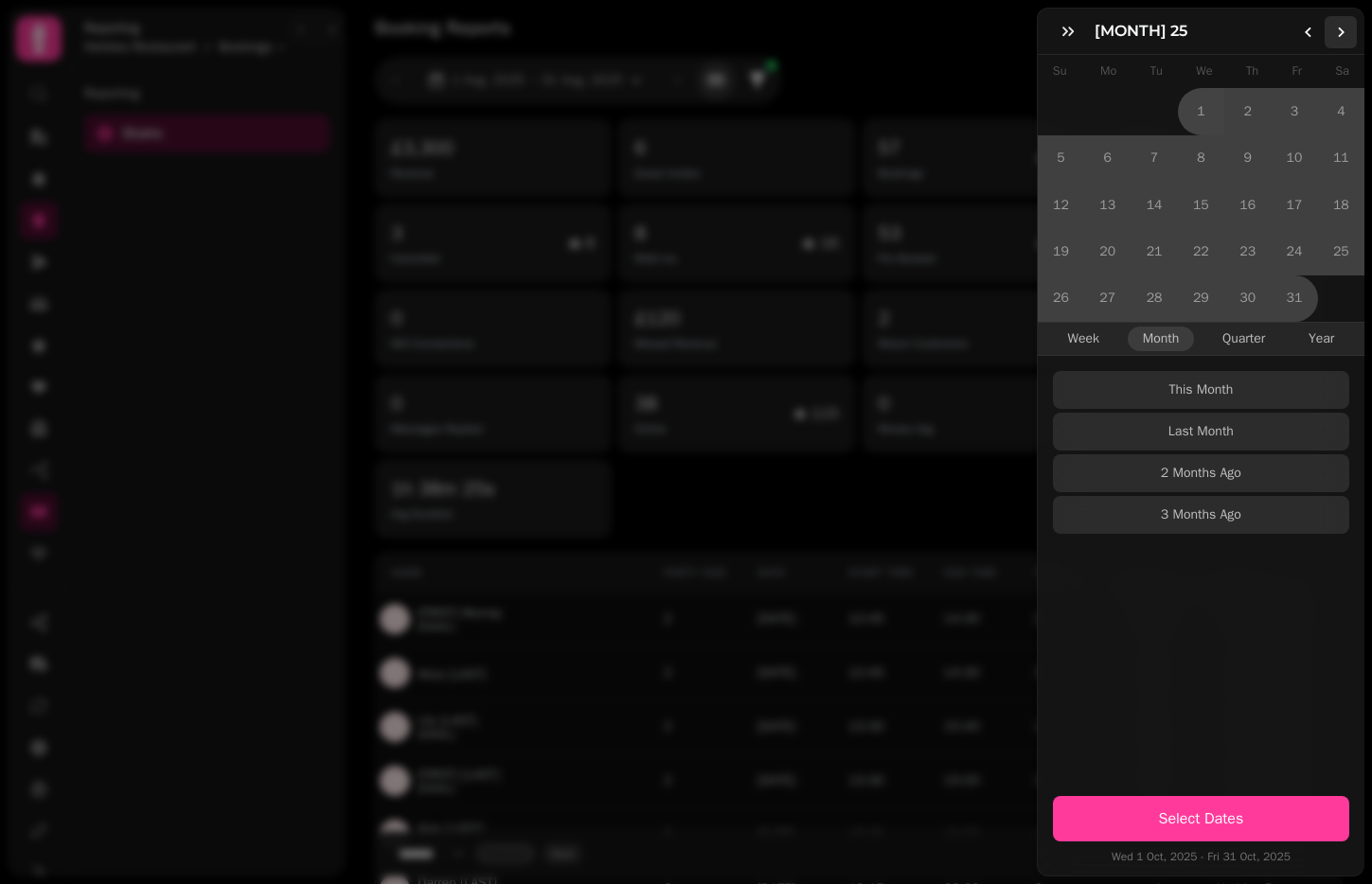 click 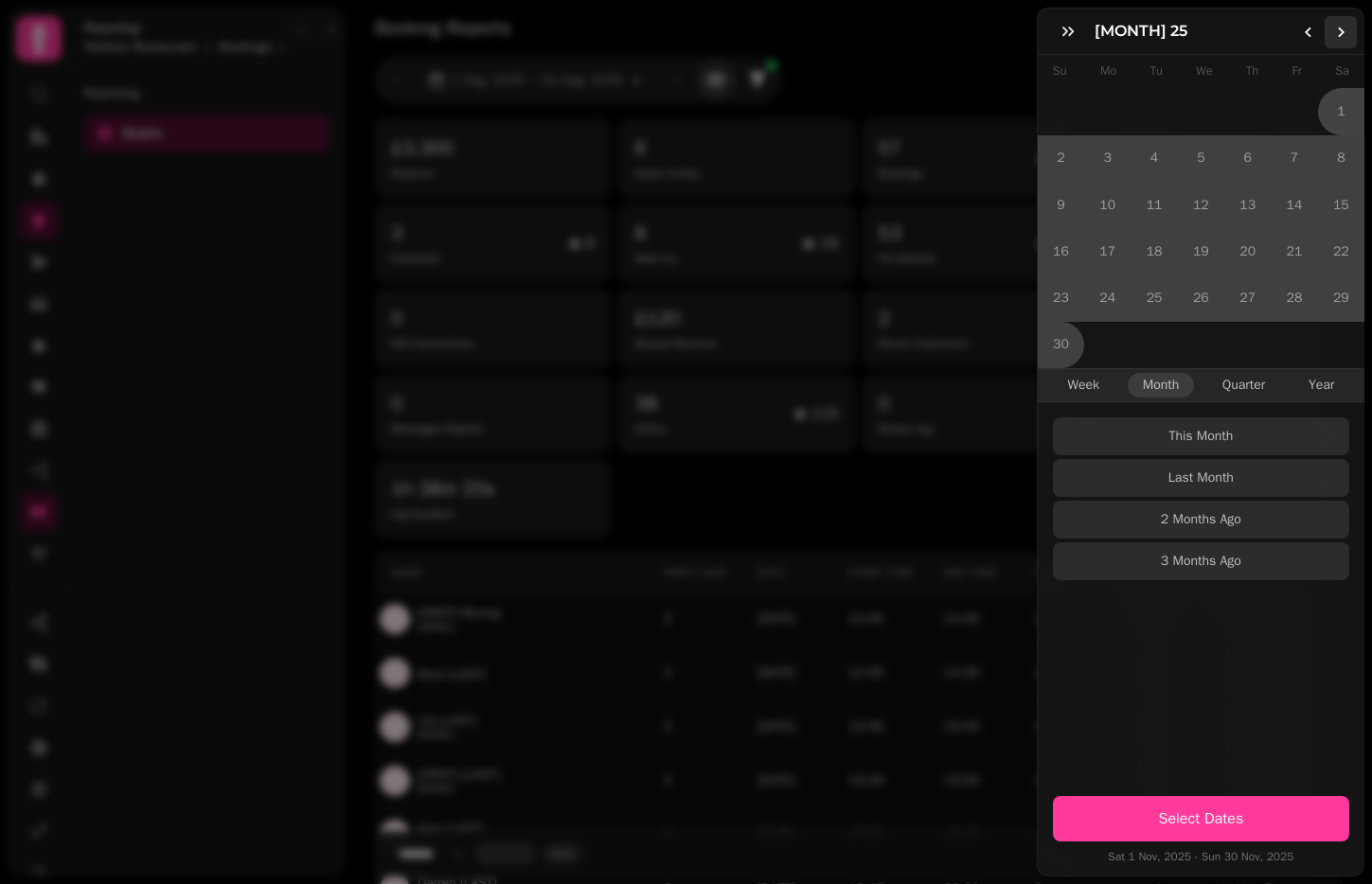 click 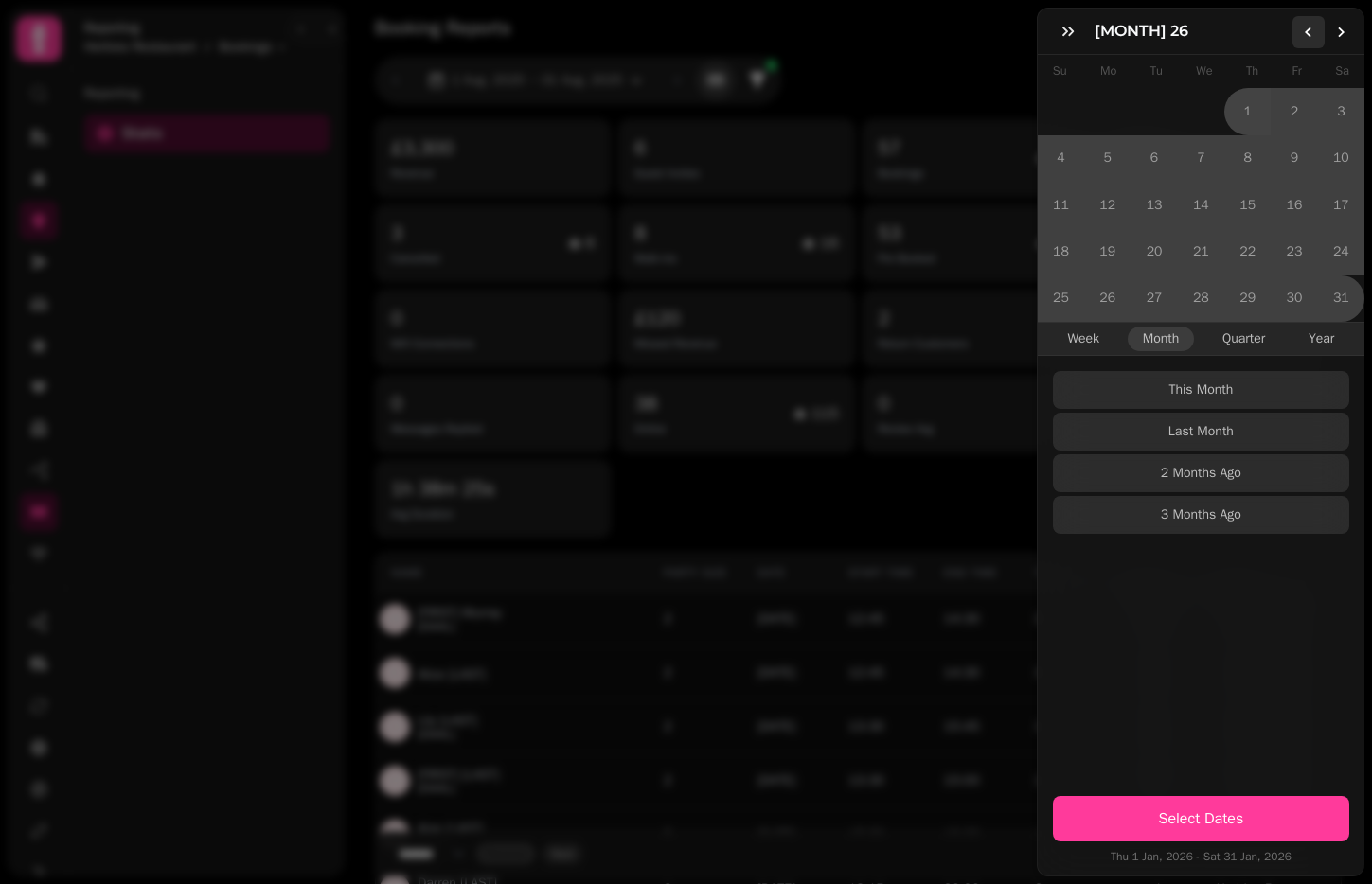 click 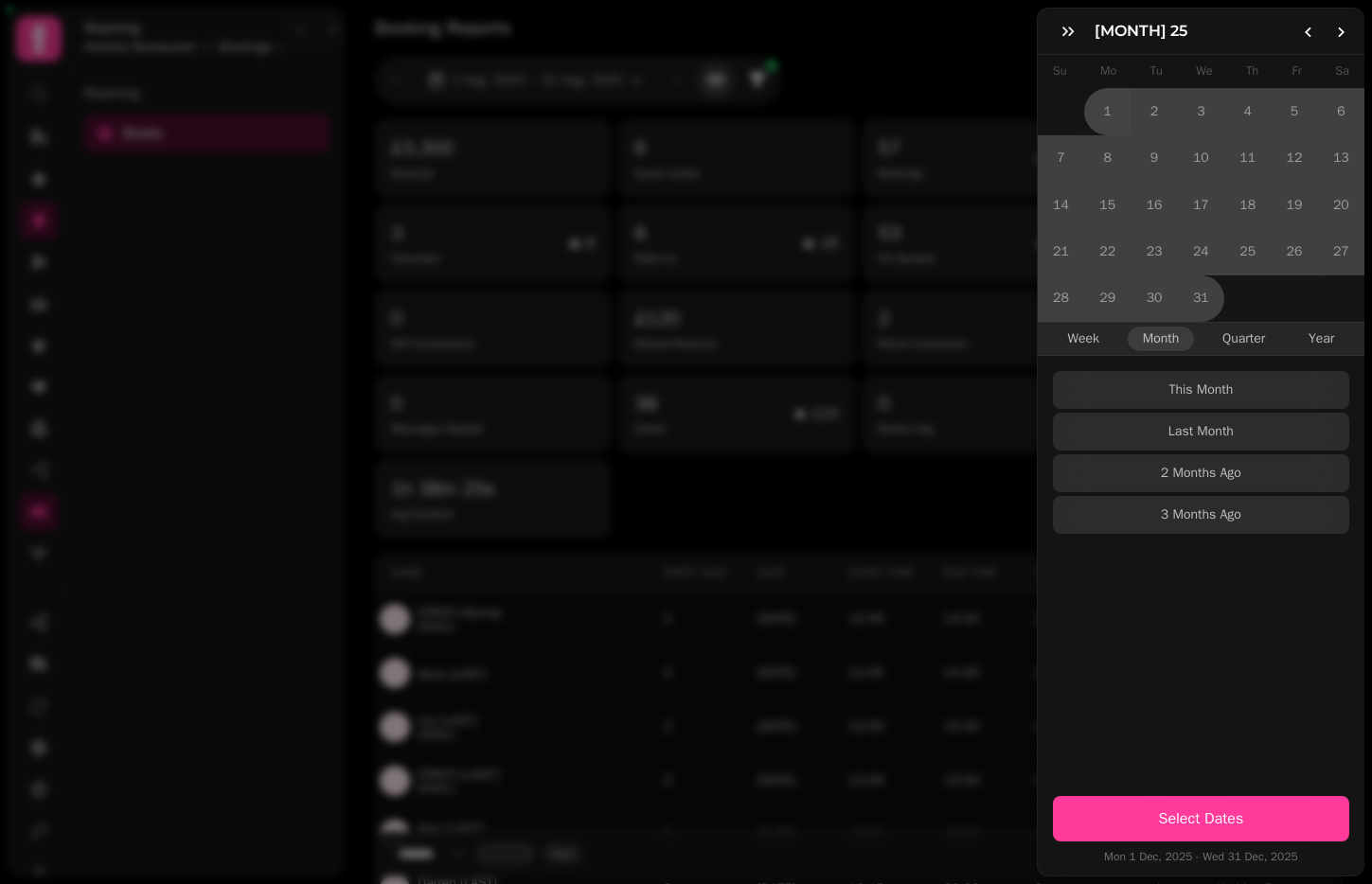 drag, startPoint x: 1311, startPoint y: 28, endPoint x: 1283, endPoint y: 69, distance: 49.64877 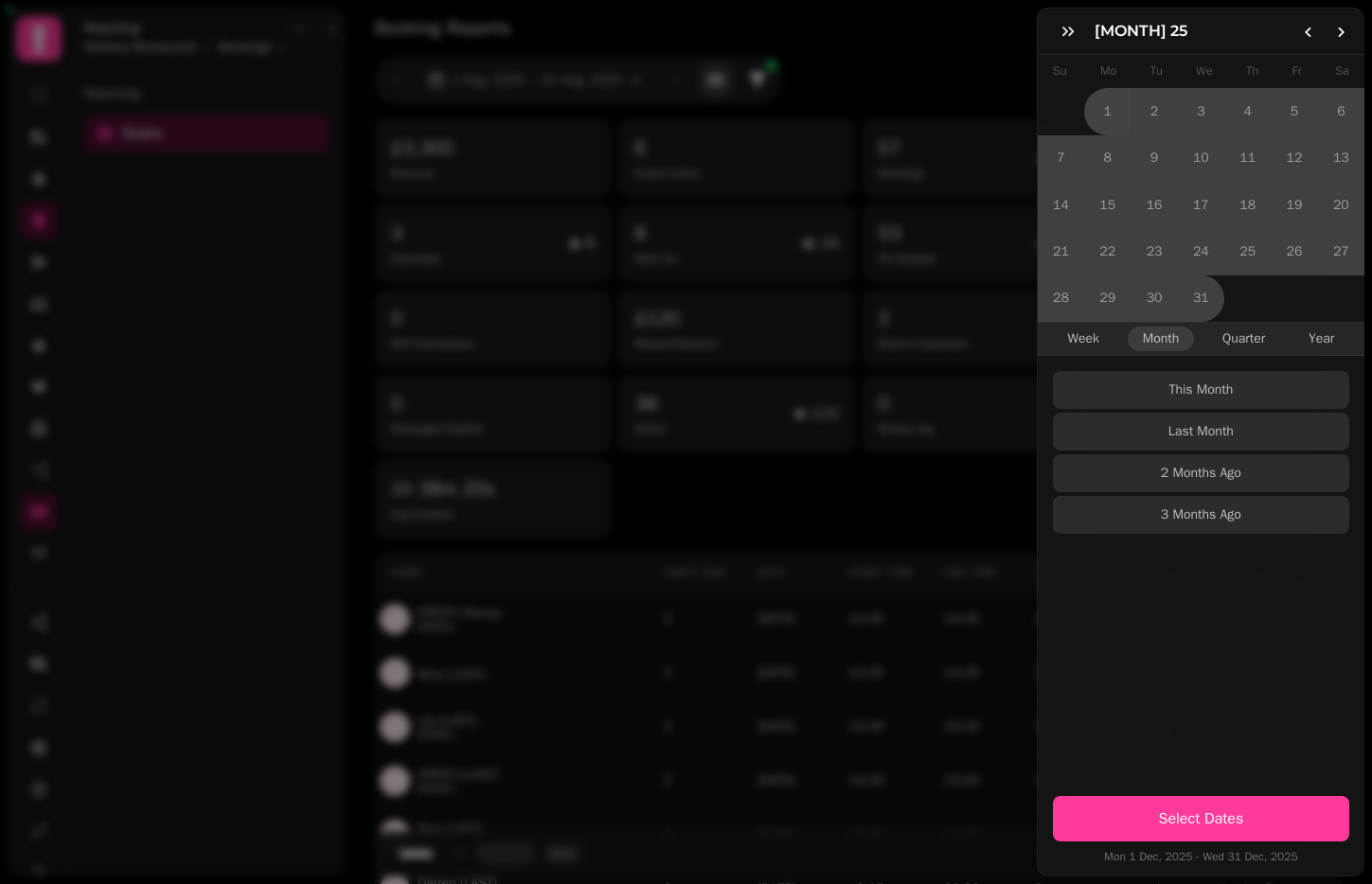click 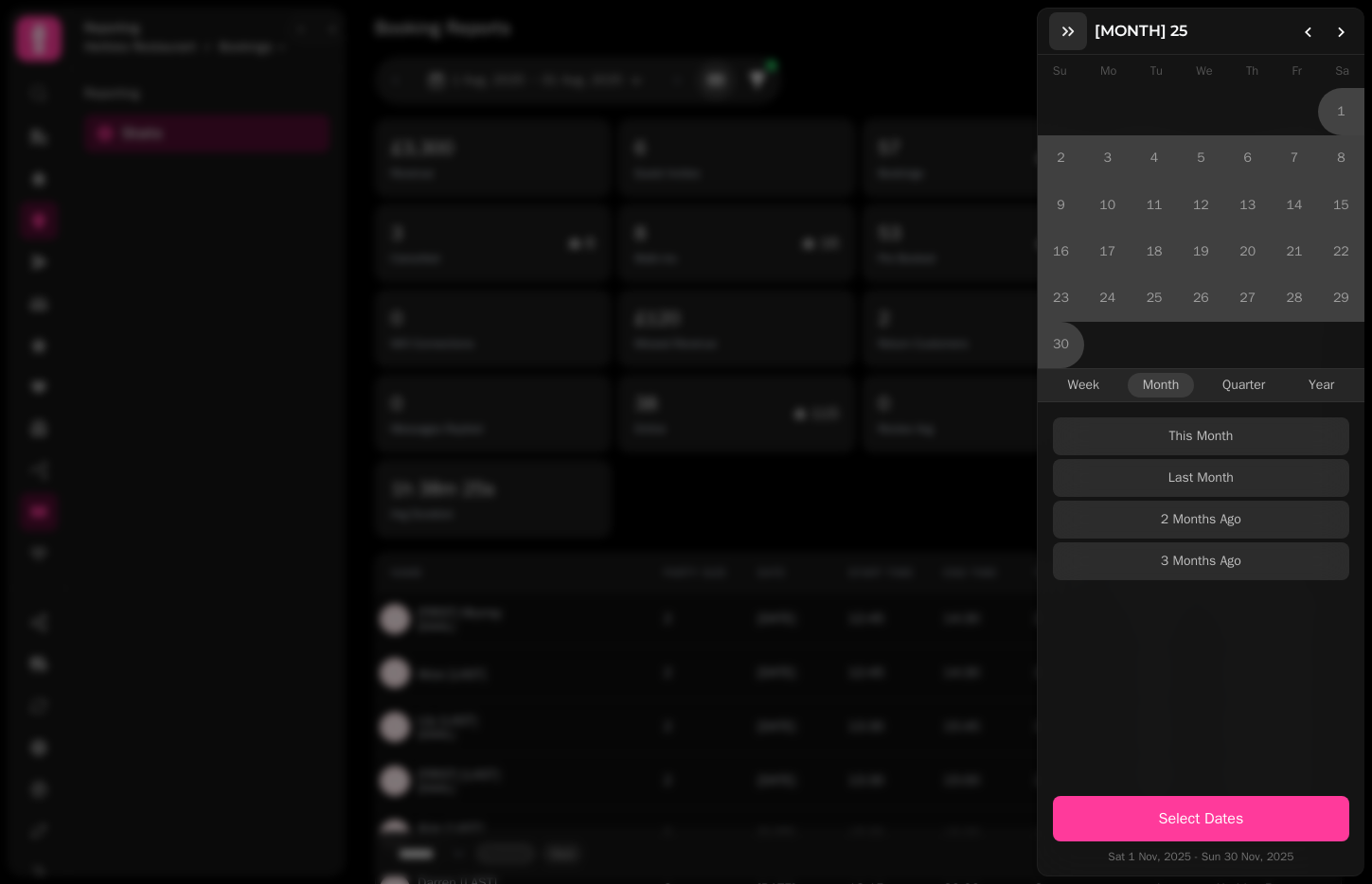 click at bounding box center (1068, 31) 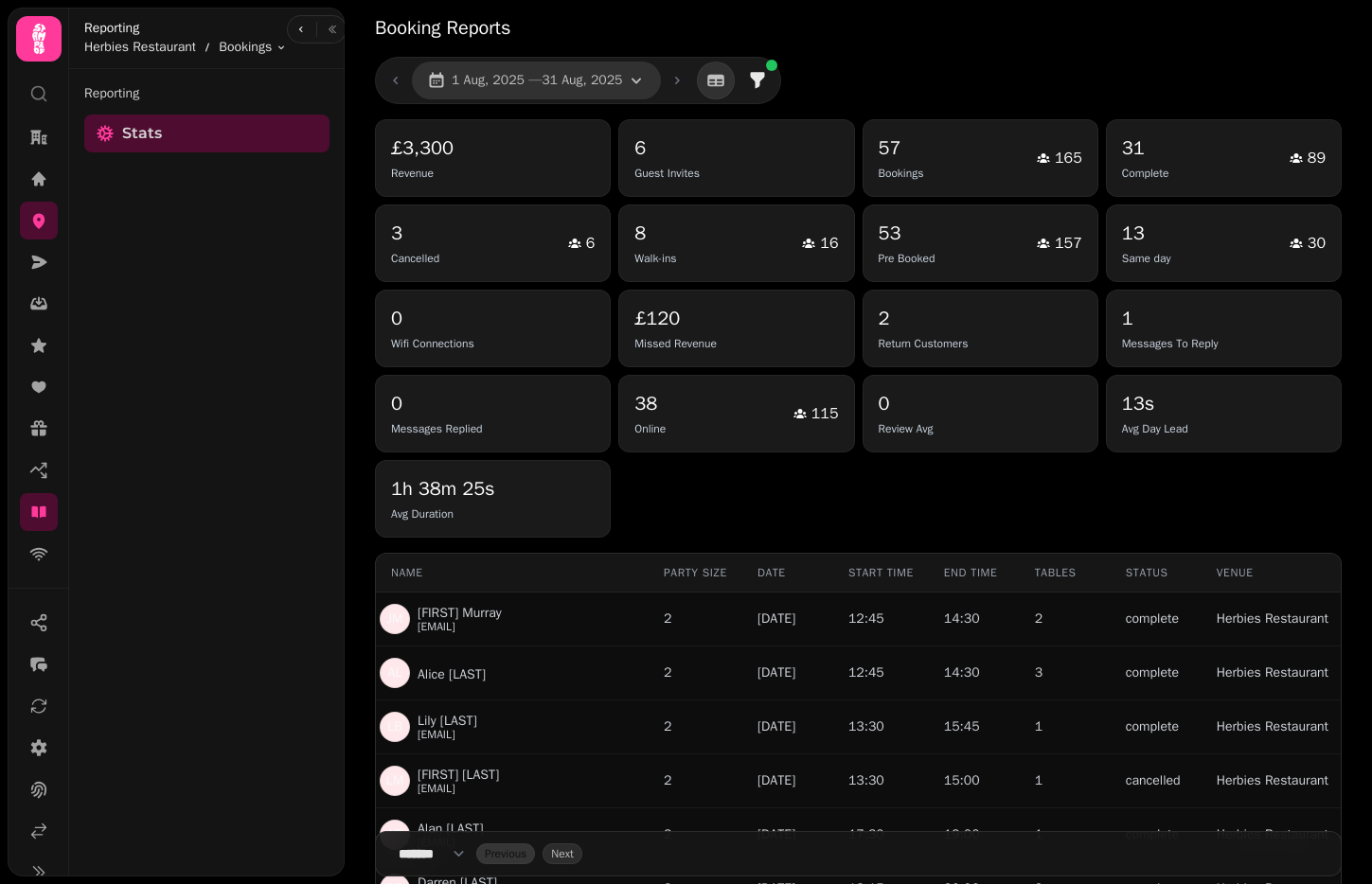 click on "1 Aug, 2025    —  31 Aug, 2025" at bounding box center (537, 80) 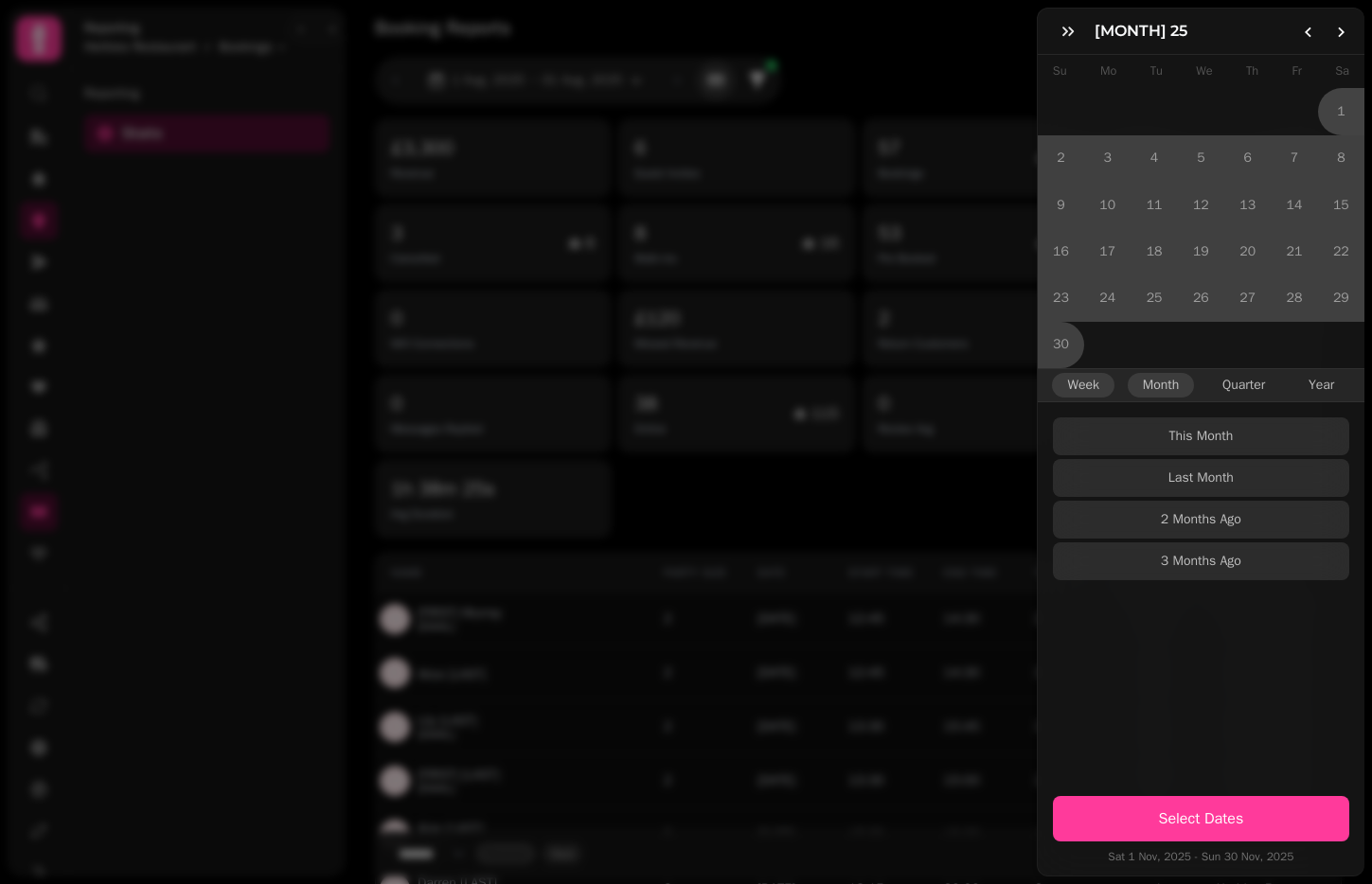 click on "Week" at bounding box center [1083, 385] 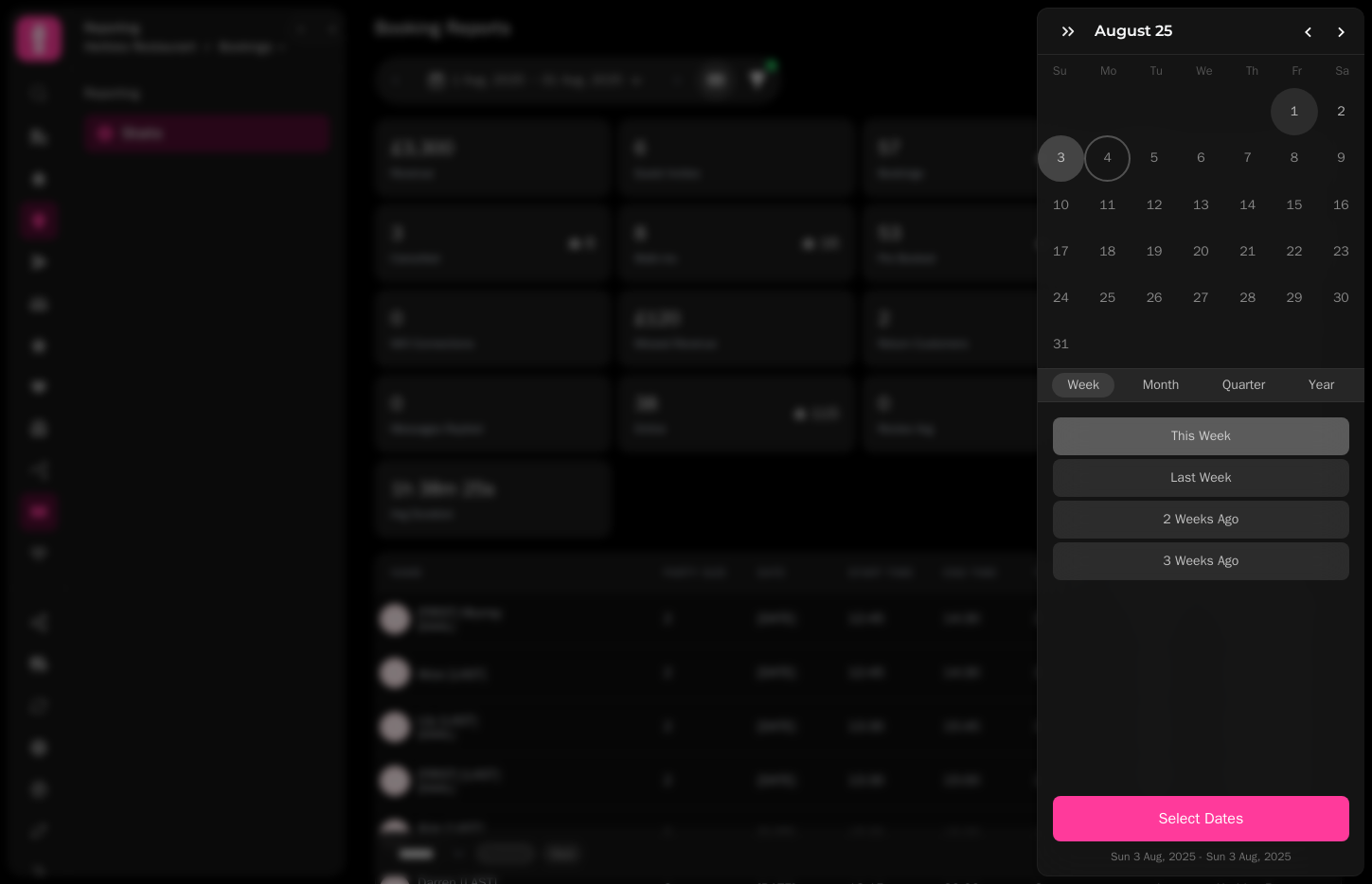 click on "1" at bounding box center [1293, 111] 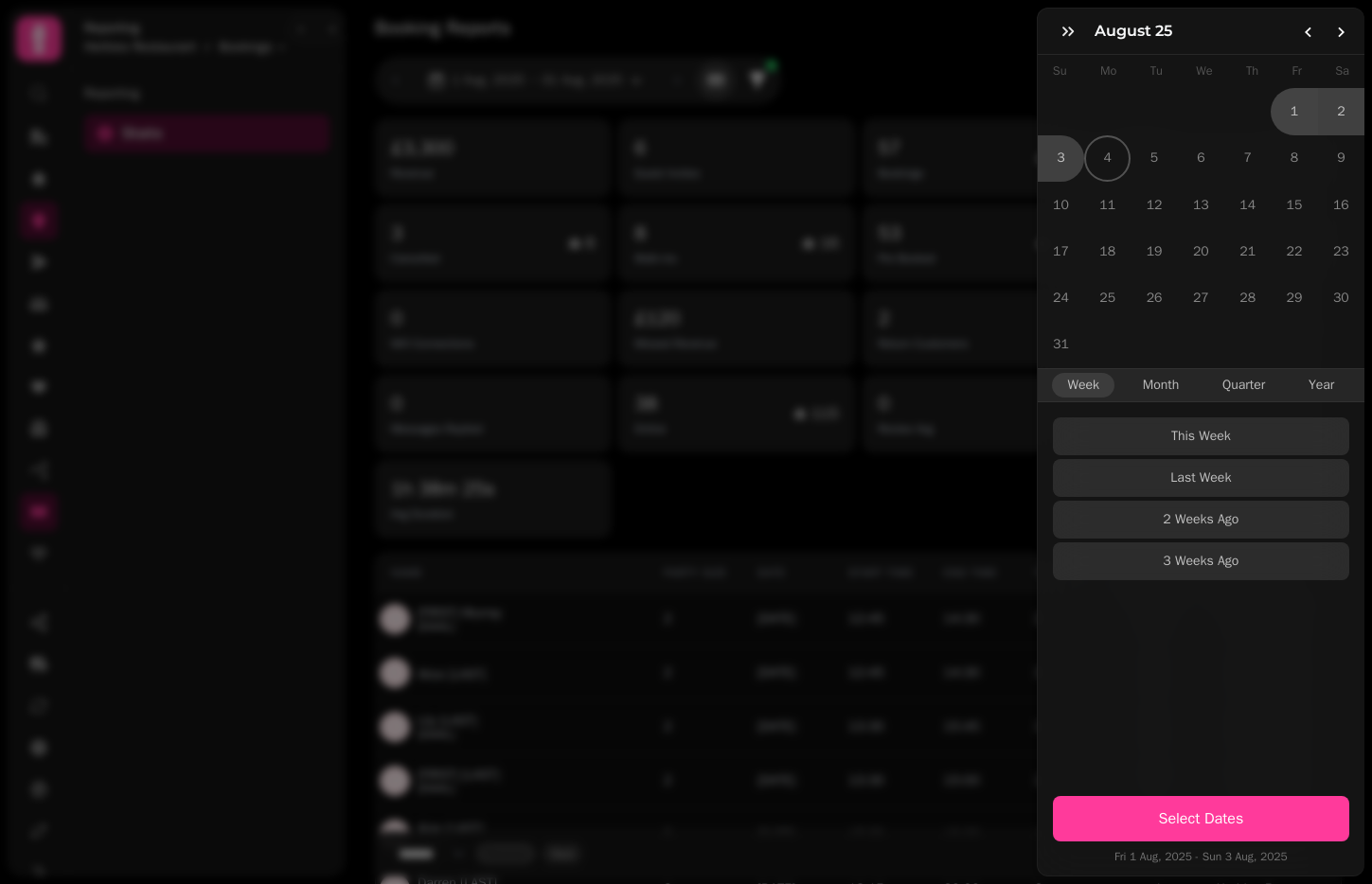 click on "10 11 12 13 14 15 16" at bounding box center (1201, 204) 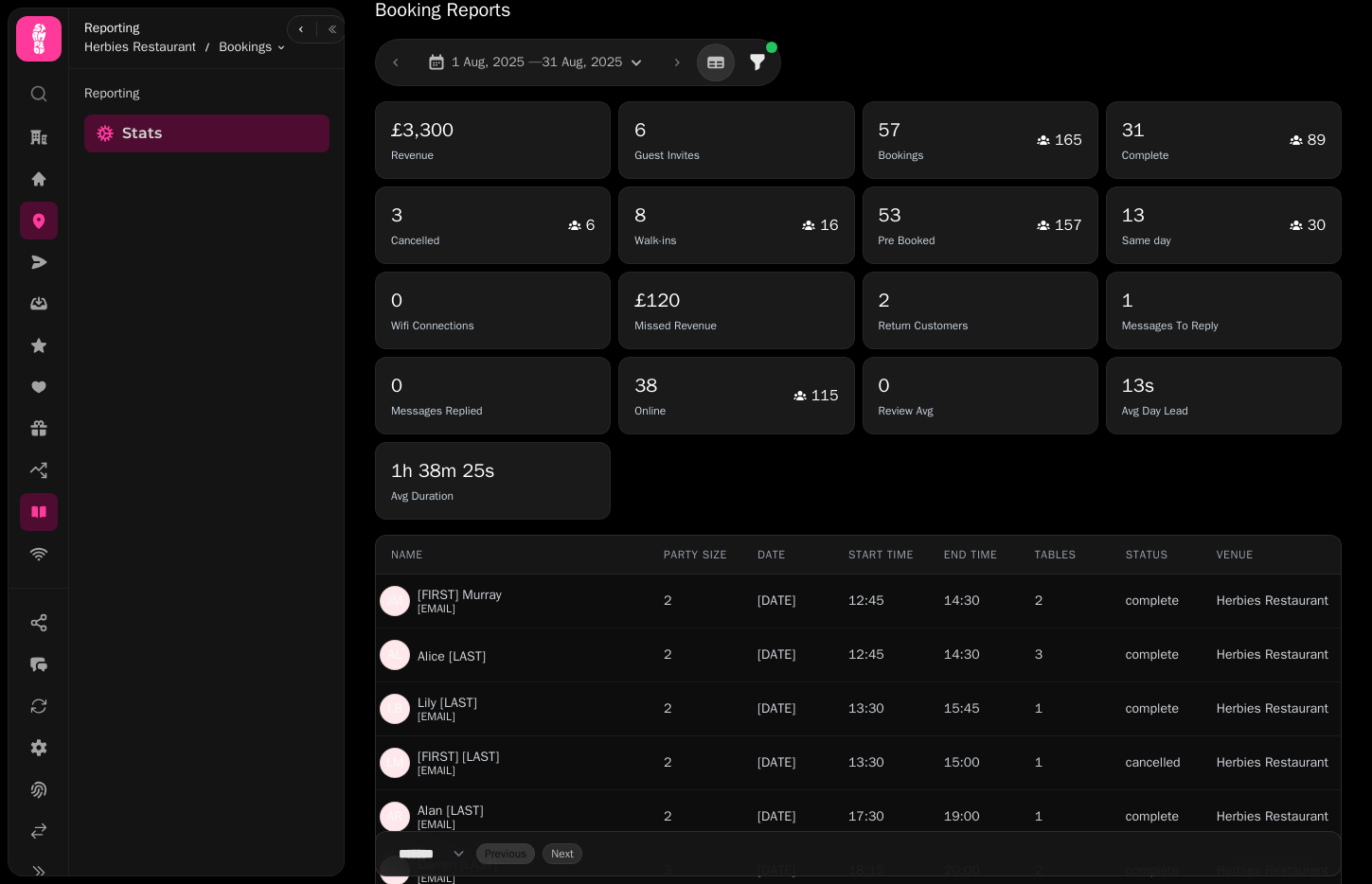 scroll, scrollTop: 23, scrollLeft: 0, axis: vertical 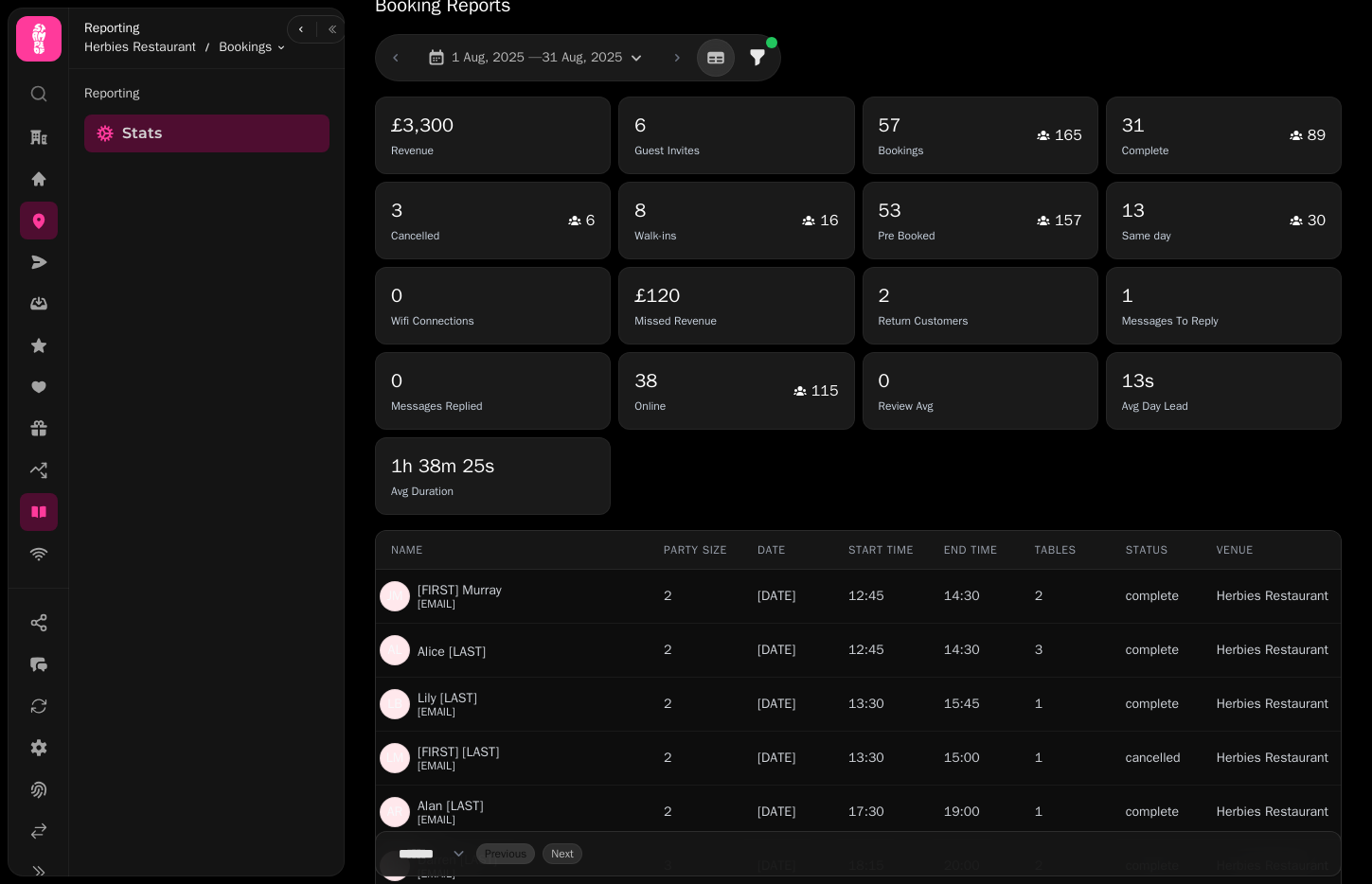 type 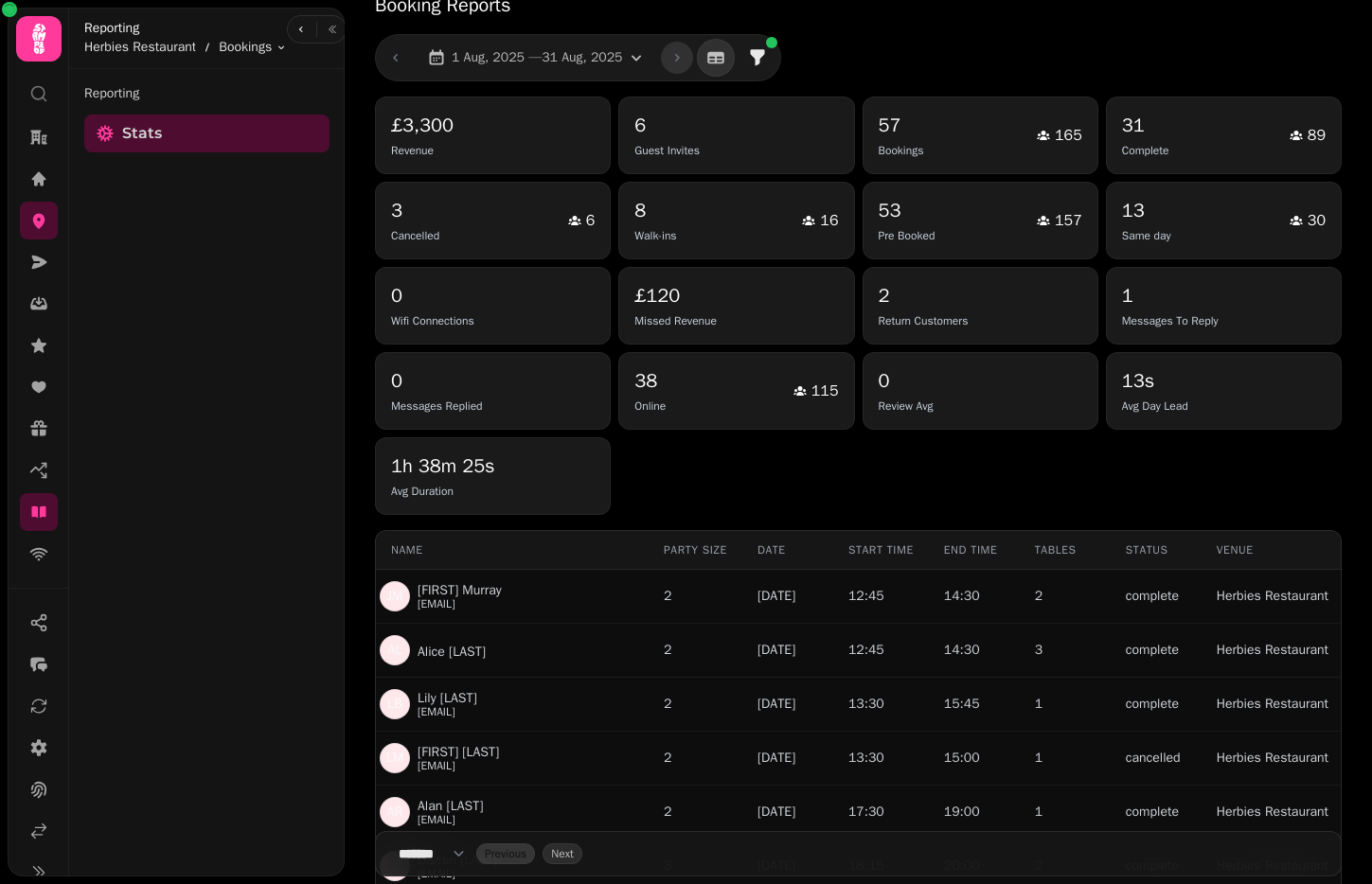 click 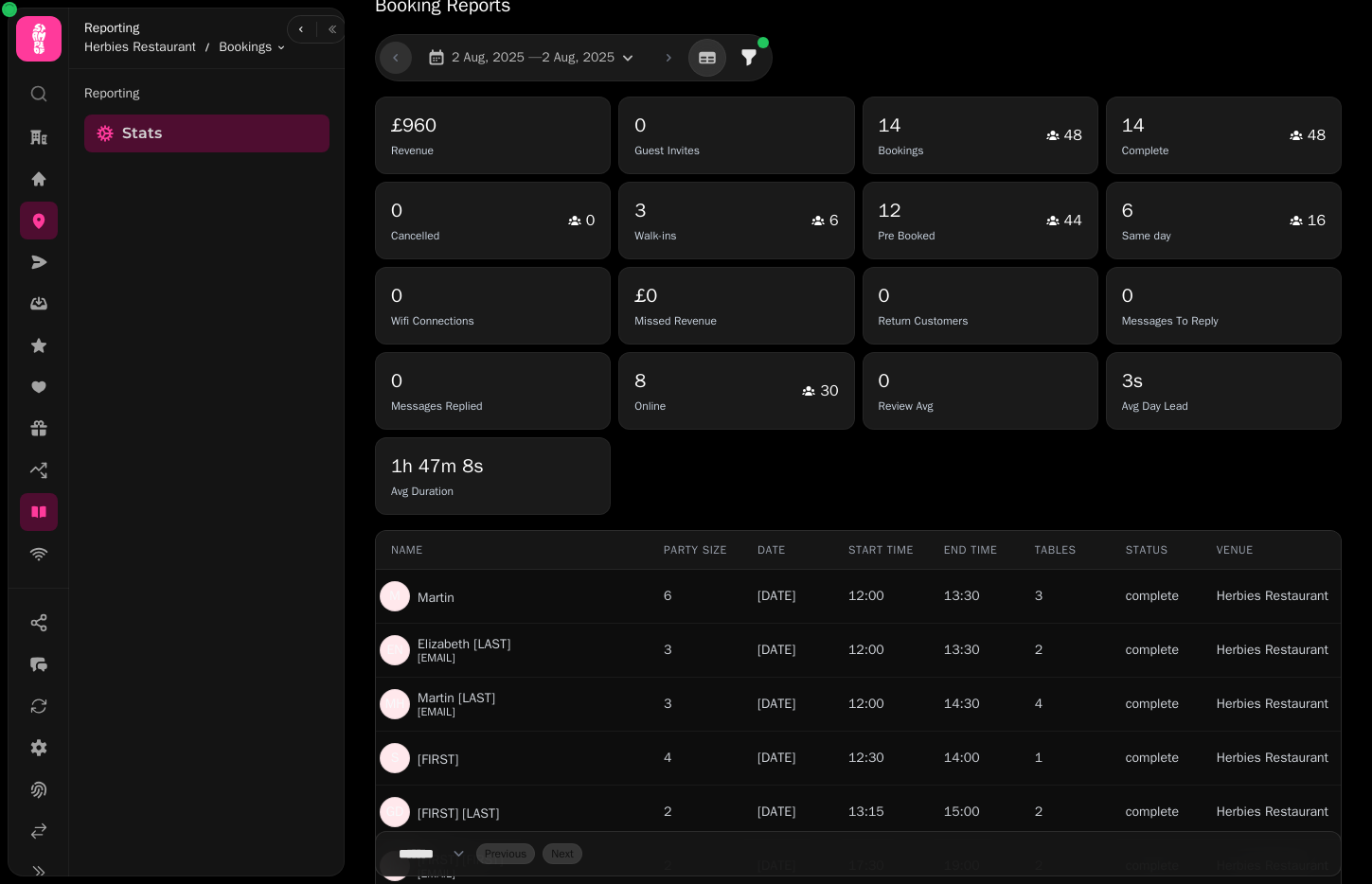 click at bounding box center (396, 58) 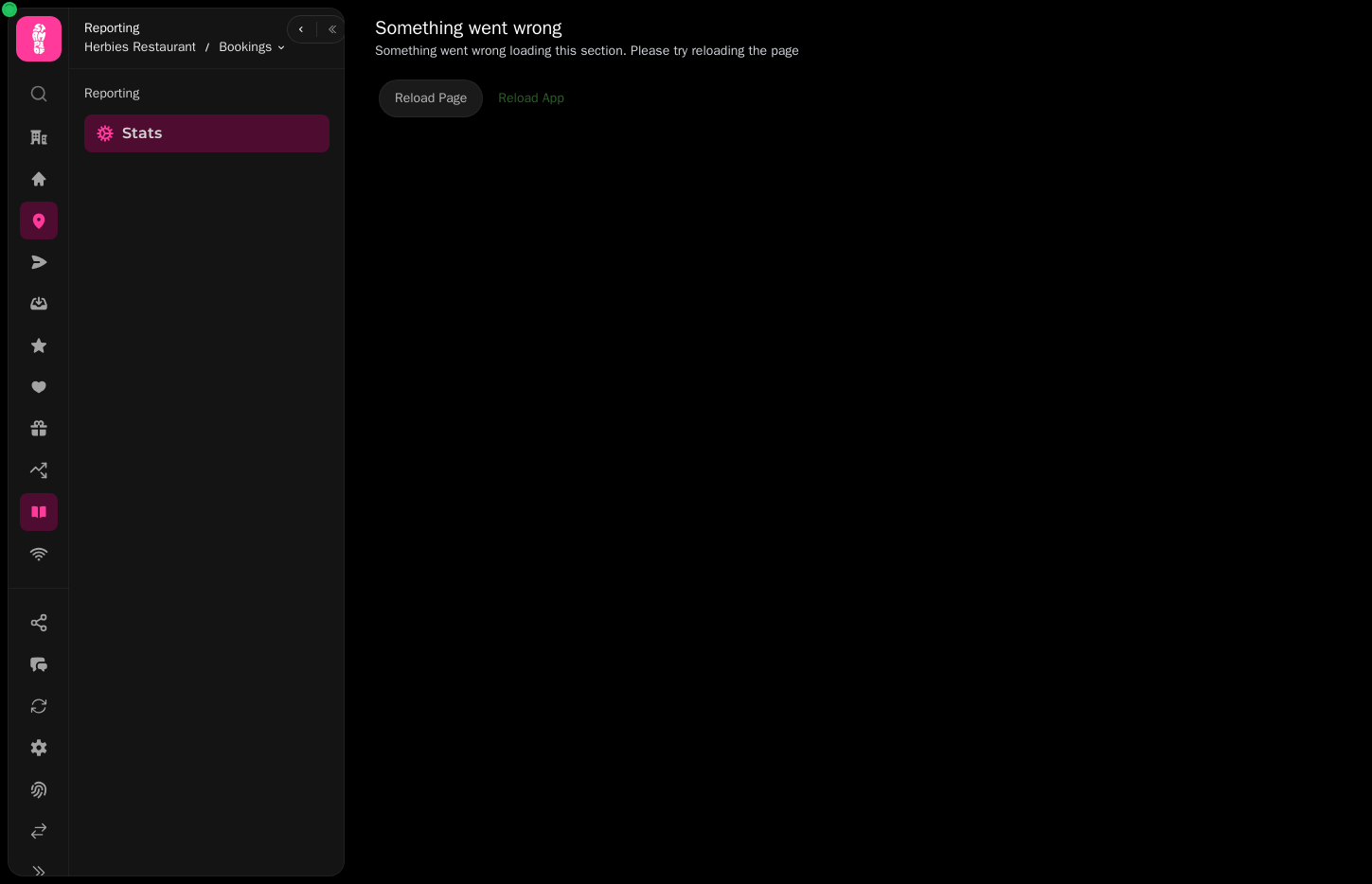scroll, scrollTop: 0, scrollLeft: 0, axis: both 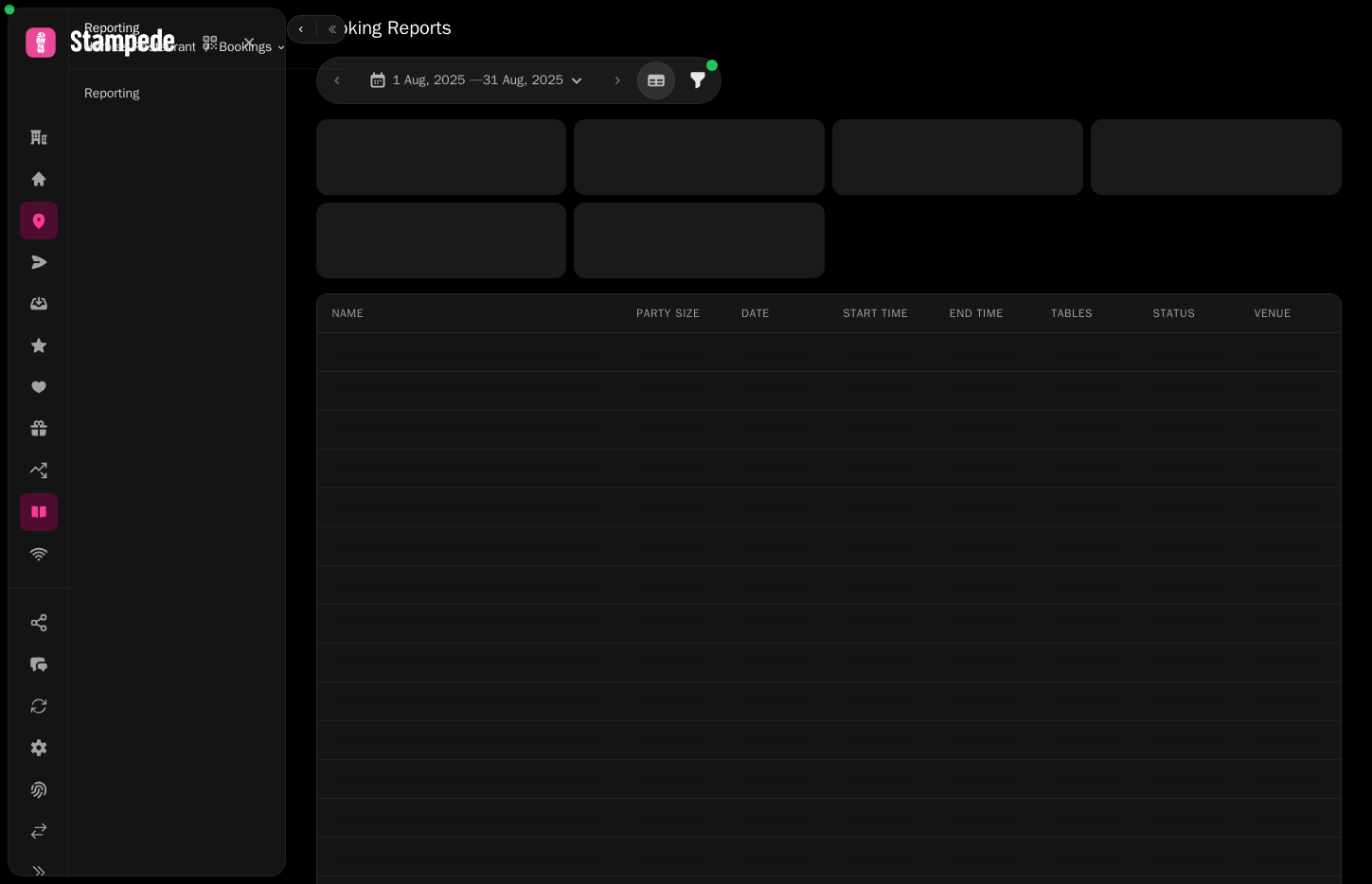 select on "**" 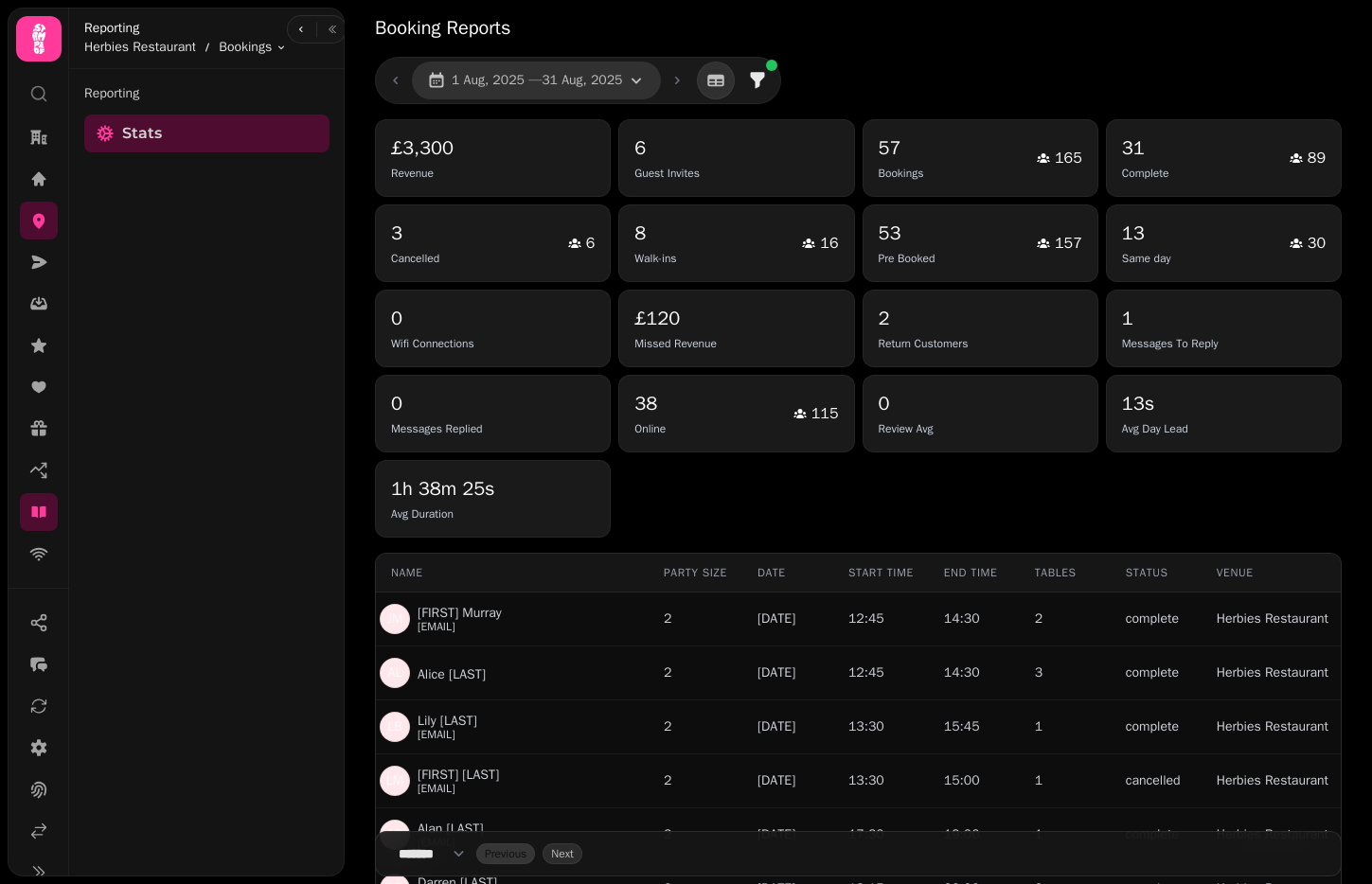 click on "1 Aug, 2025    —  31 Aug, 2025" at bounding box center [536, 80] 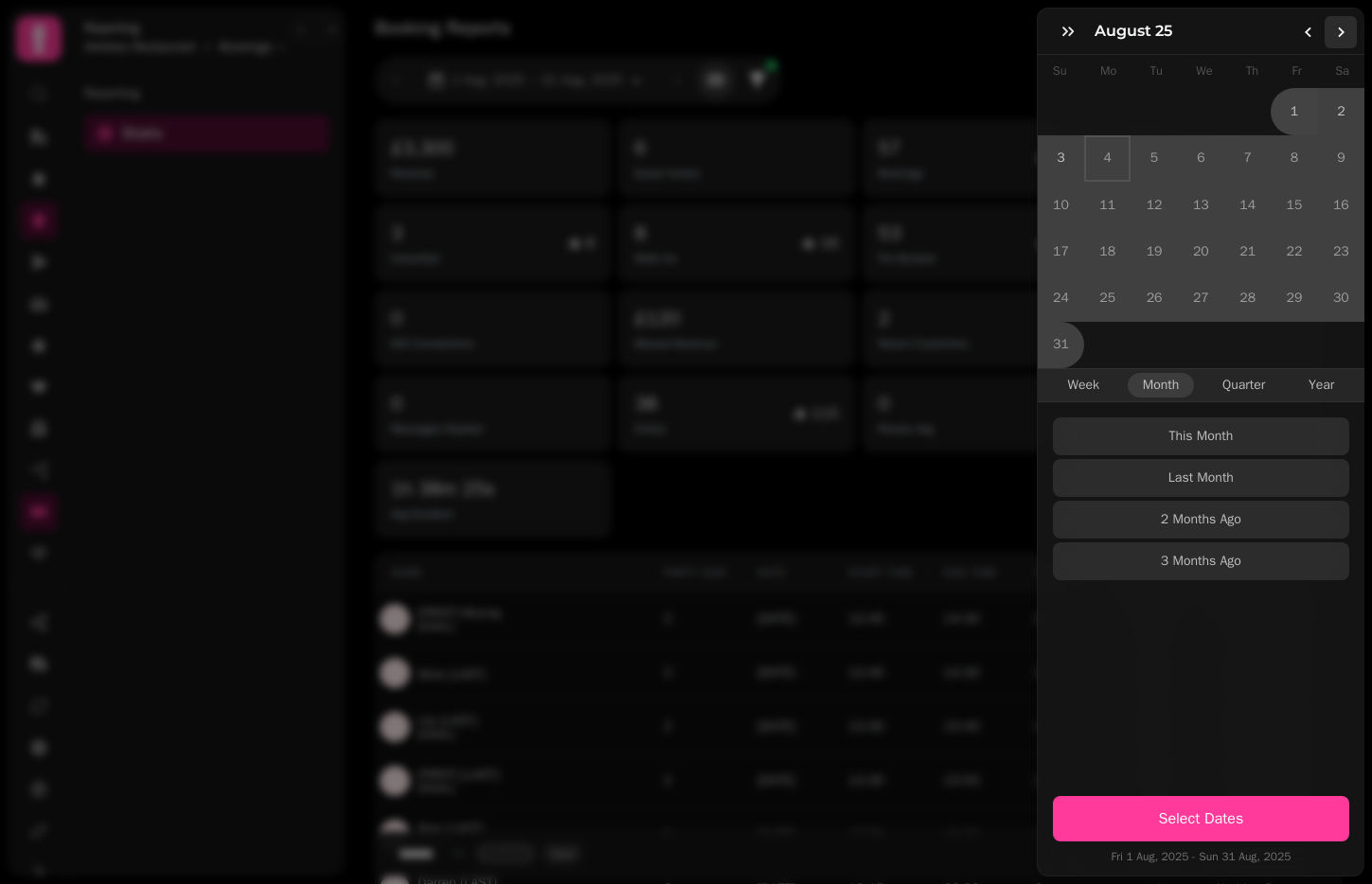 click 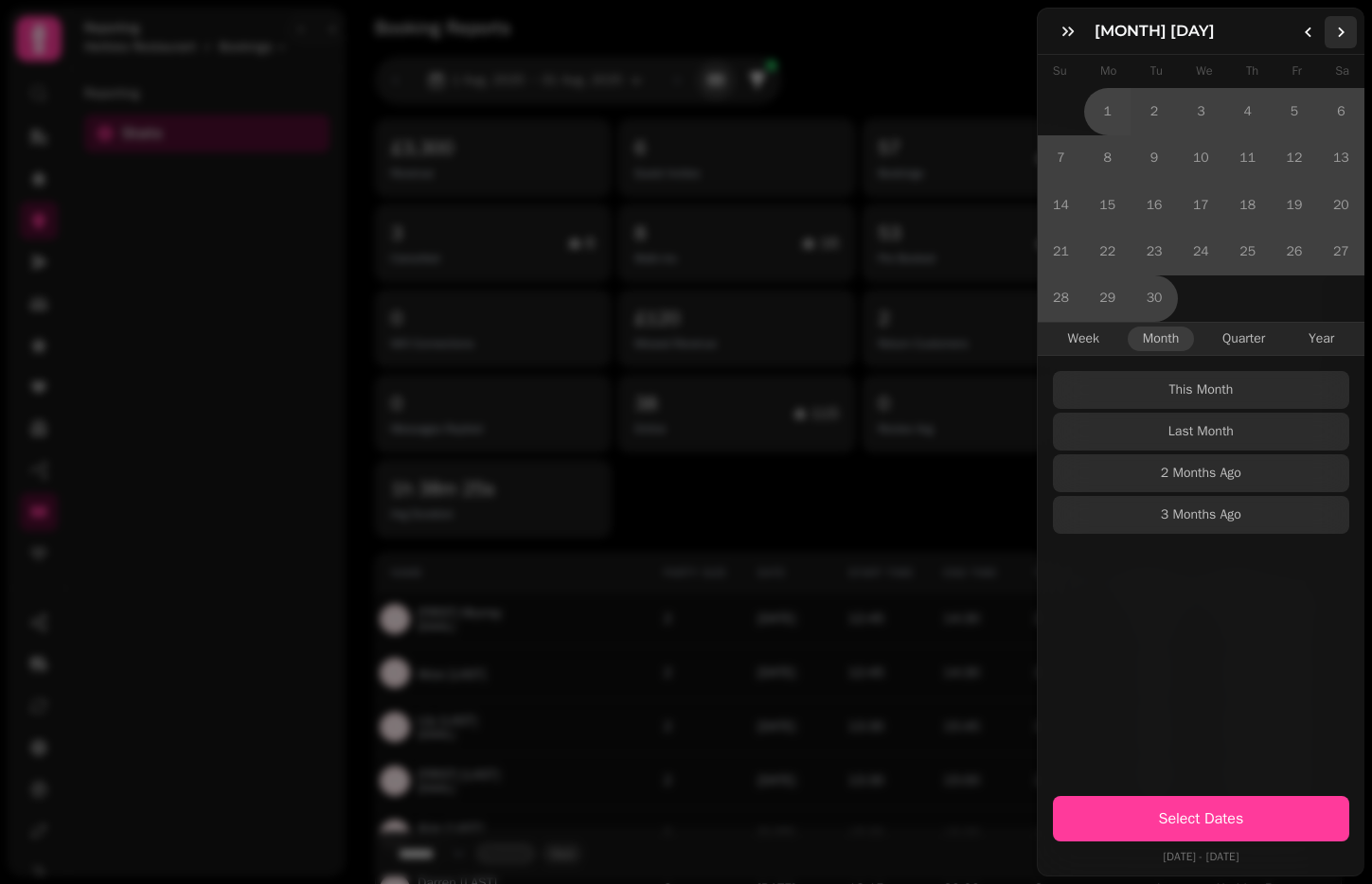 click 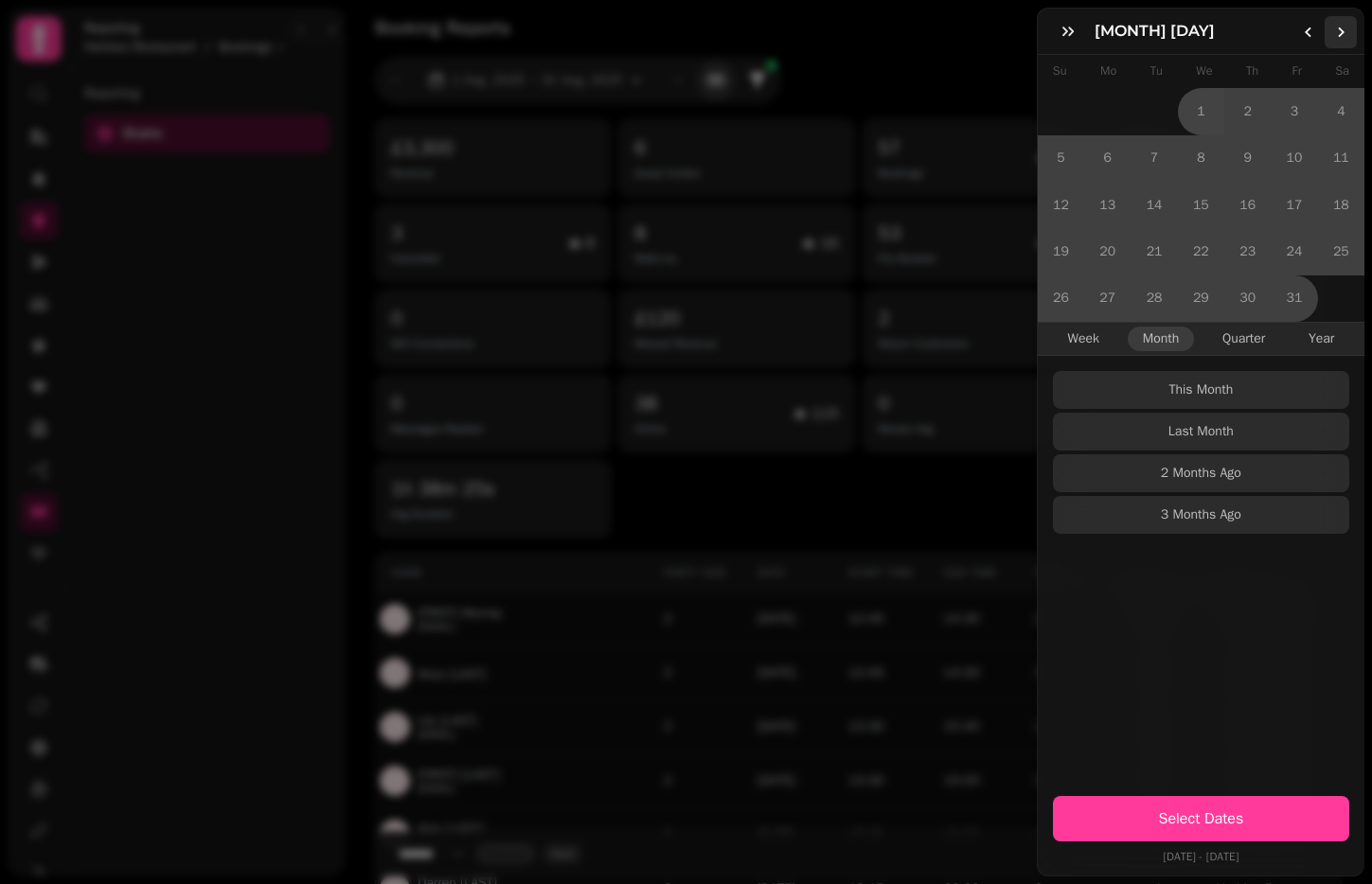 click 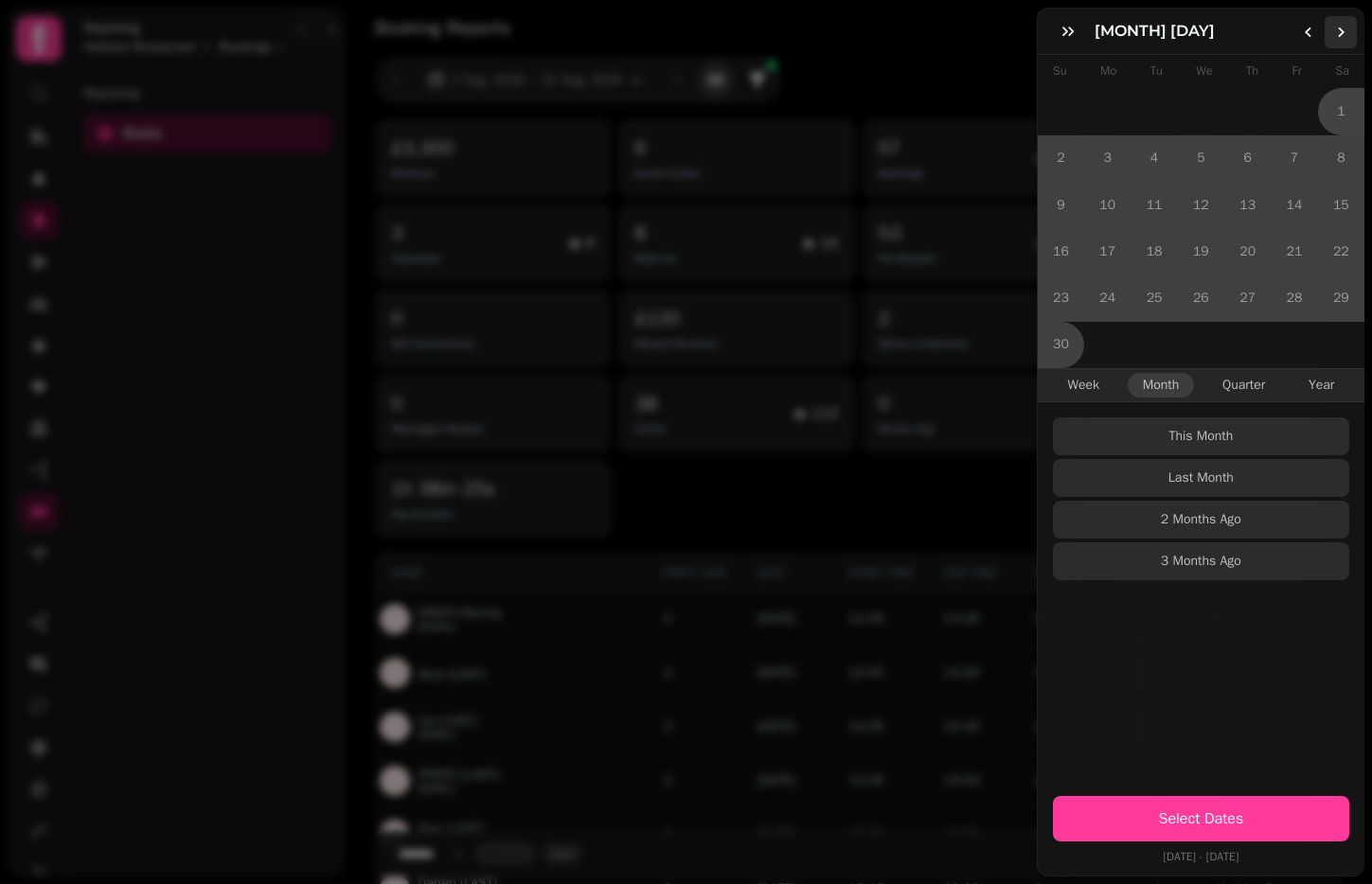 click 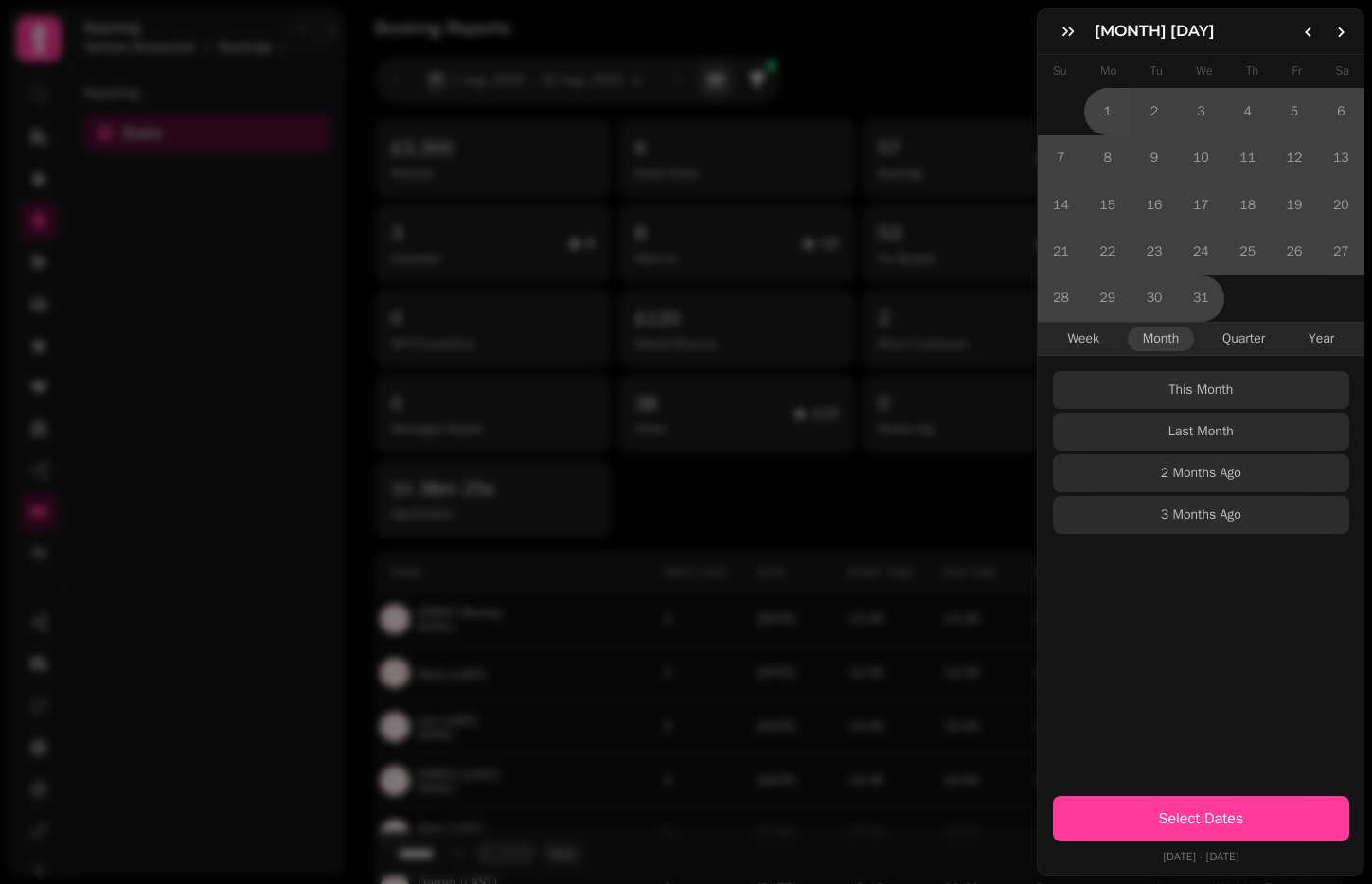 click on "This Month" at bounding box center (1201, 390) 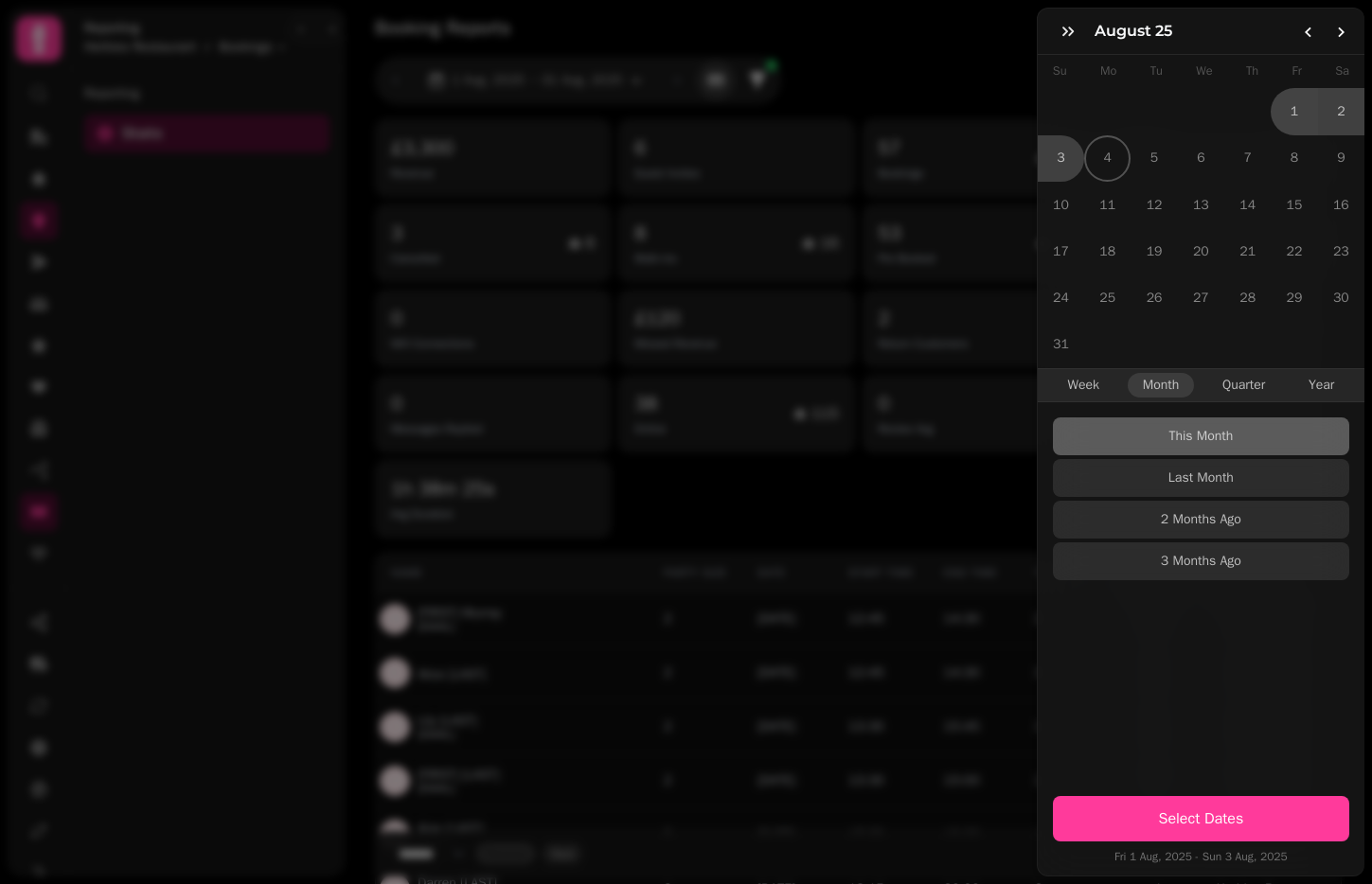 drag, startPoint x: 977, startPoint y: 192, endPoint x: 709, endPoint y: 158, distance: 270.14811 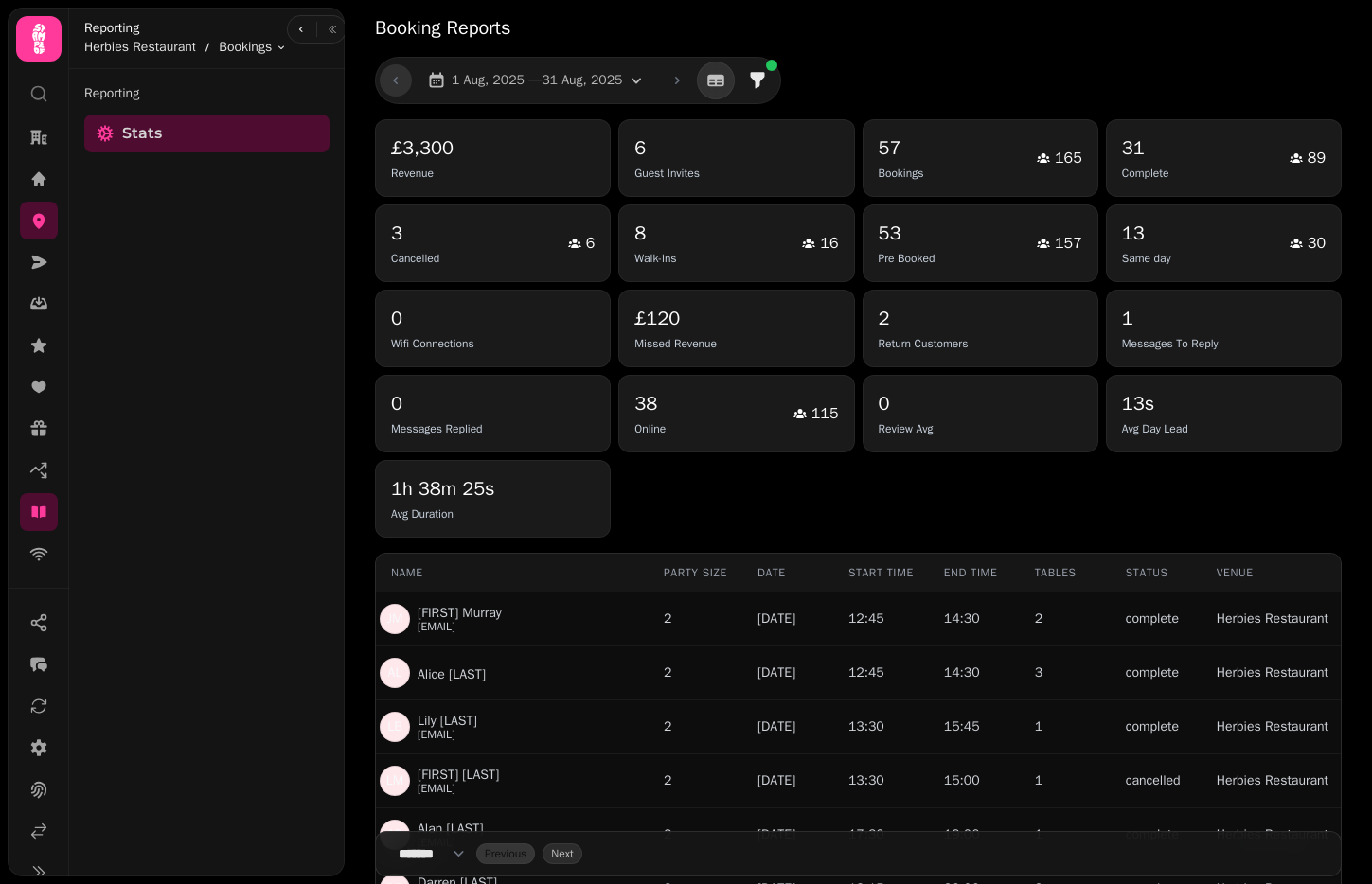 click 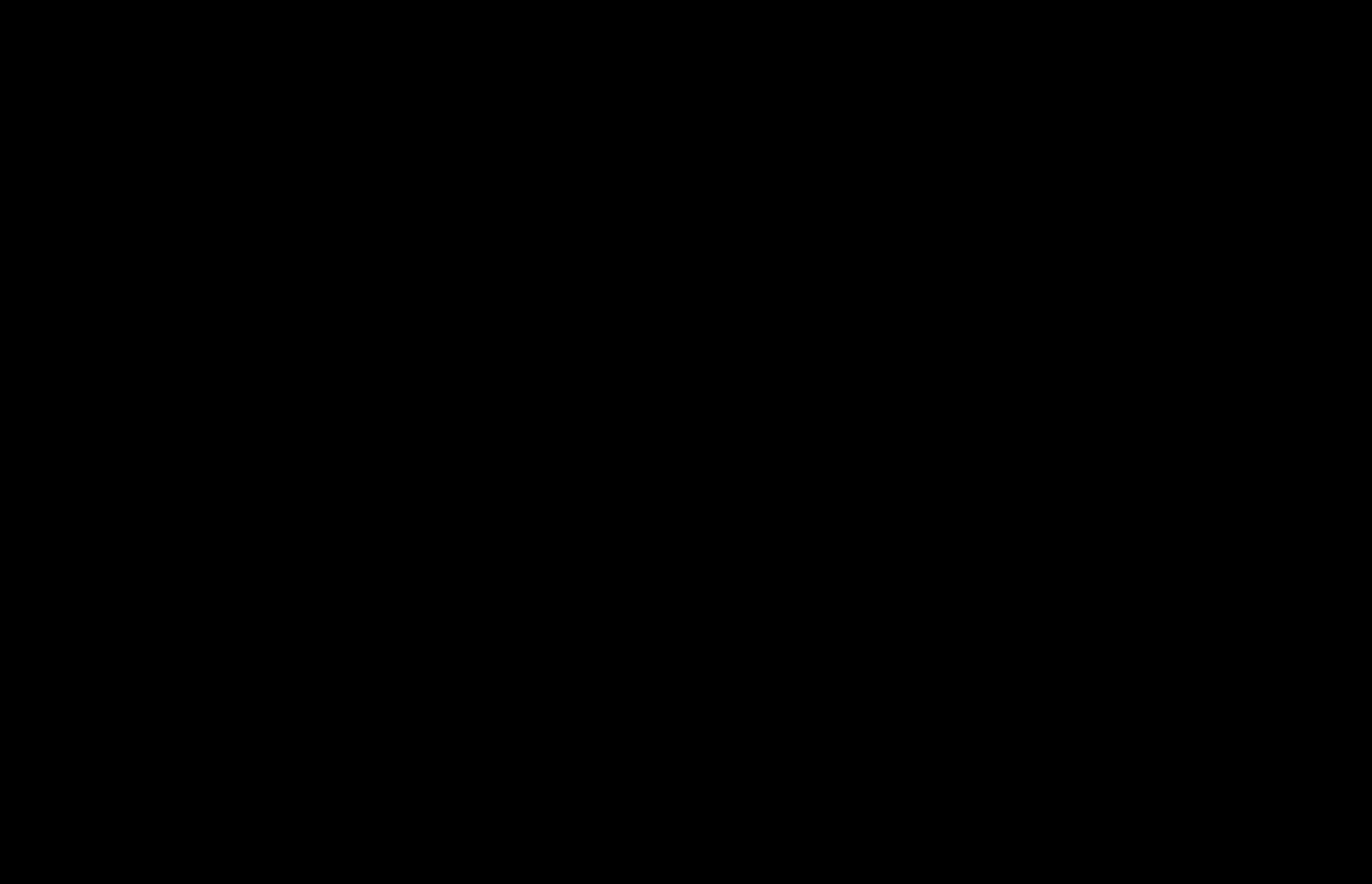 scroll, scrollTop: 0, scrollLeft: 0, axis: both 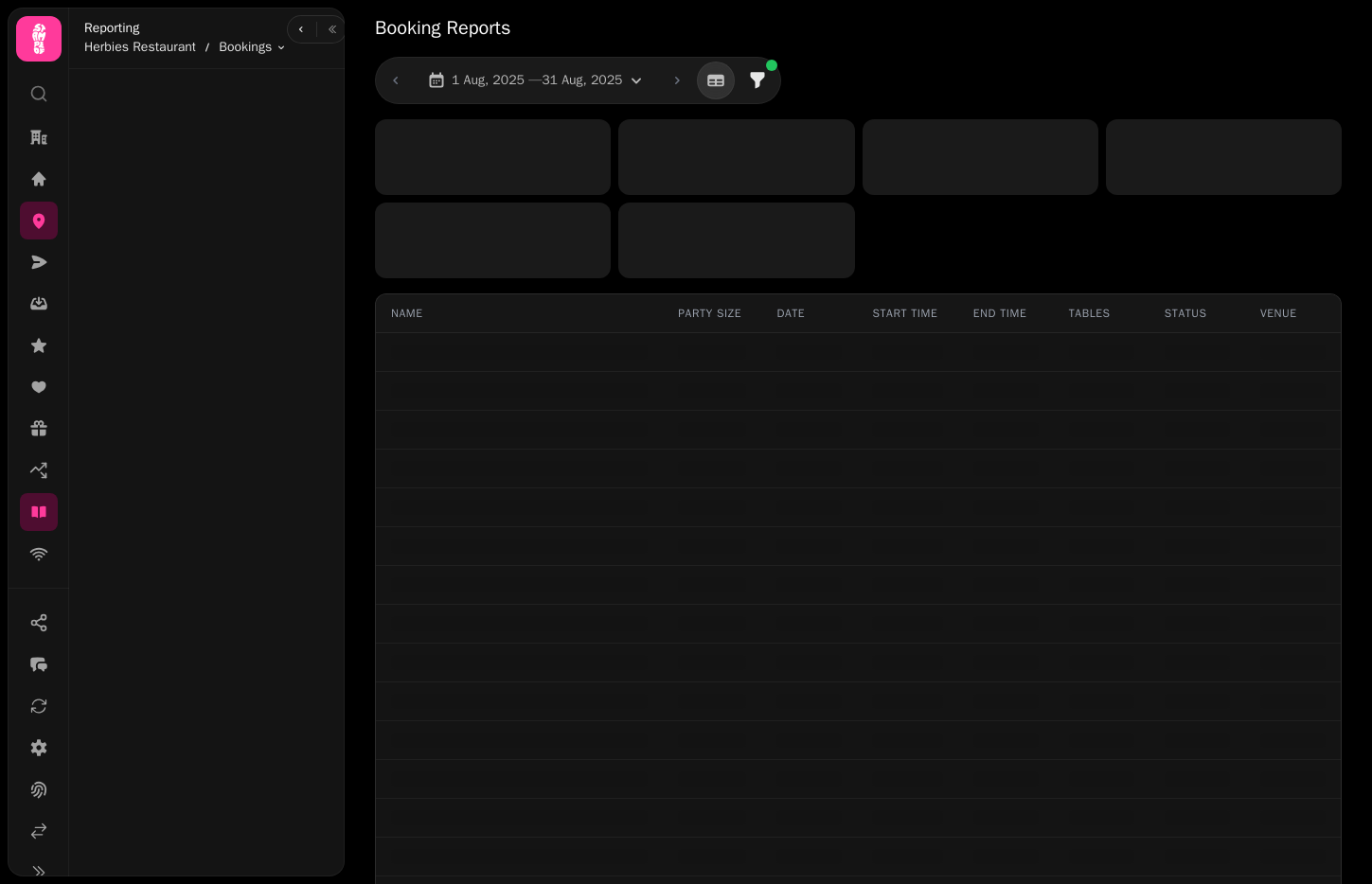 select on "**" 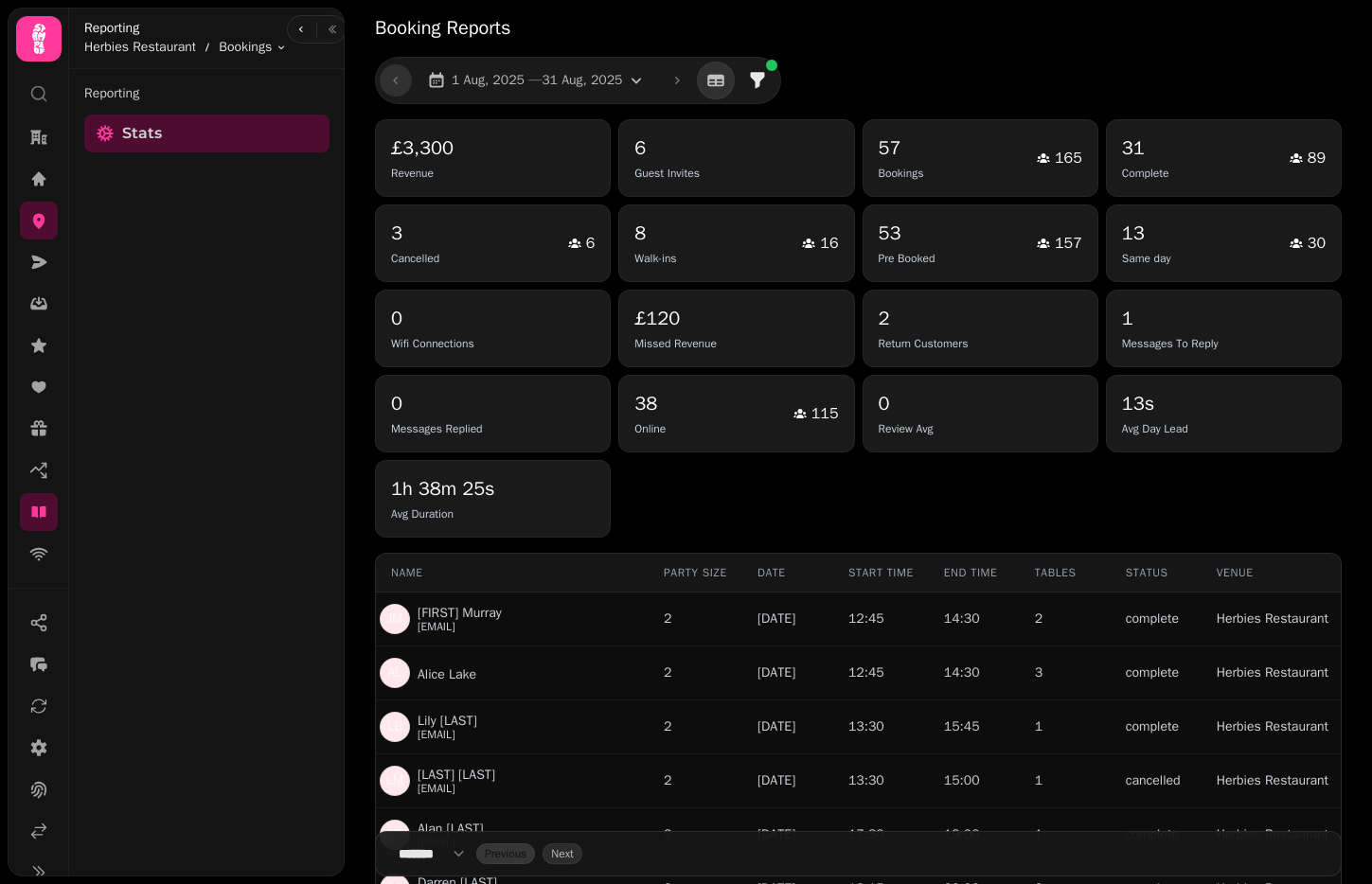 click 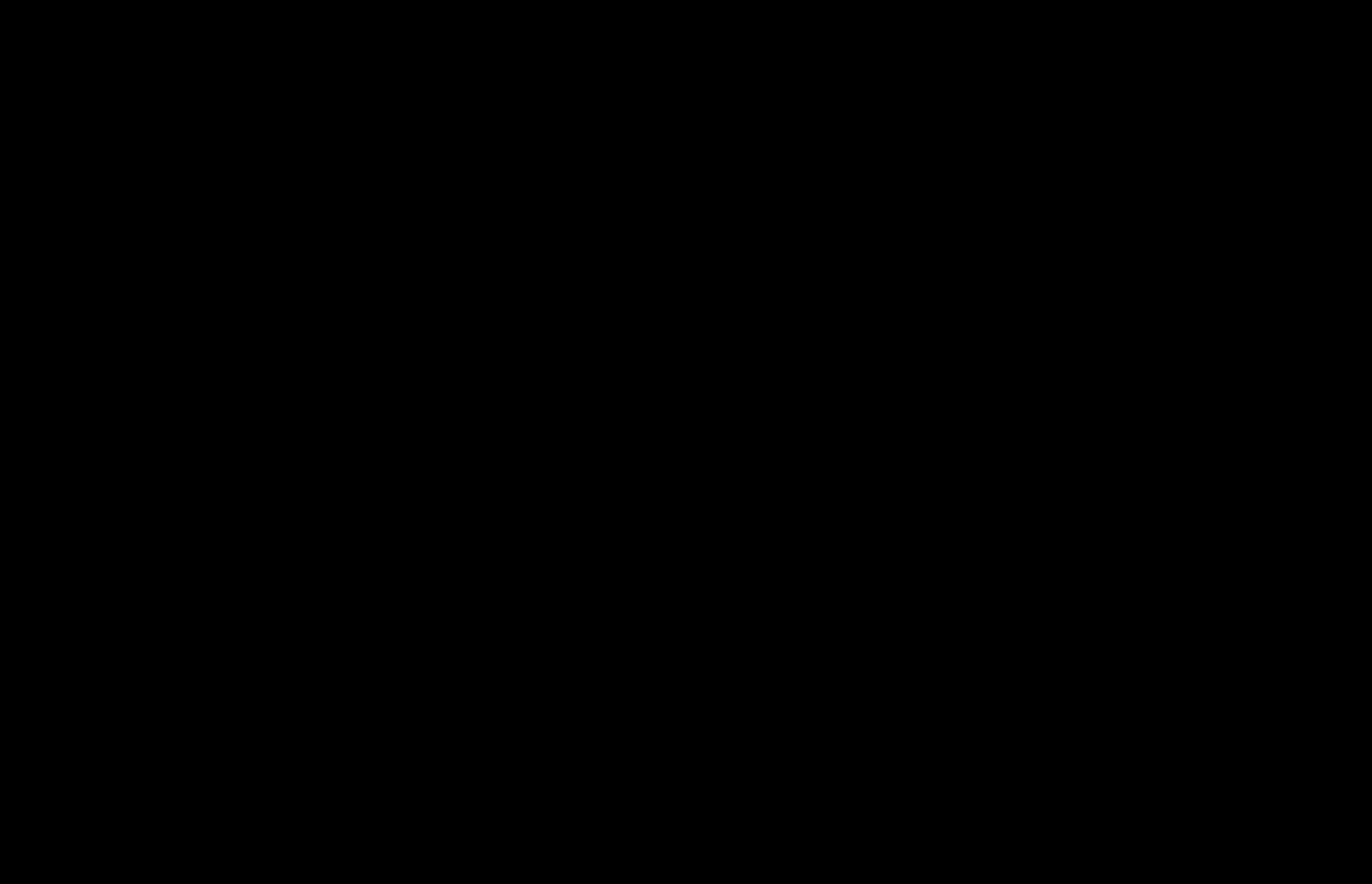 scroll, scrollTop: 0, scrollLeft: 0, axis: both 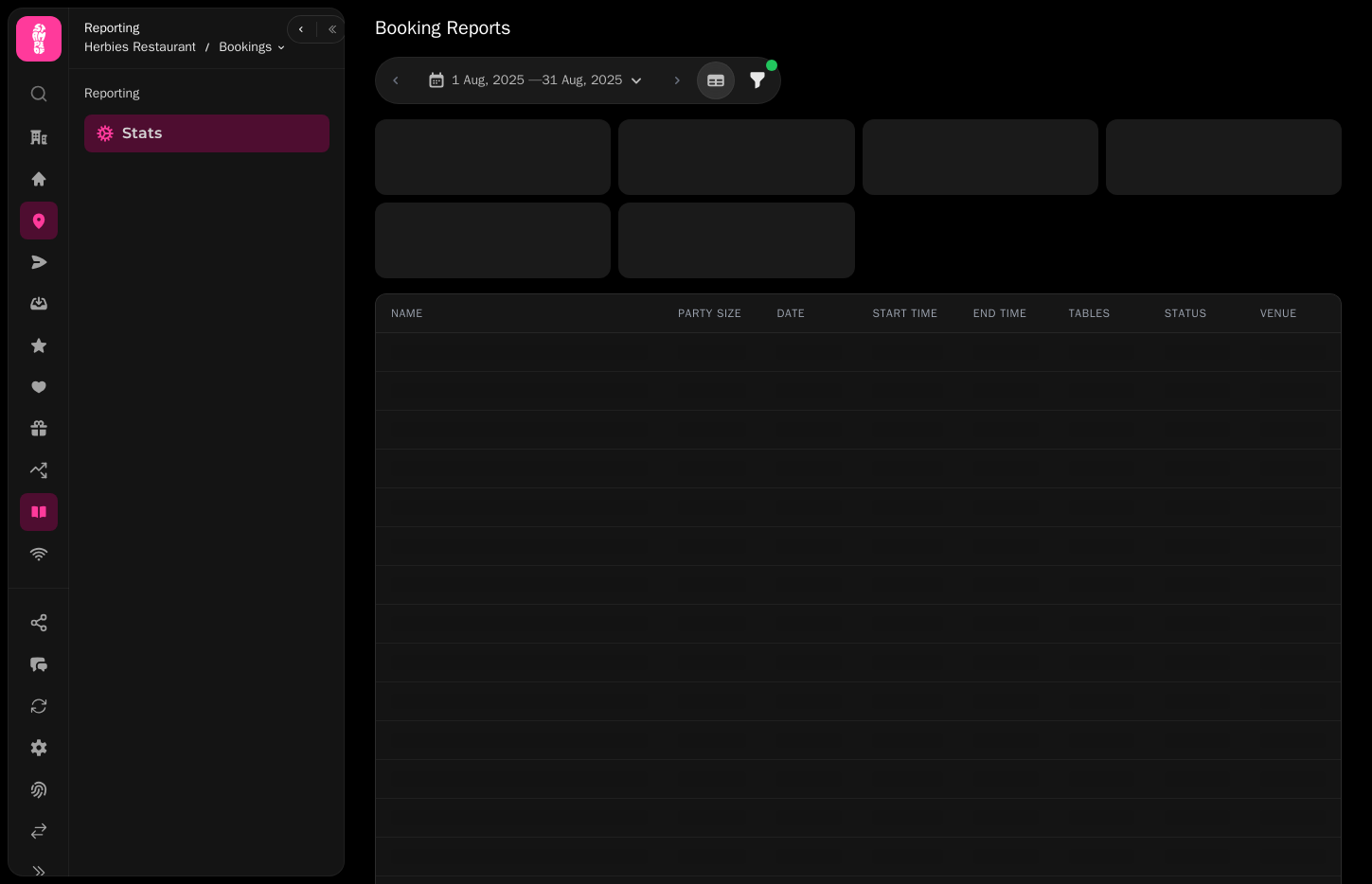 select on "**" 